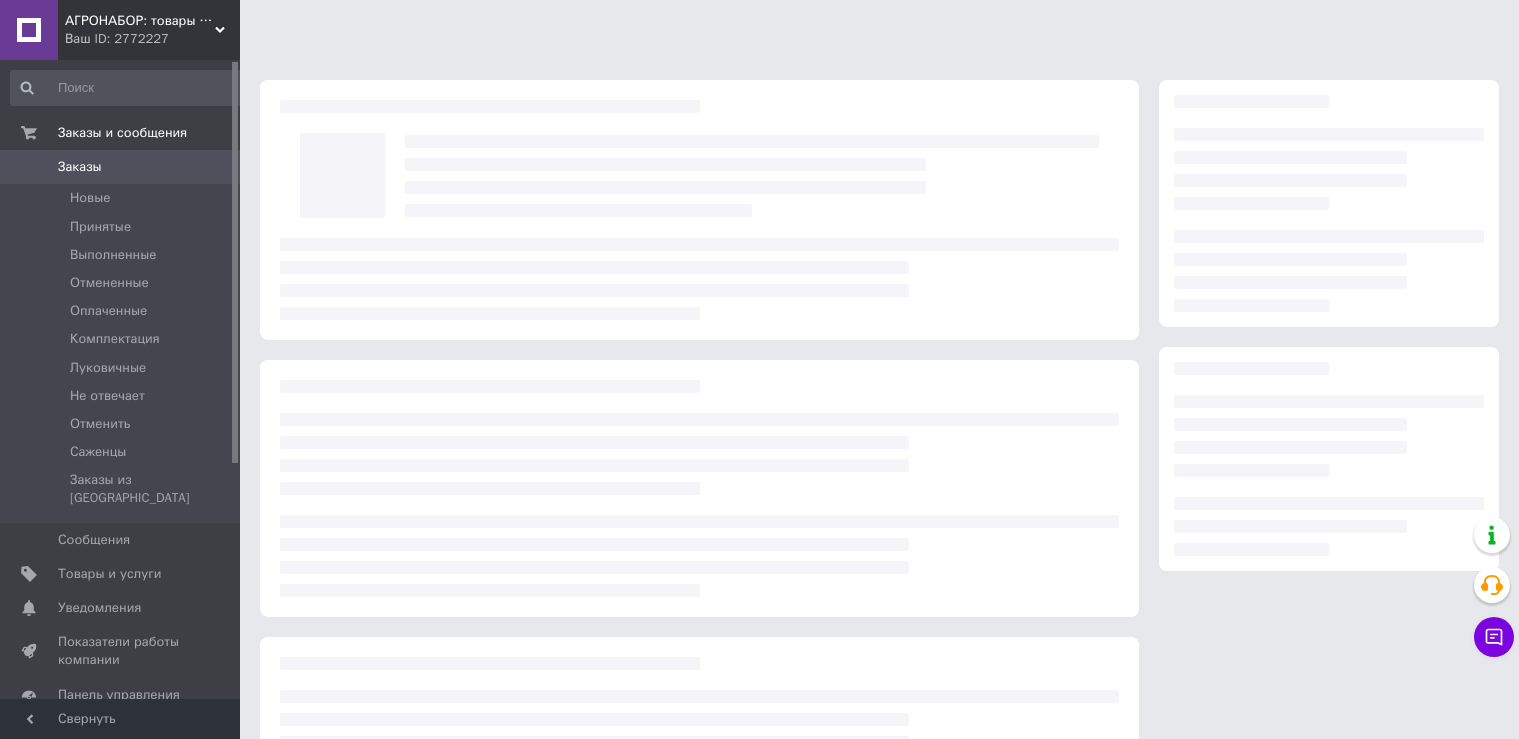 scroll, scrollTop: 0, scrollLeft: 0, axis: both 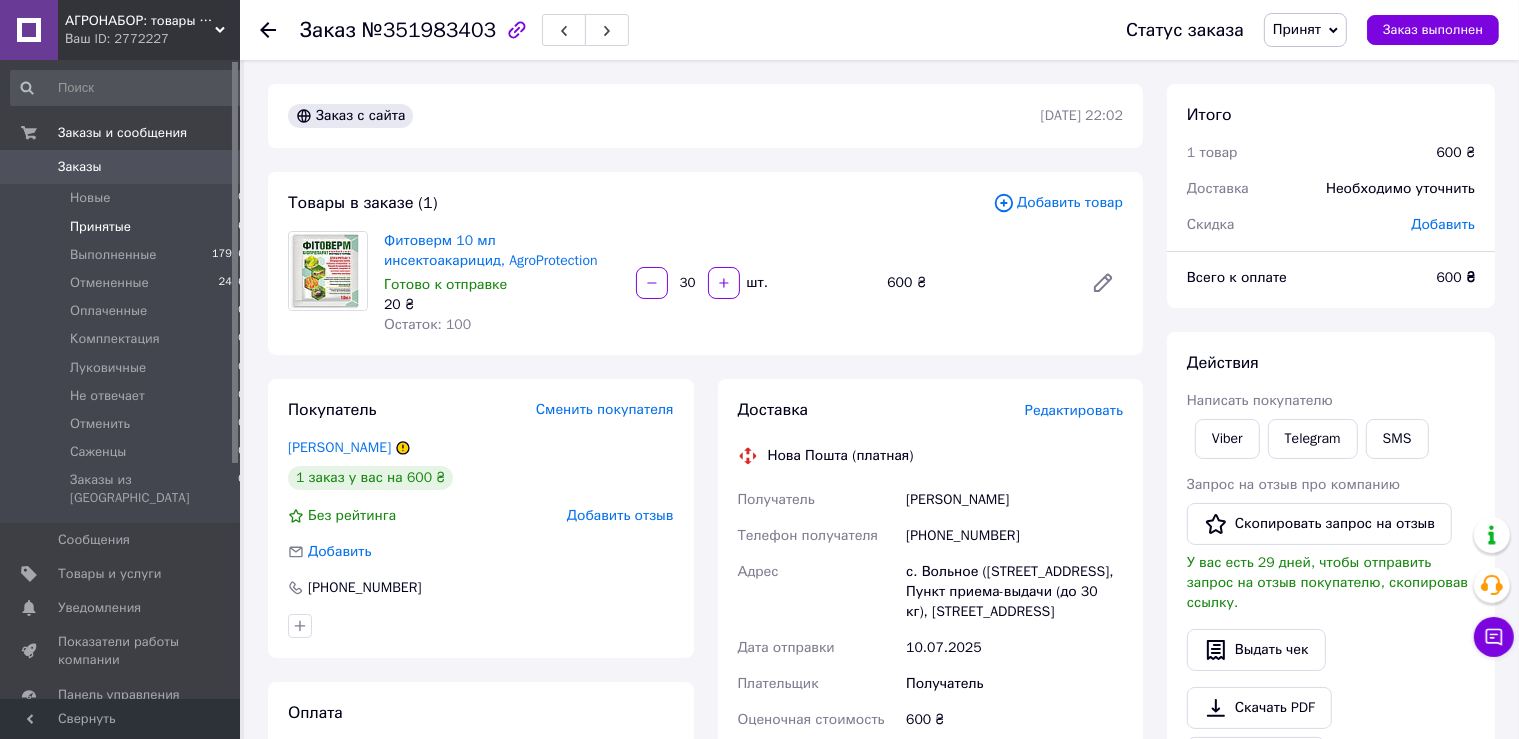 click on "Принятые" at bounding box center [100, 227] 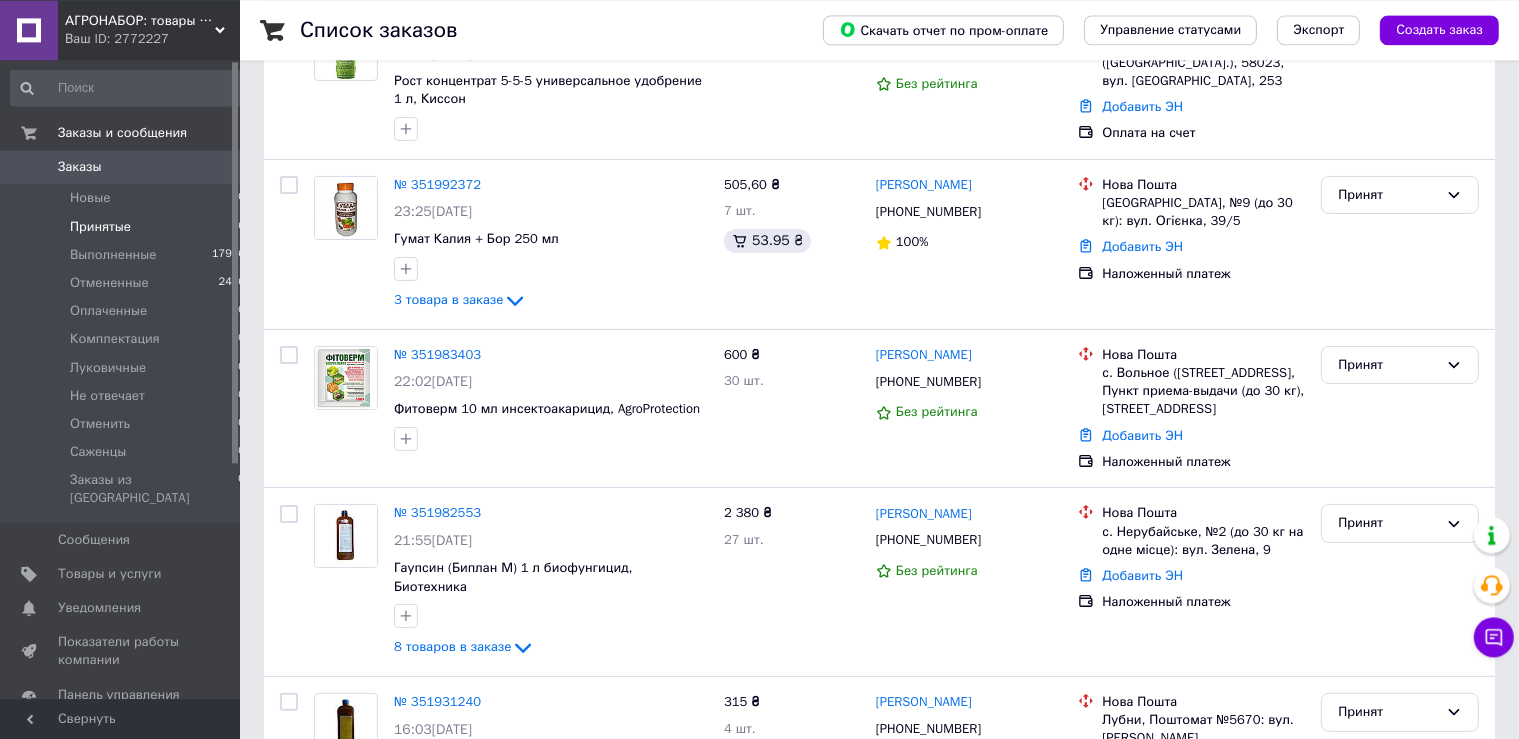 scroll, scrollTop: 316, scrollLeft: 0, axis: vertical 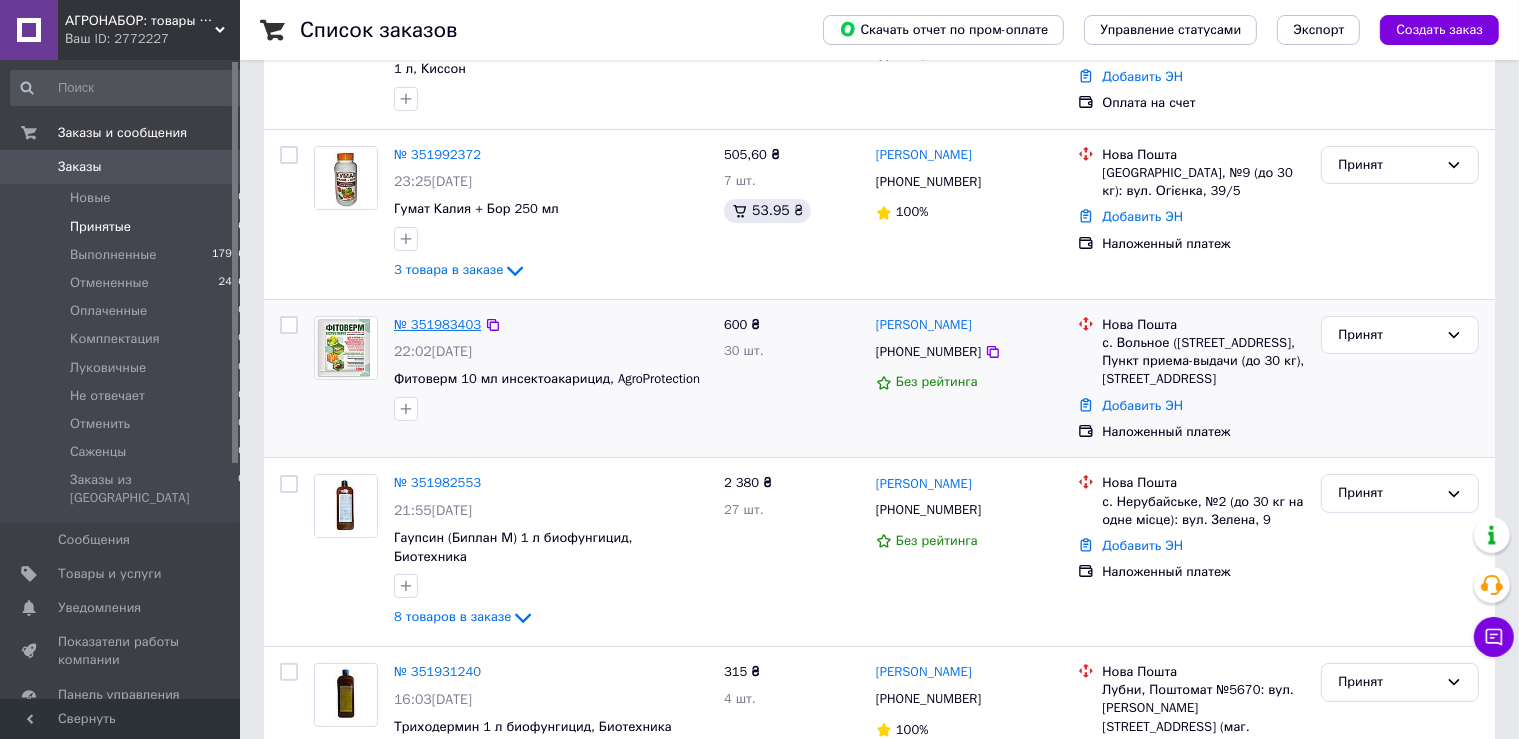 click on "№ 351983403" at bounding box center (437, 324) 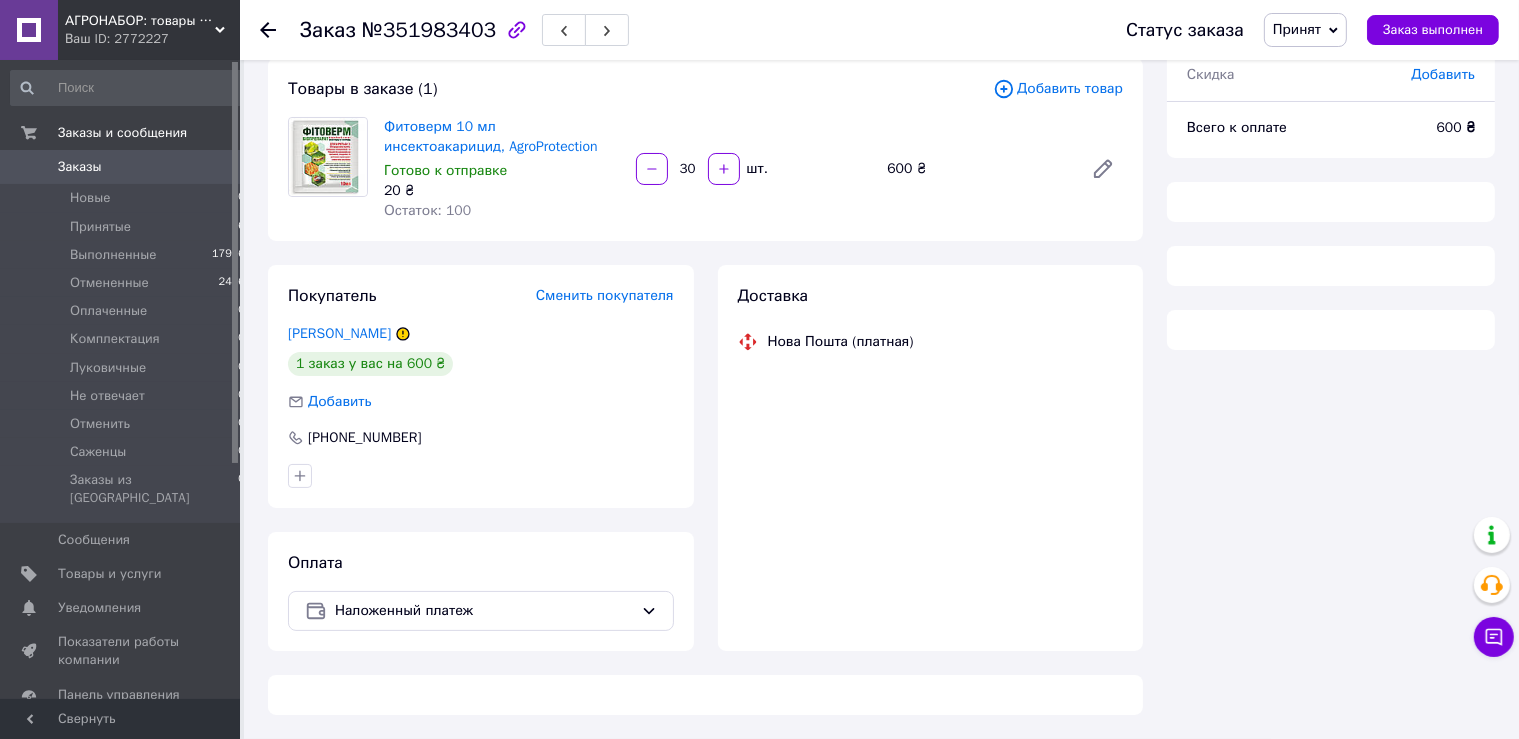 scroll, scrollTop: 114, scrollLeft: 0, axis: vertical 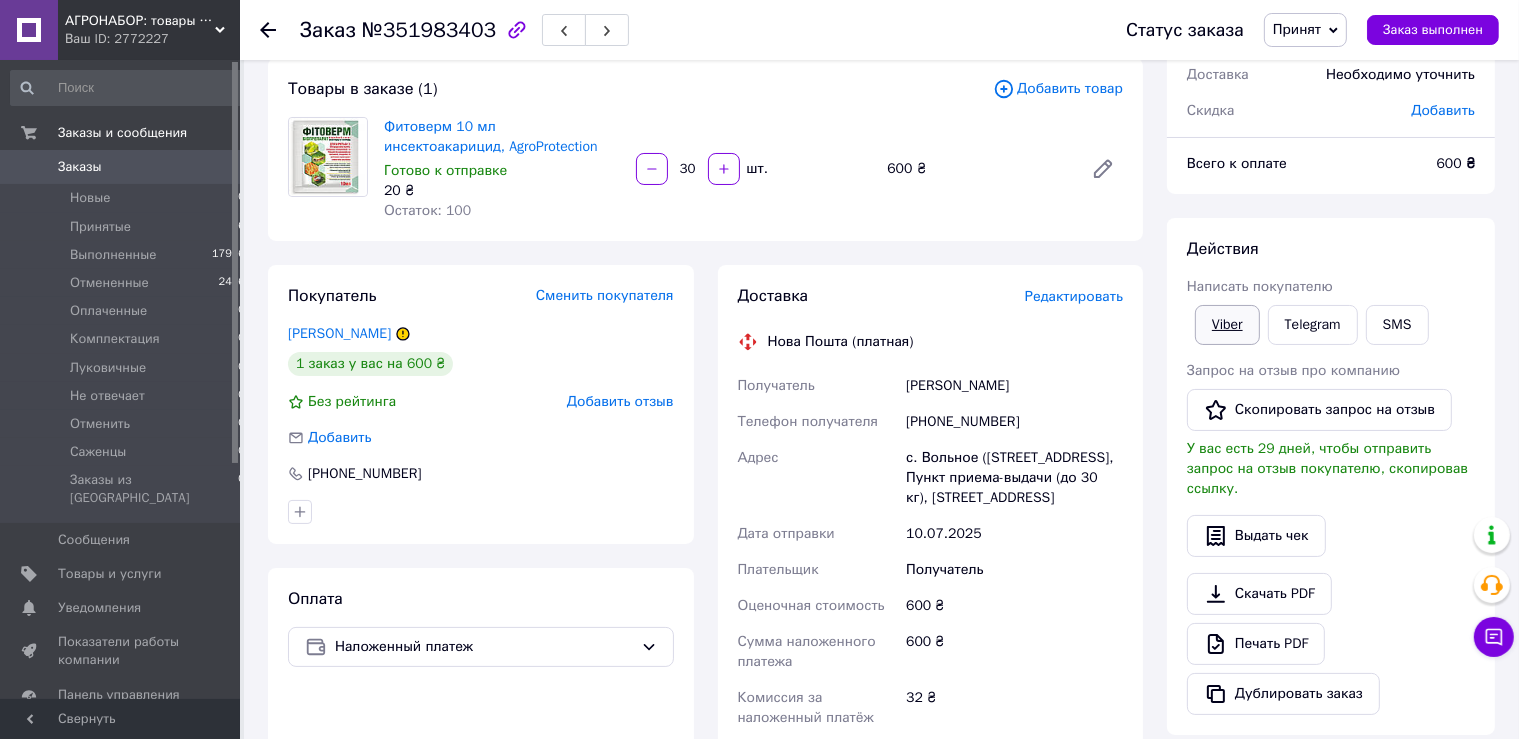 click on "Viber" at bounding box center (1227, 325) 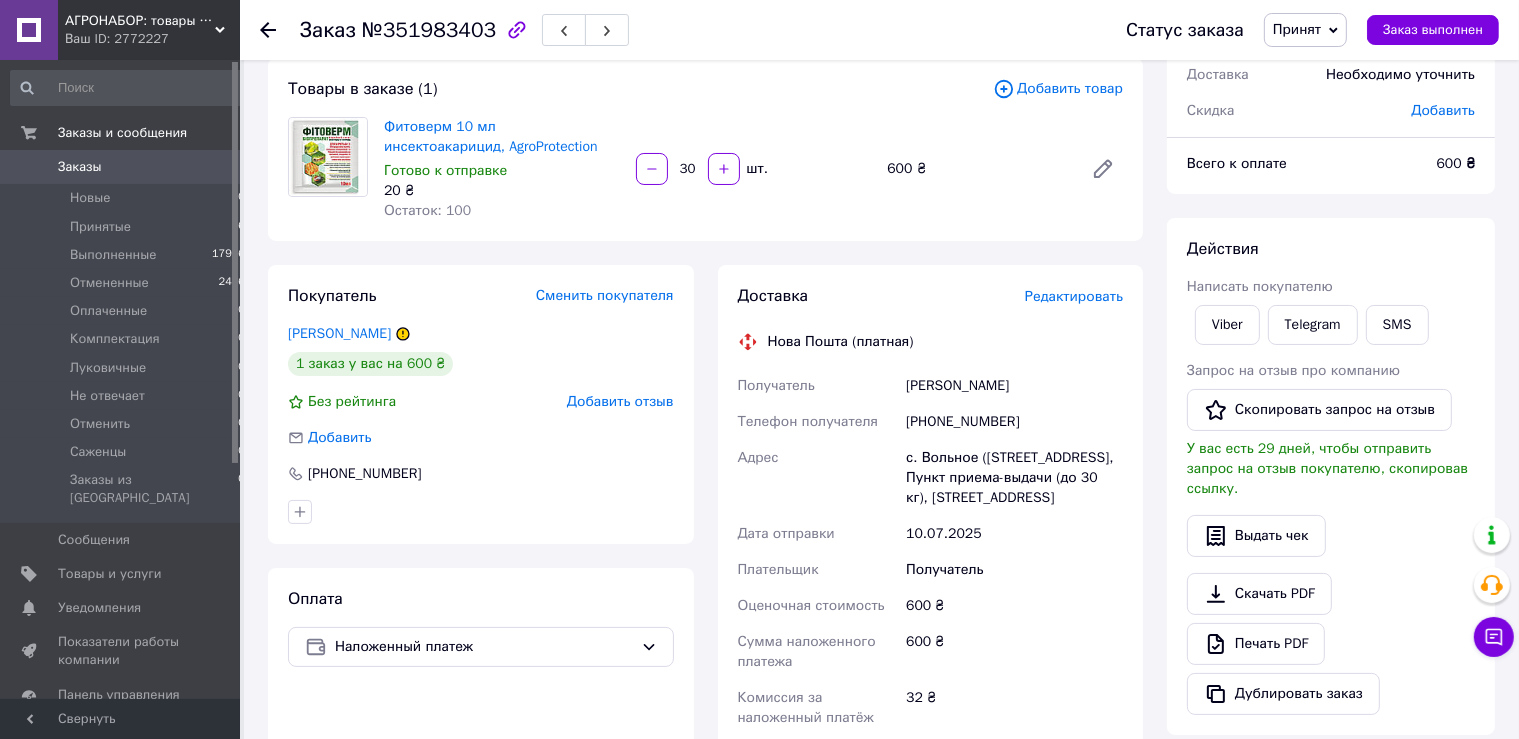 click on "с. Вольное ([STREET_ADDRESS], Пункт приема-выдачи (до 30 кг), [STREET_ADDRESS]" at bounding box center (1014, 478) 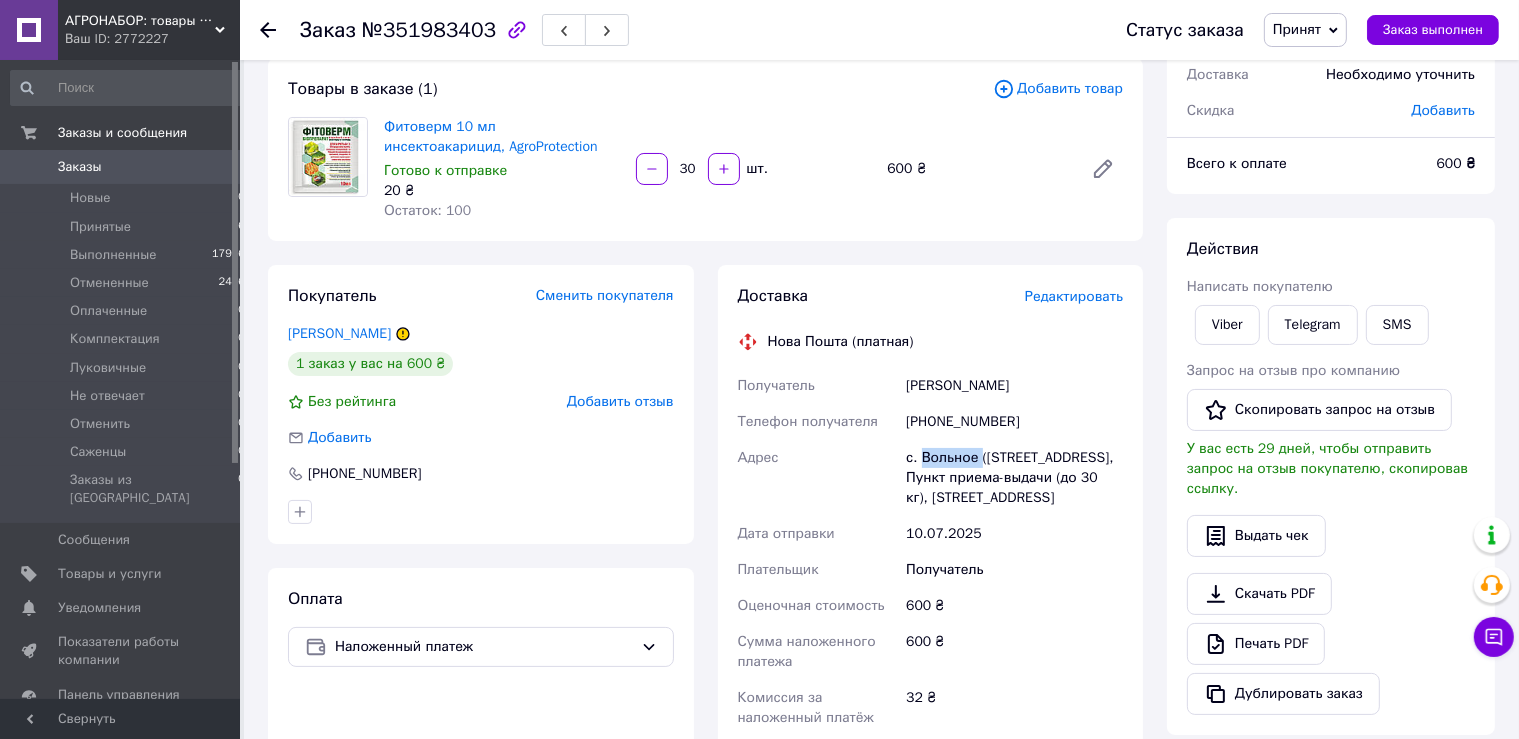 click on "с. Вольное ([STREET_ADDRESS], Пункт приема-выдачи (до 30 кг), [STREET_ADDRESS]" at bounding box center (1014, 478) 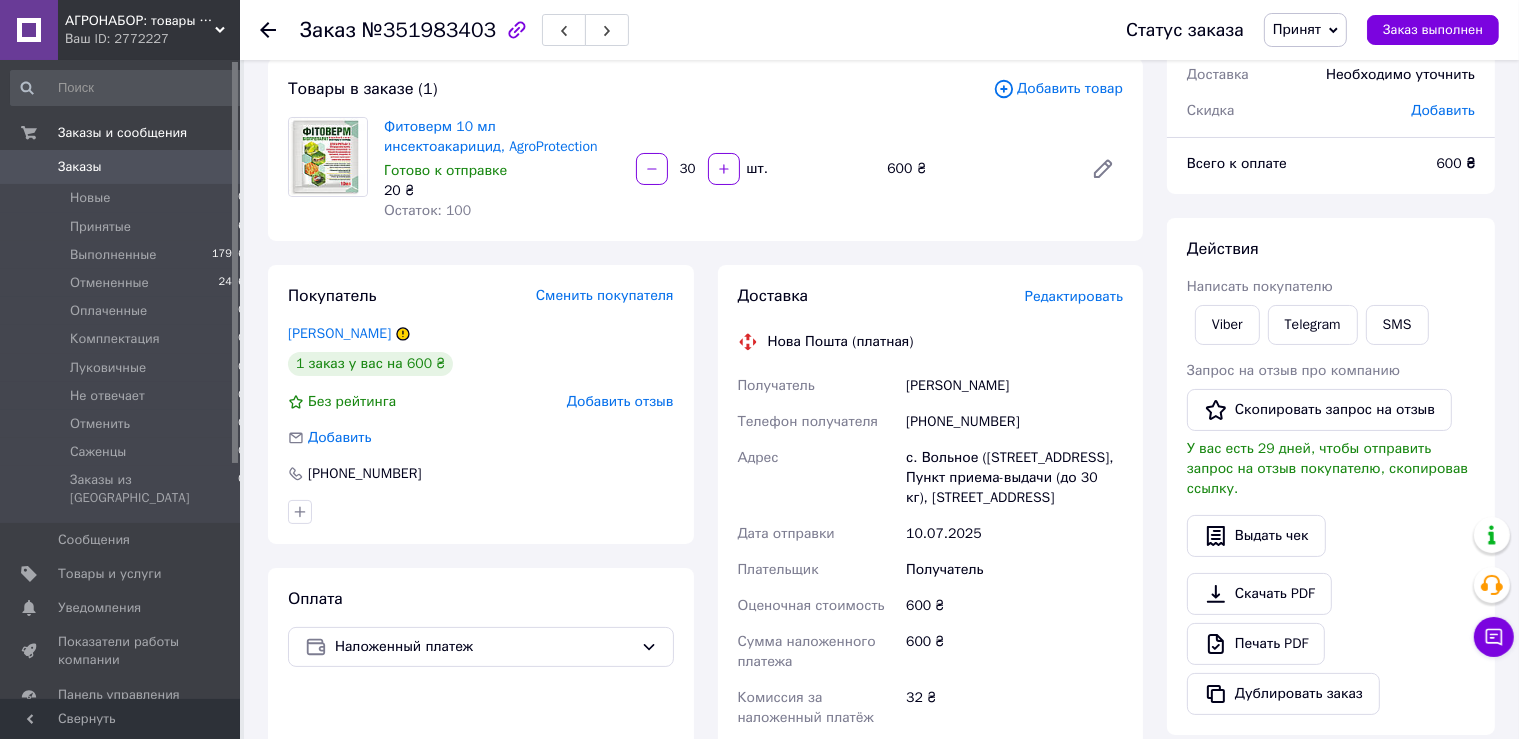 click 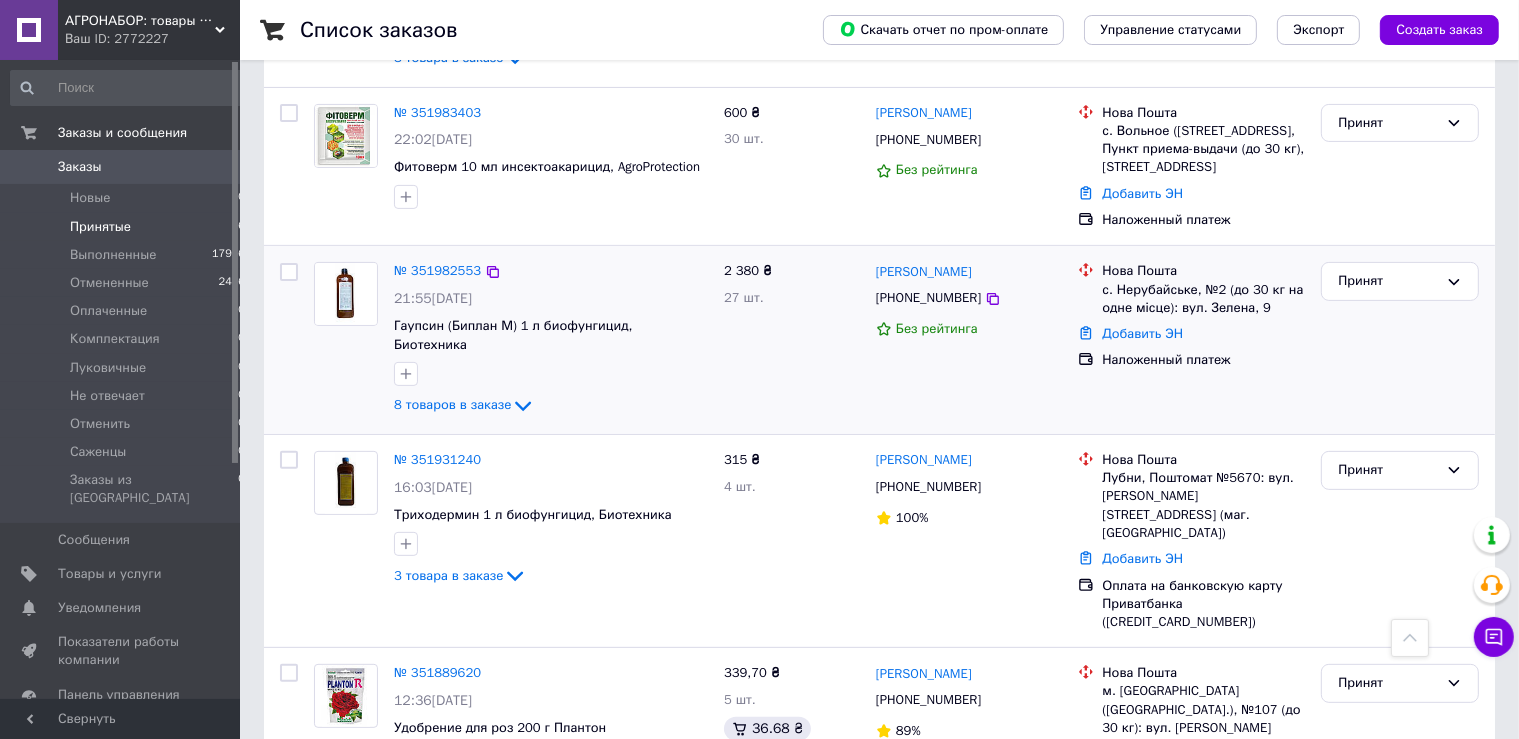 scroll, scrollTop: 589, scrollLeft: 0, axis: vertical 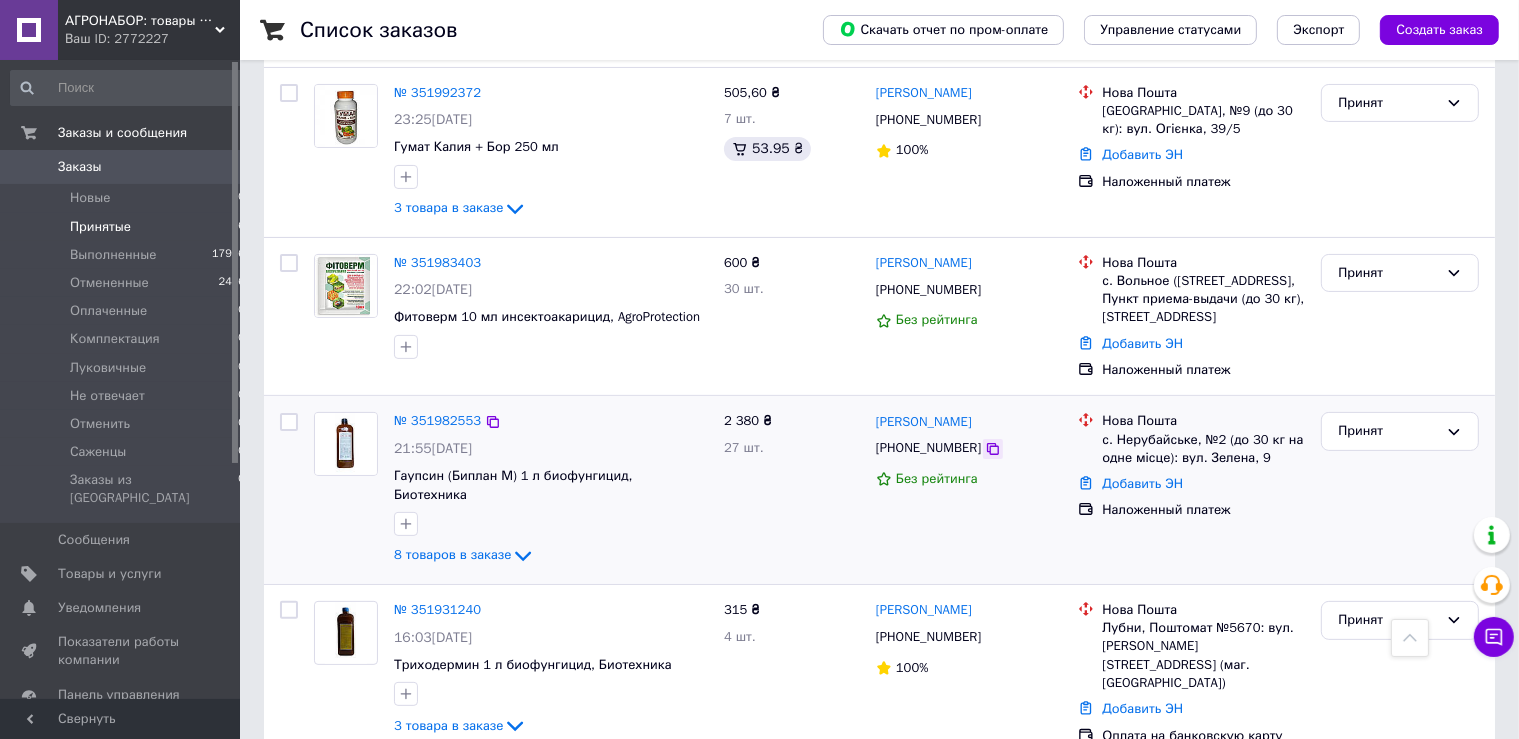 click 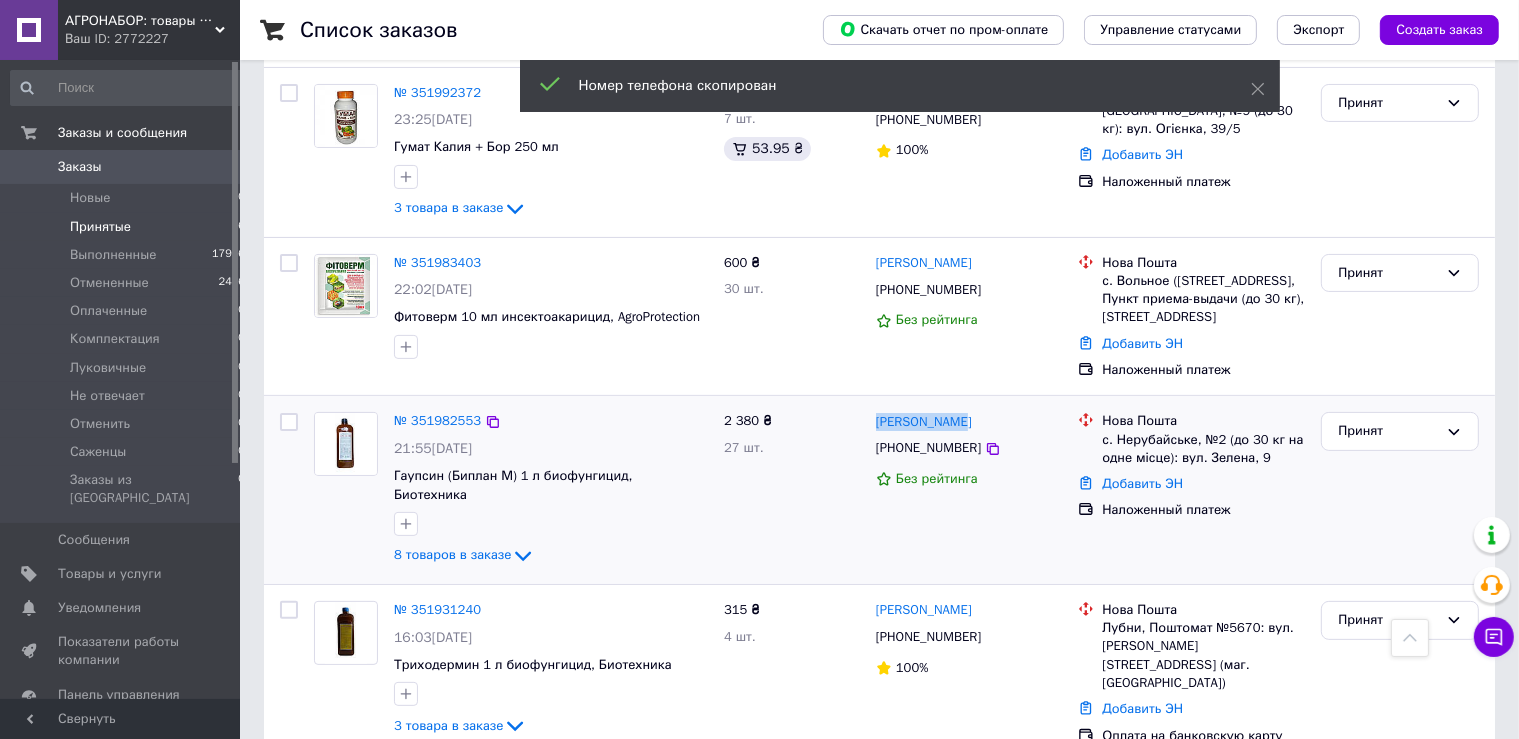drag, startPoint x: 966, startPoint y: 442, endPoint x: 873, endPoint y: 437, distance: 93.13431 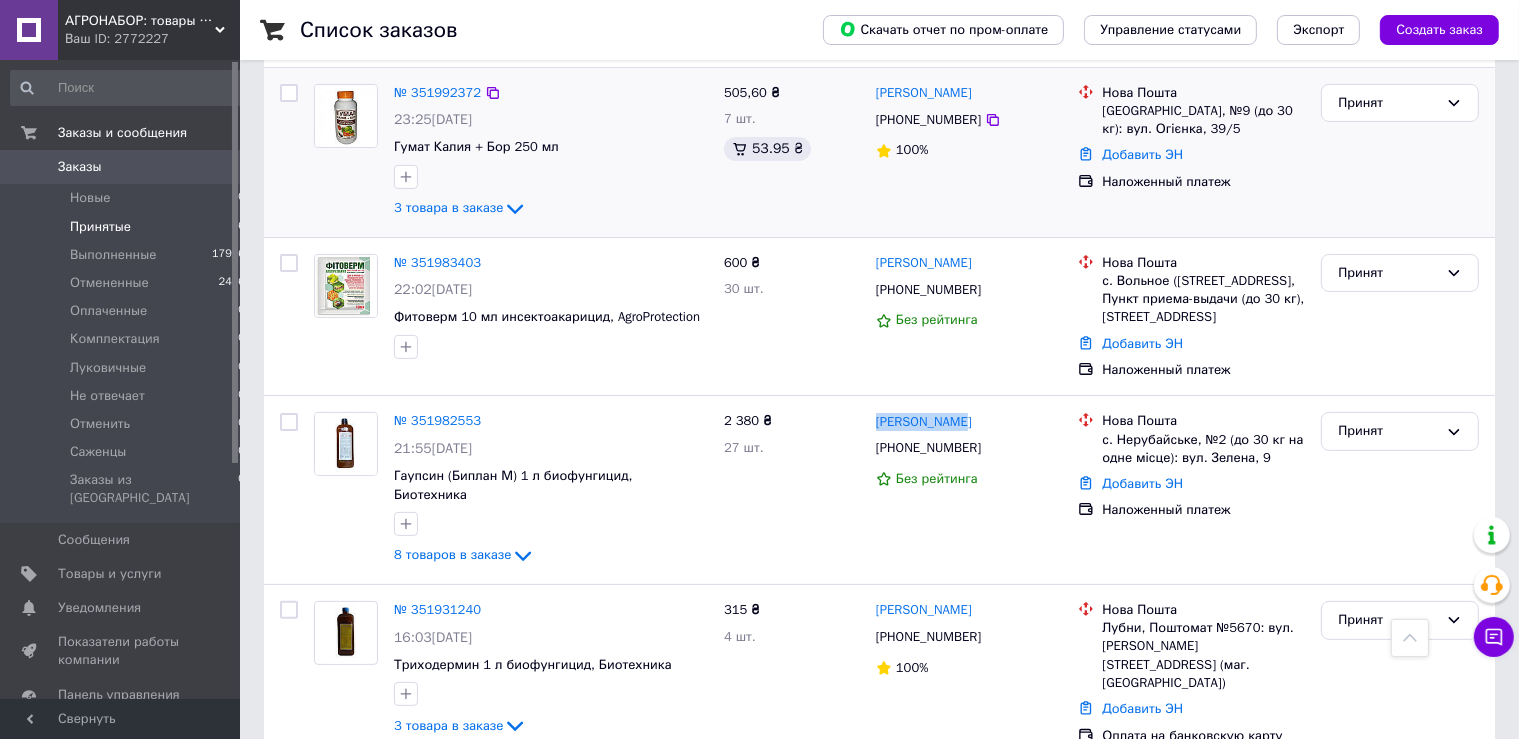 copy on "[PERSON_NAME]" 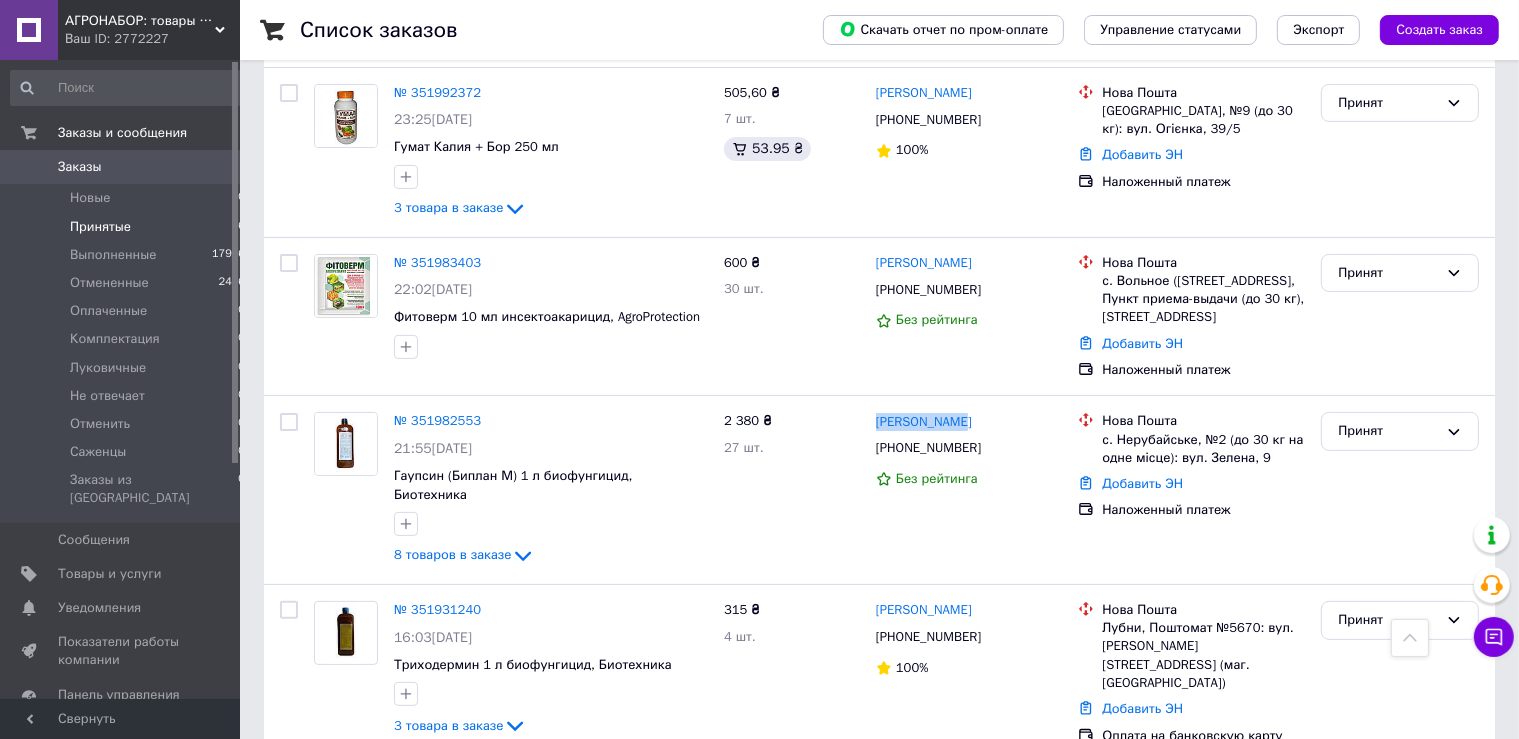 scroll, scrollTop: 0, scrollLeft: 0, axis: both 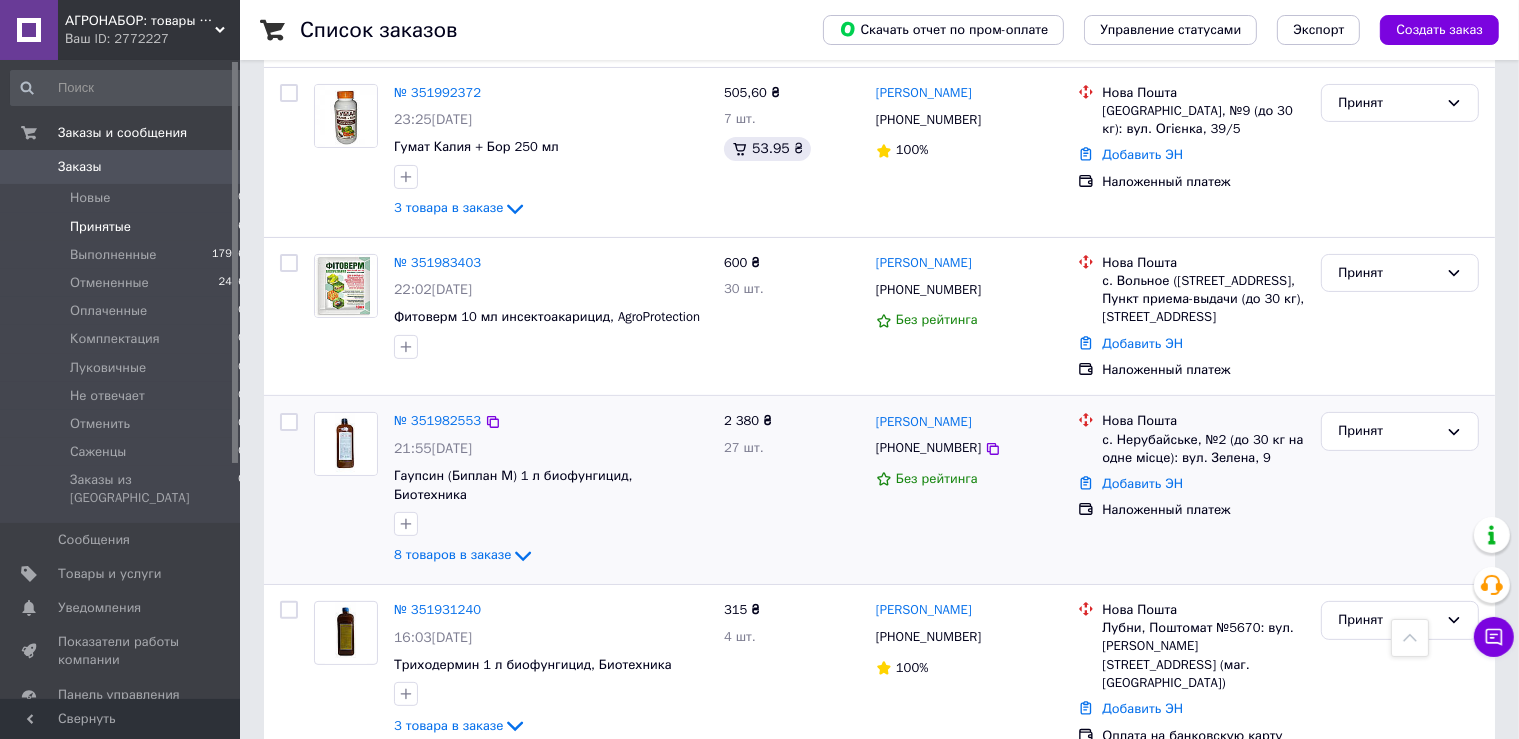 click on "2 380 ₴ 27 шт." at bounding box center [792, 490] 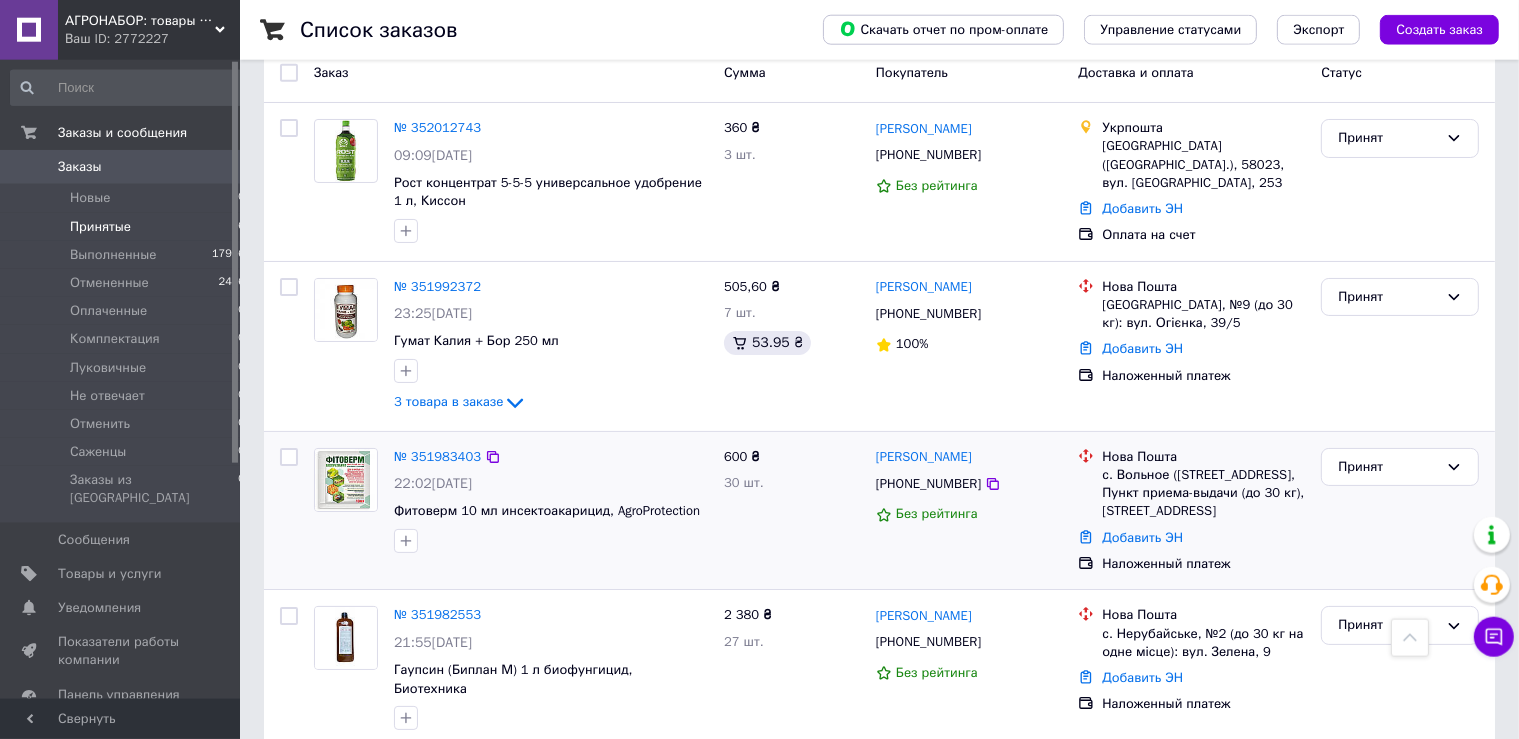 scroll, scrollTop: 61, scrollLeft: 0, axis: vertical 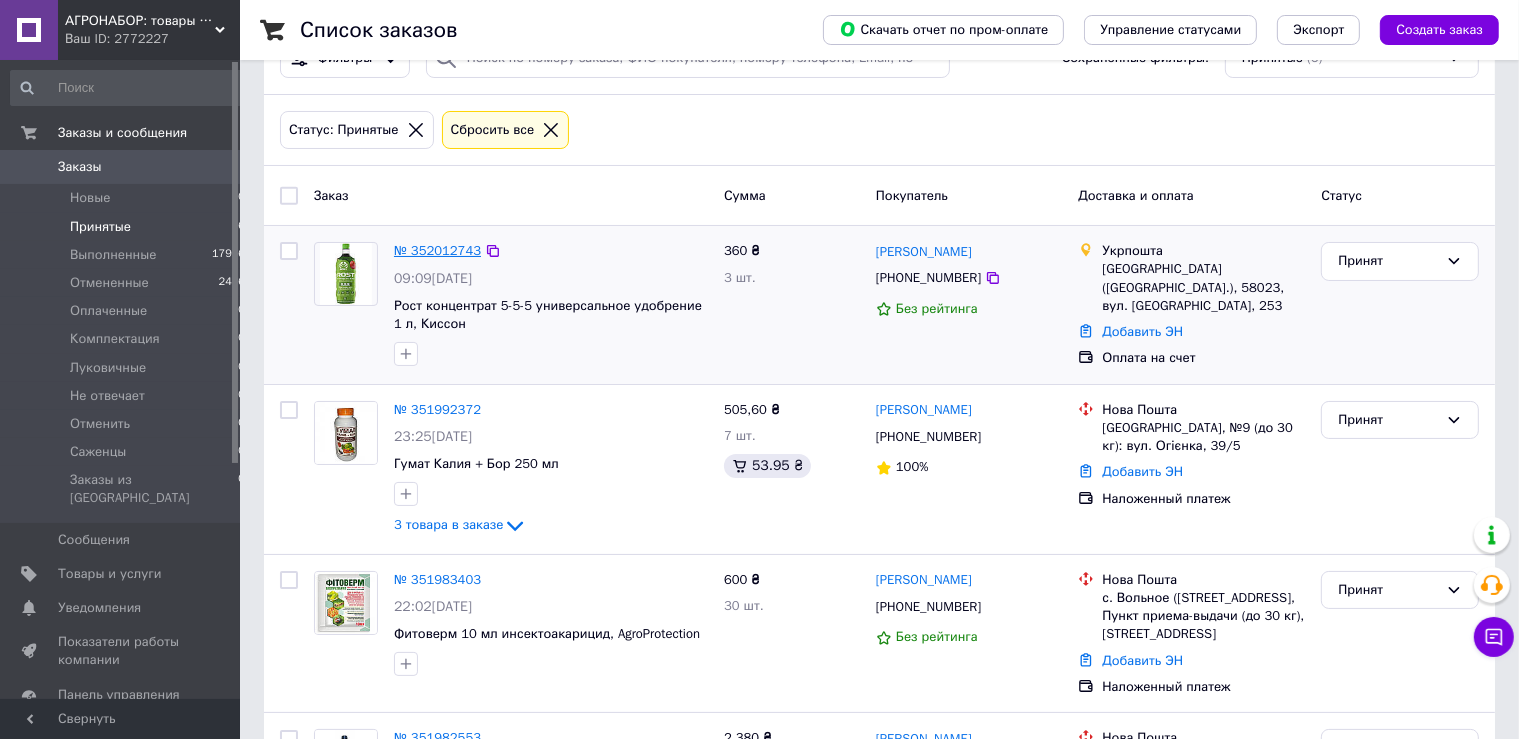 click on "№ 352012743" at bounding box center [437, 250] 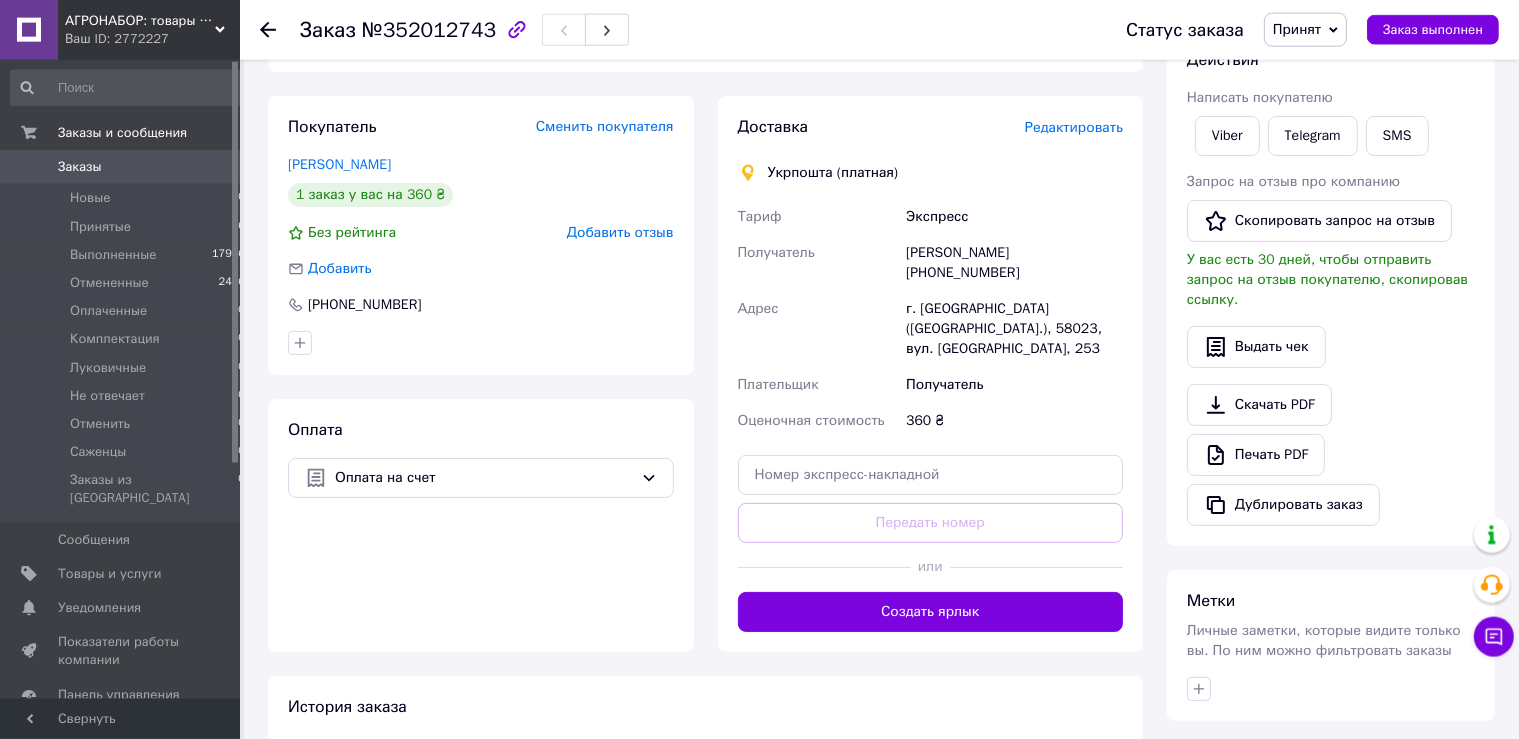 scroll, scrollTop: 378, scrollLeft: 0, axis: vertical 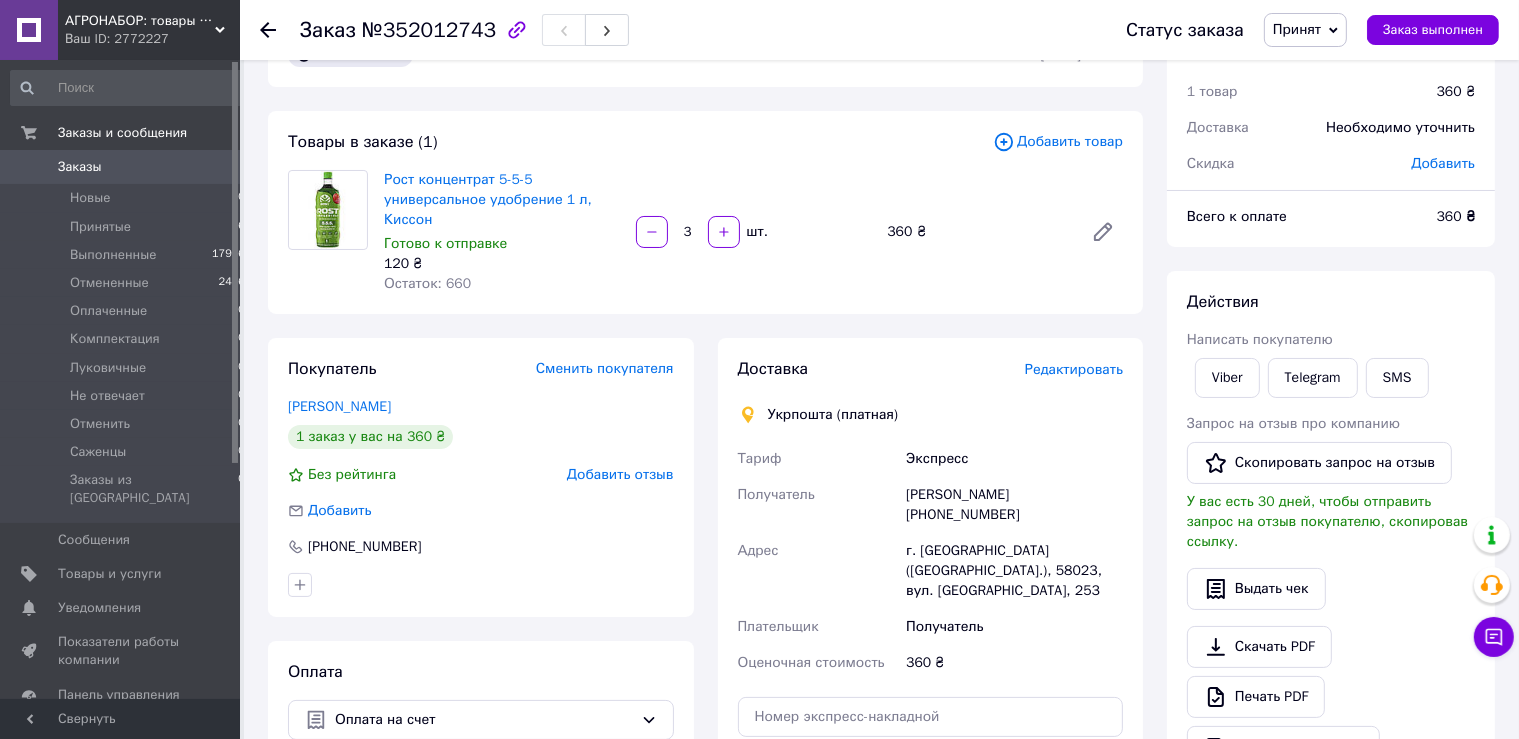 click on "Принят" at bounding box center (1297, 29) 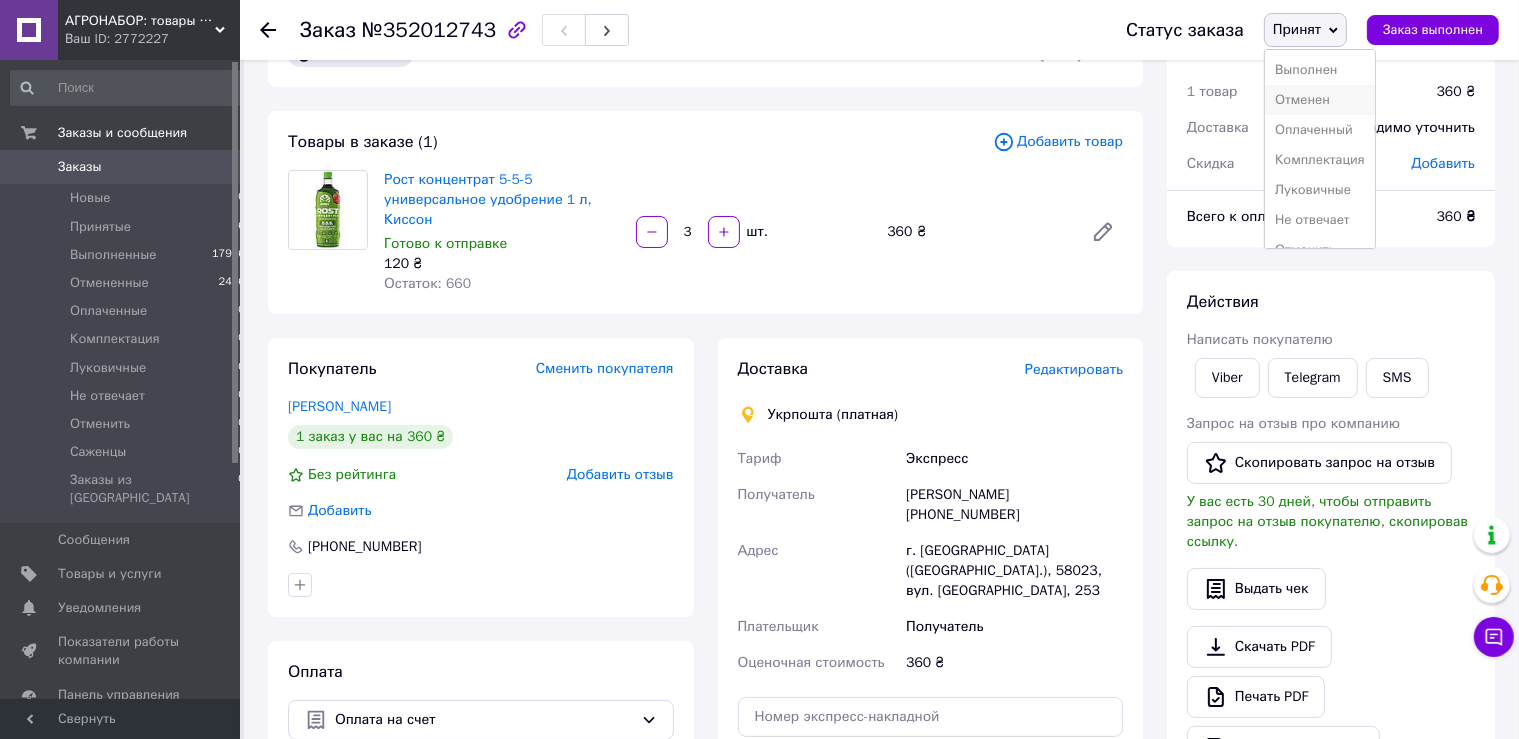 click on "Отменен" at bounding box center [1320, 100] 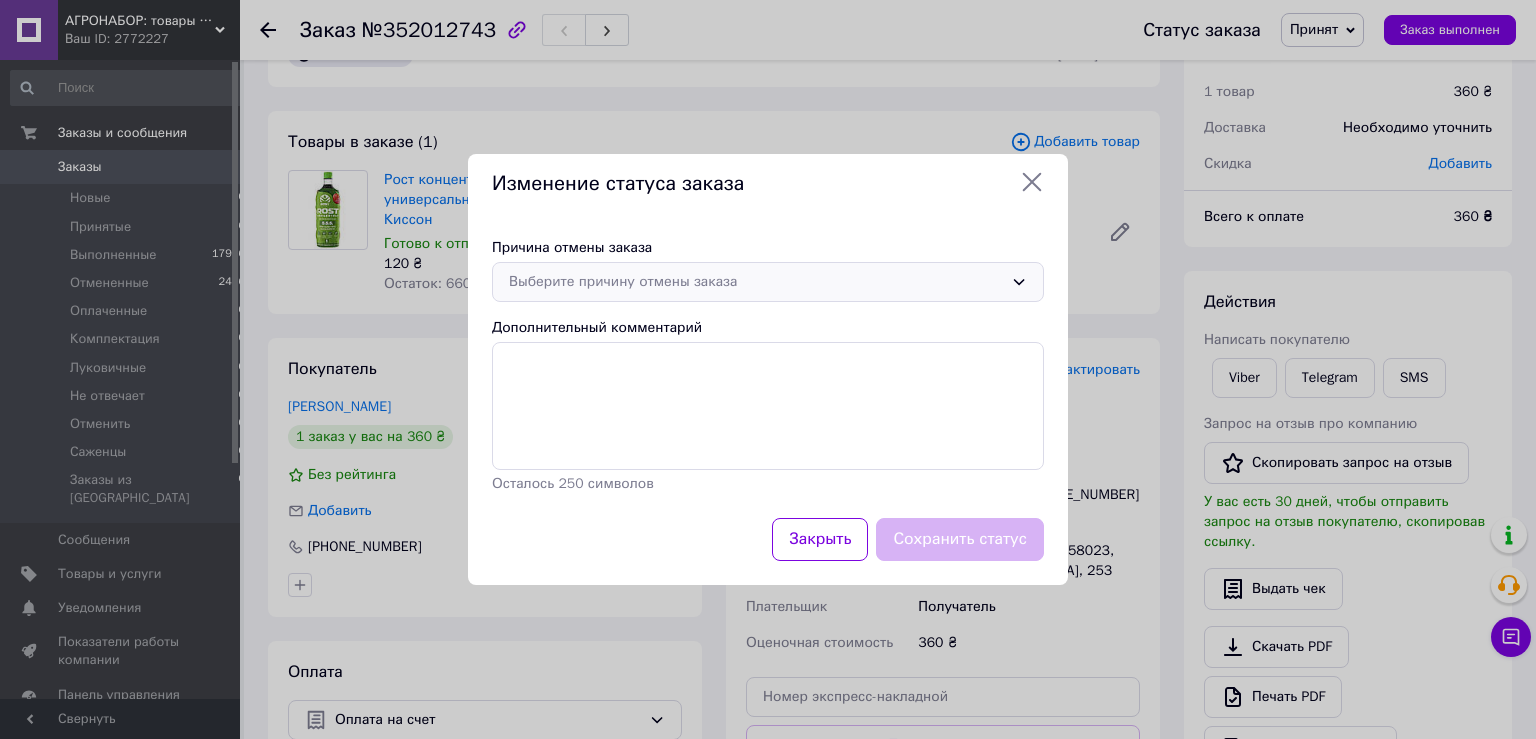 click on "Выберите причину отмены заказа" at bounding box center (756, 282) 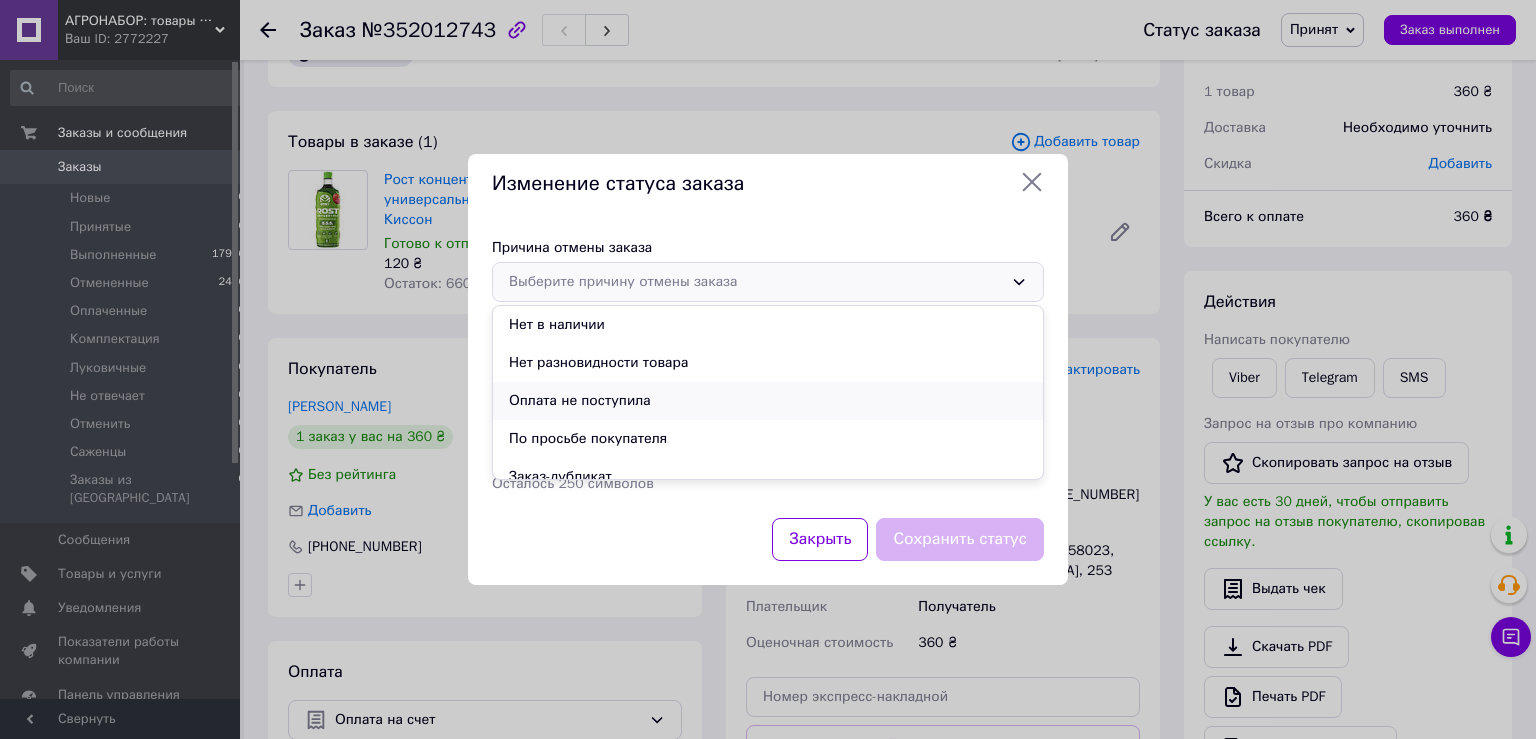 click on "Оплата не поступила" at bounding box center [768, 401] 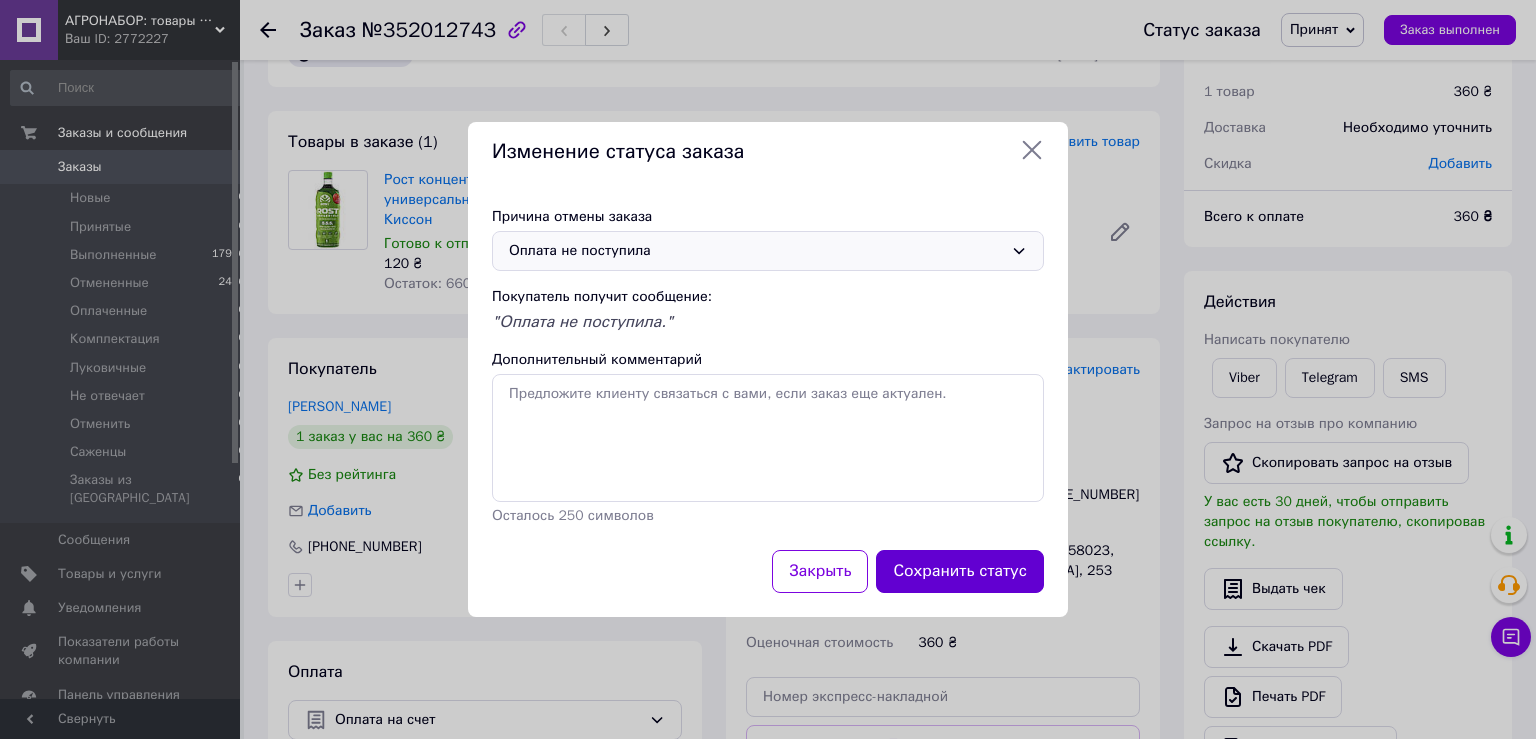 click on "Сохранить статус" at bounding box center (960, 571) 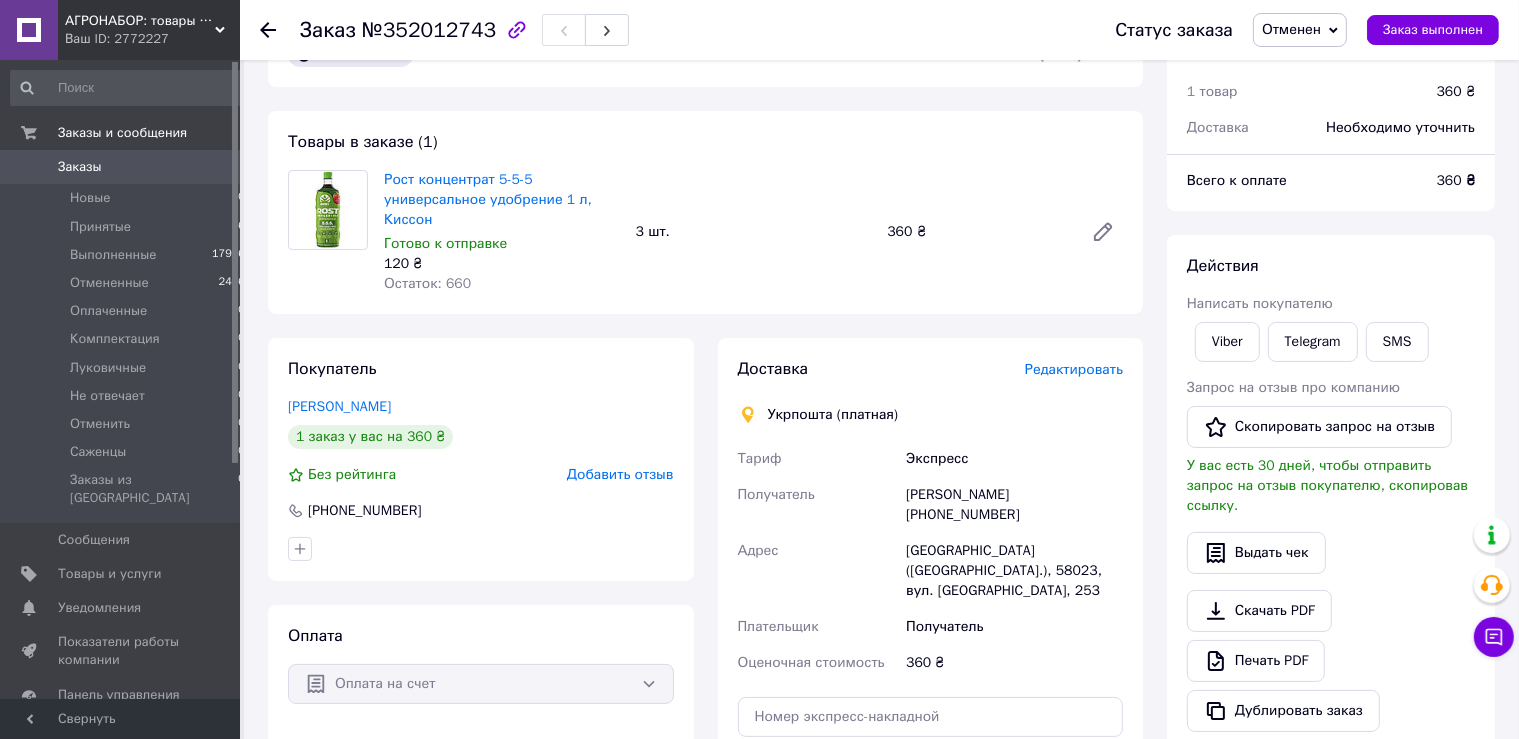 click on "Добавить отзыв" at bounding box center [620, 474] 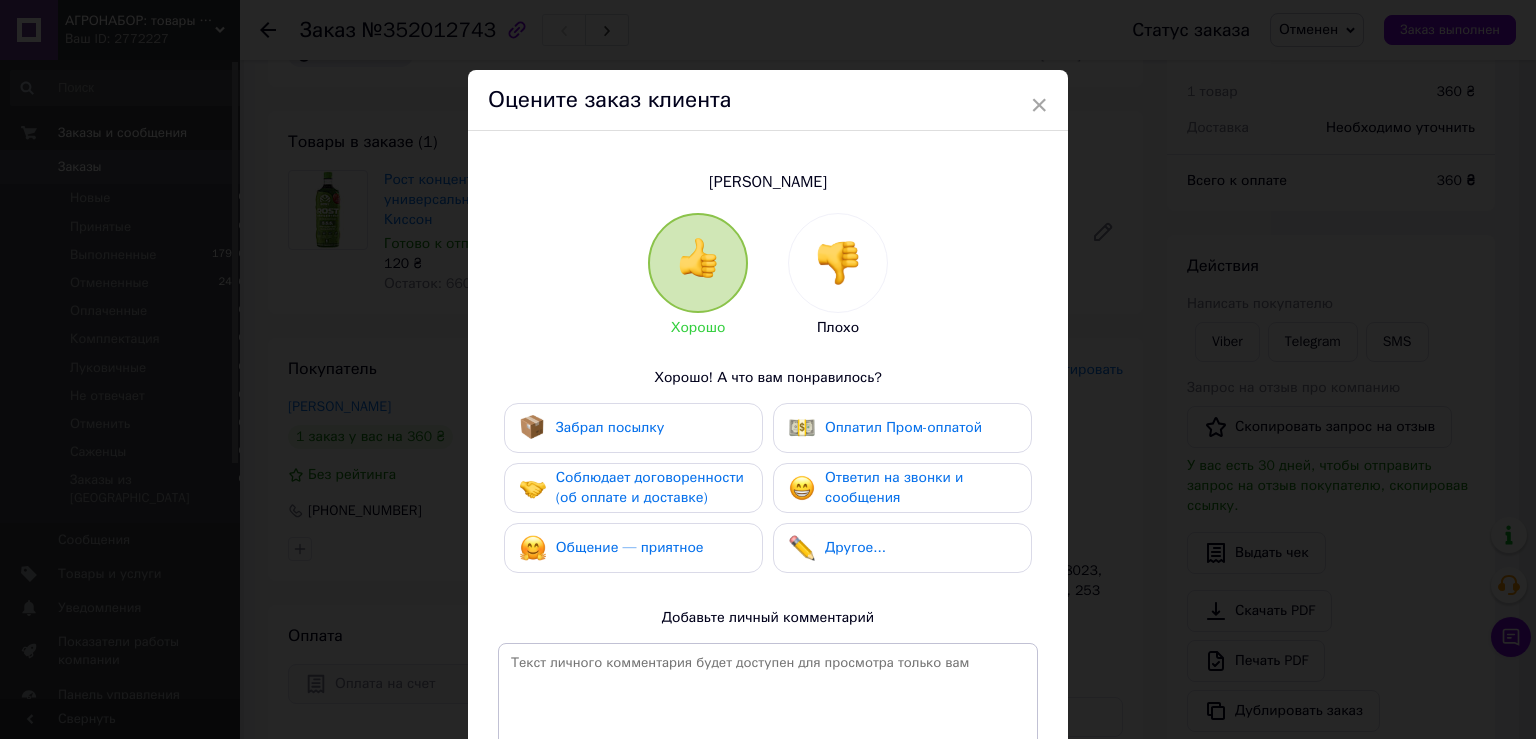 click at bounding box center (838, 263) 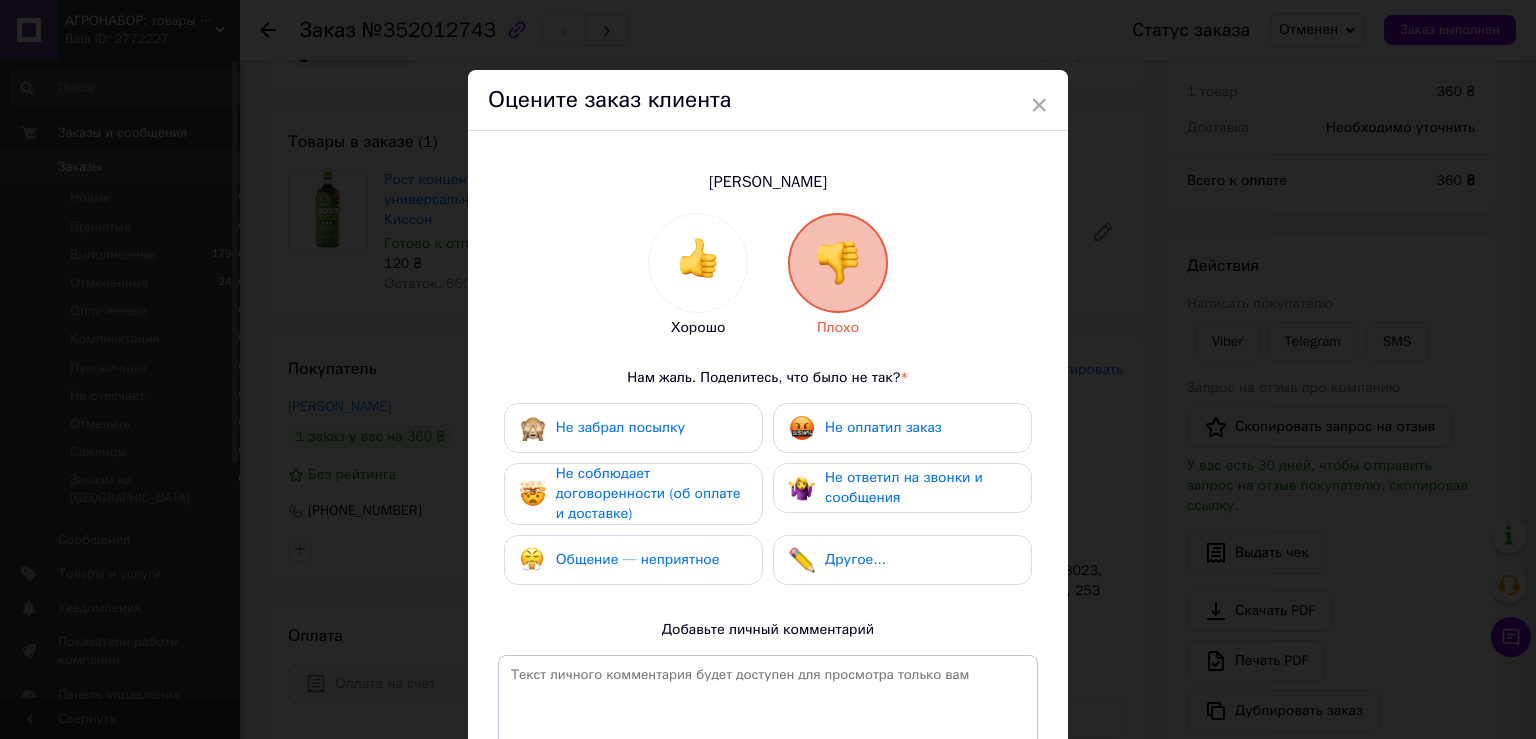 click on "Не оплатил заказ" at bounding box center (865, 428) 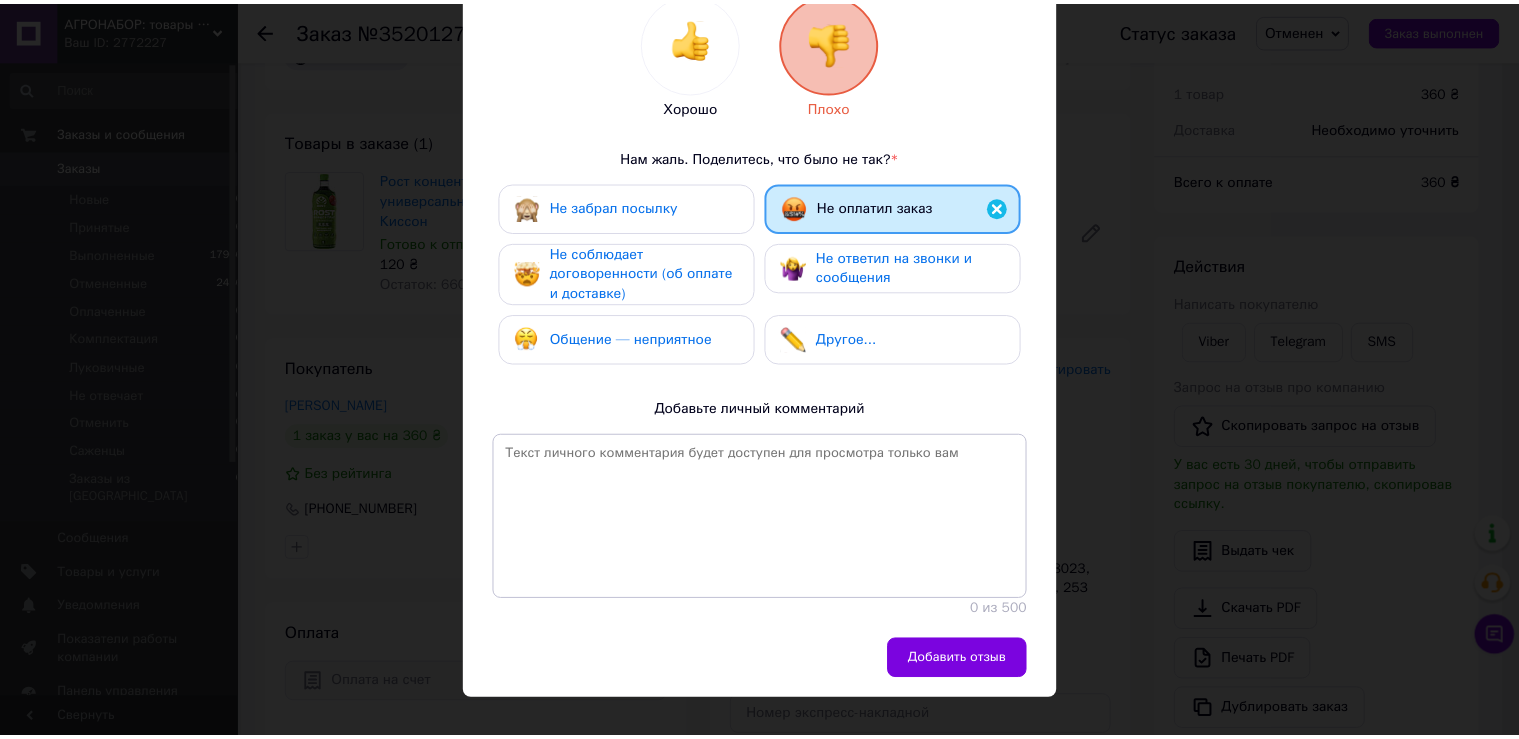 scroll, scrollTop: 221, scrollLeft: 0, axis: vertical 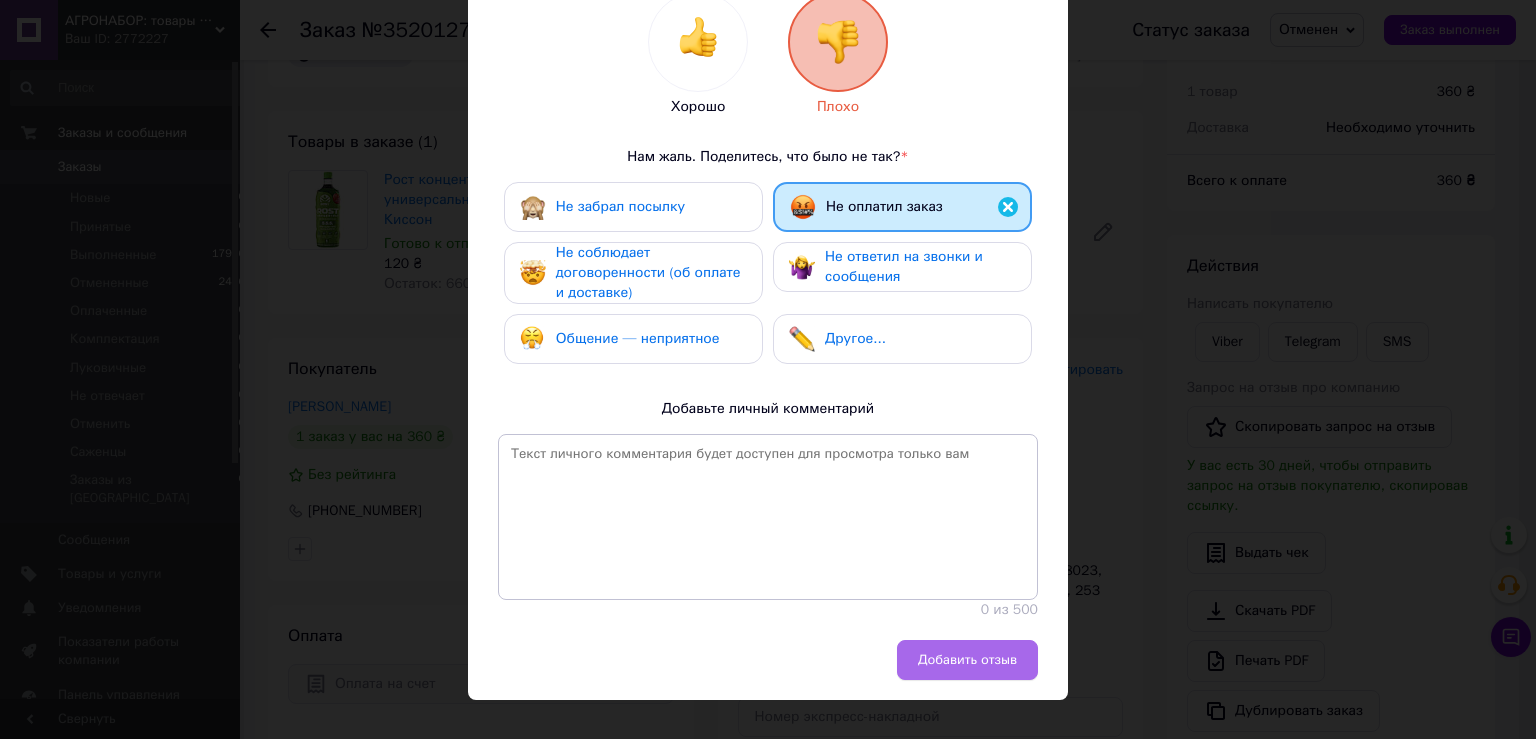 click on "Добавить отзыв" at bounding box center (967, 660) 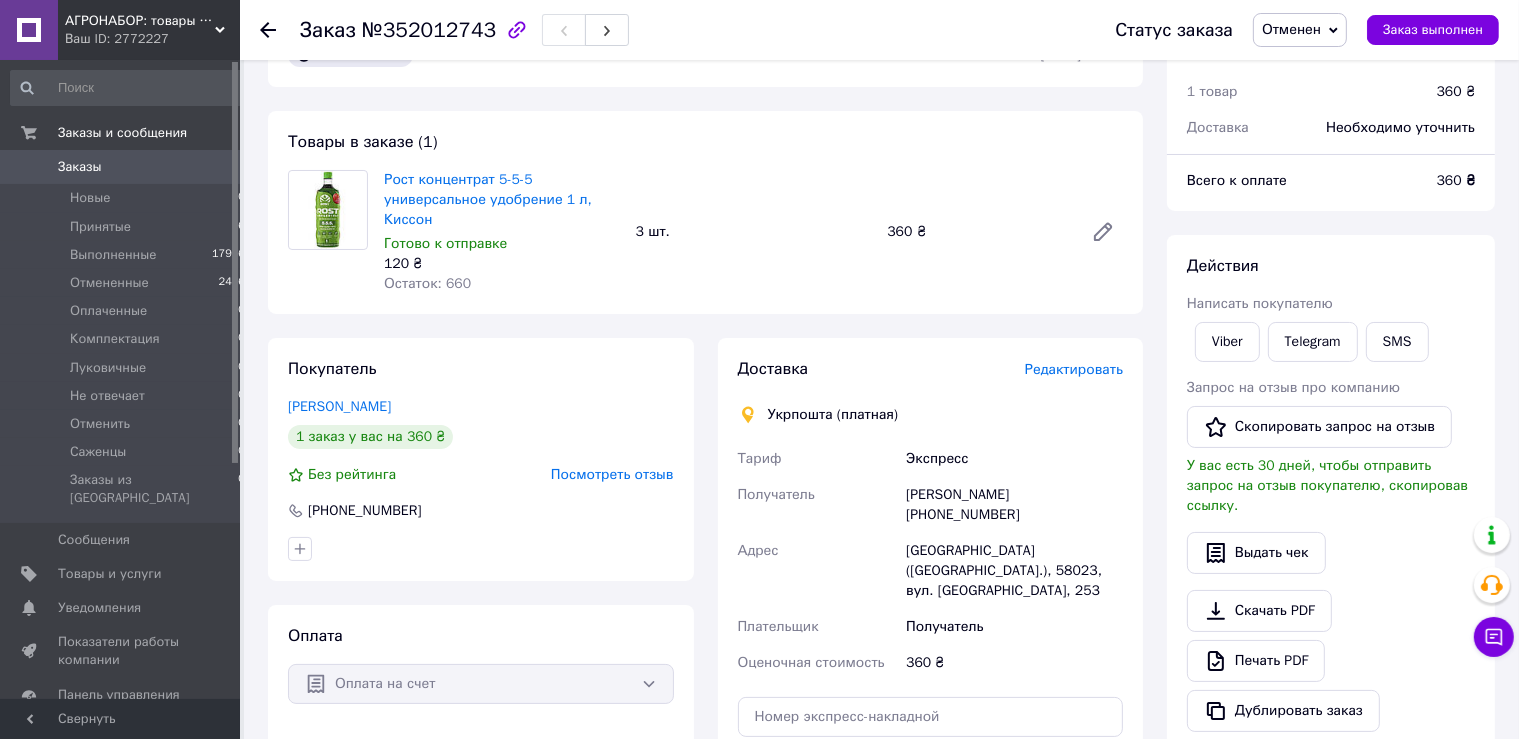 click 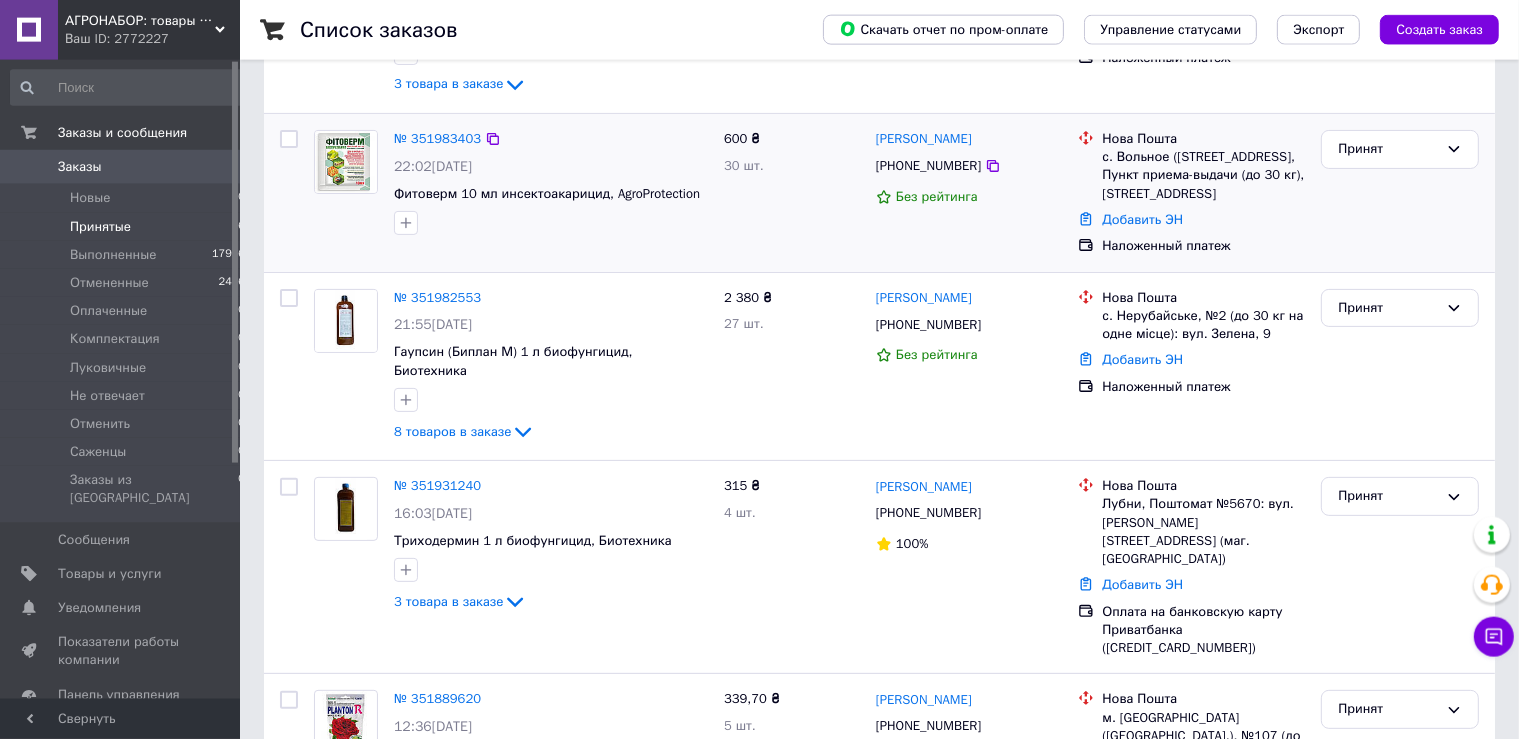 scroll, scrollTop: 528, scrollLeft: 0, axis: vertical 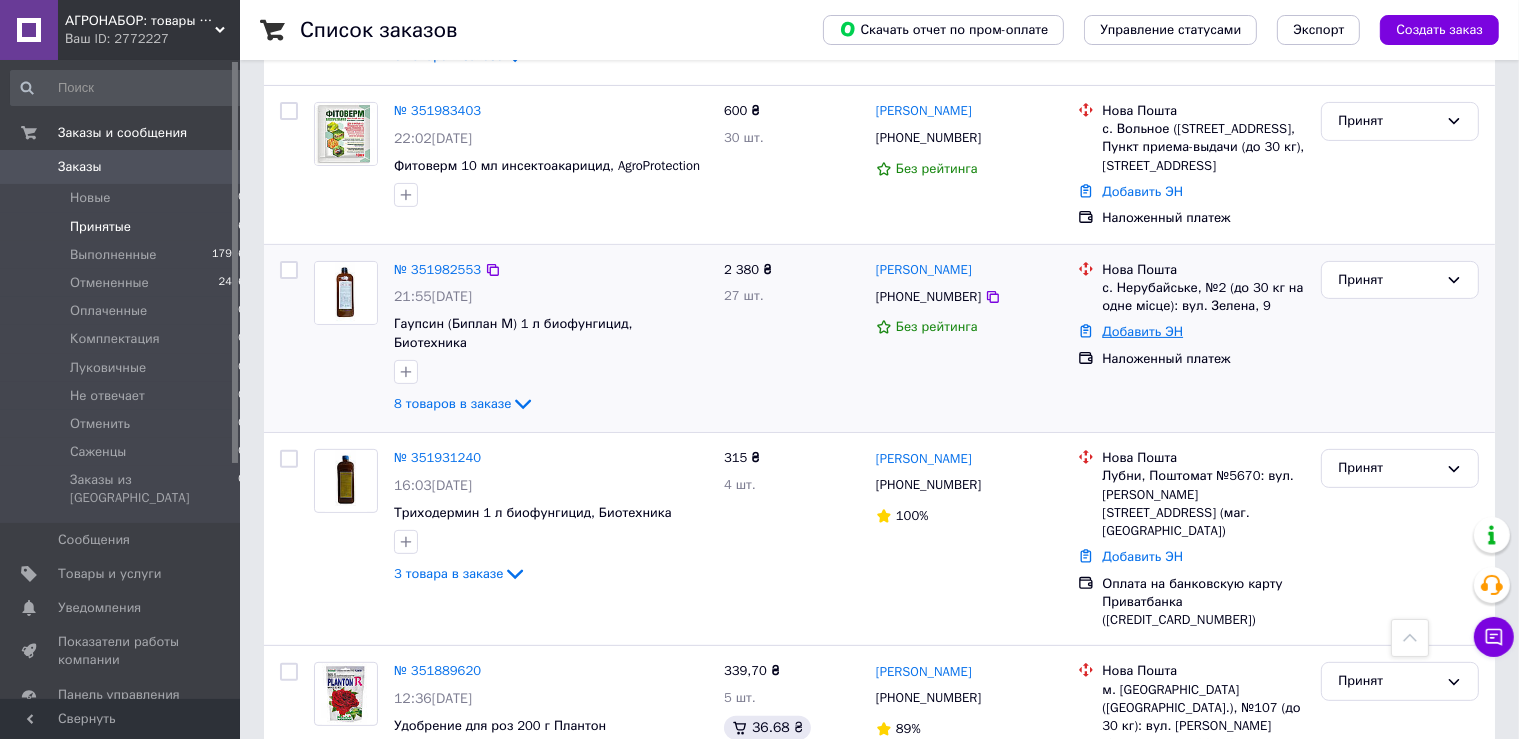 click on "Добавить ЭН" at bounding box center [1142, 331] 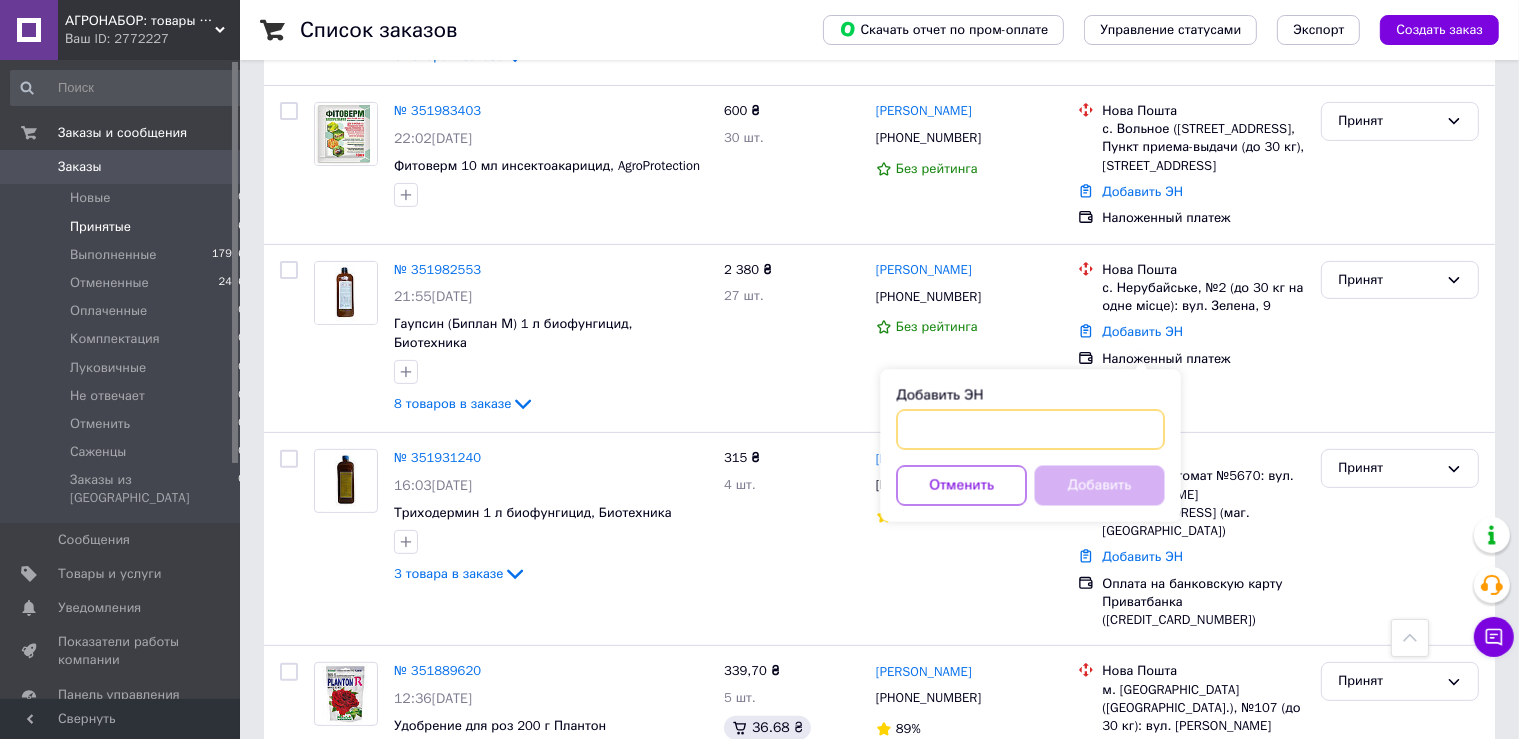click on "Добавить ЭН" at bounding box center [1031, 430] 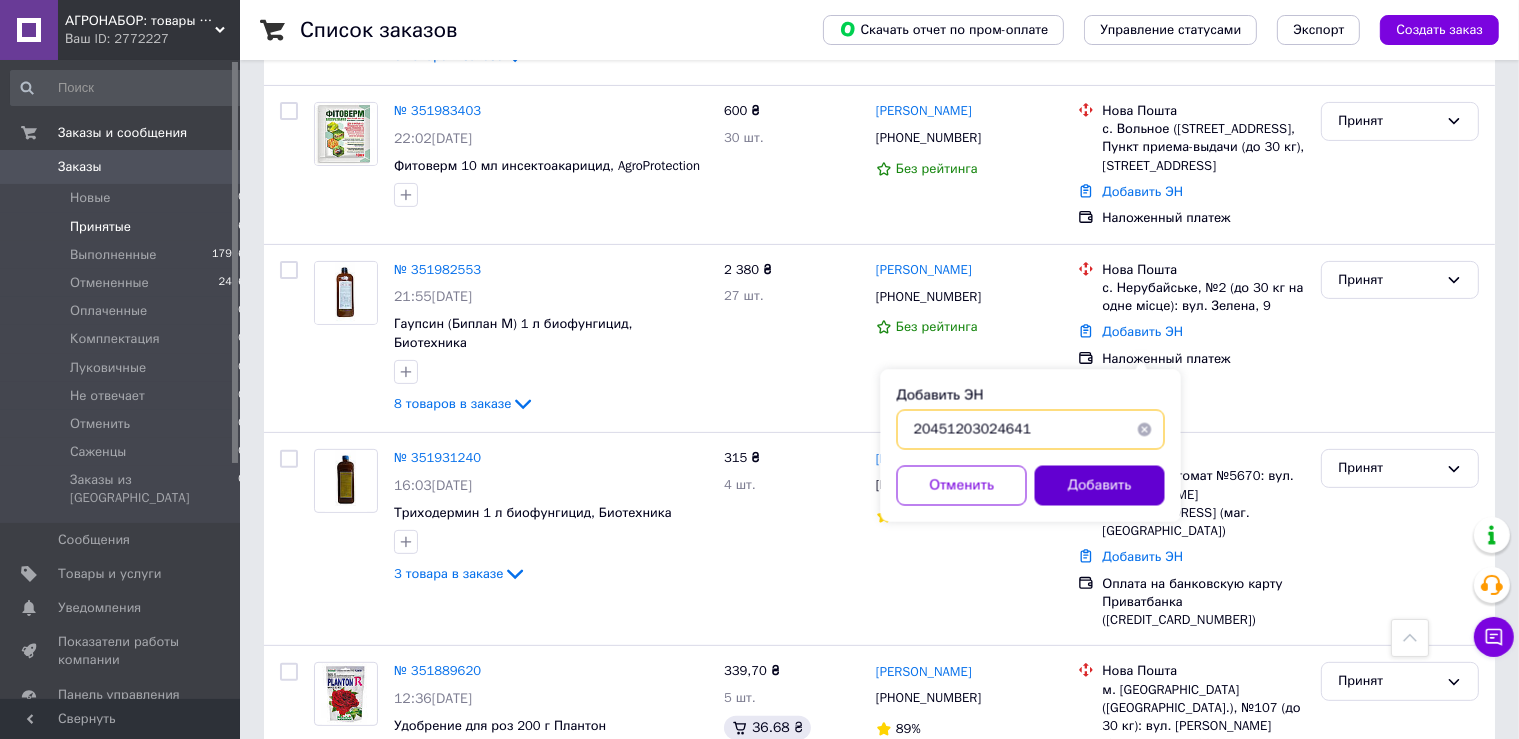 type on "20451203024641" 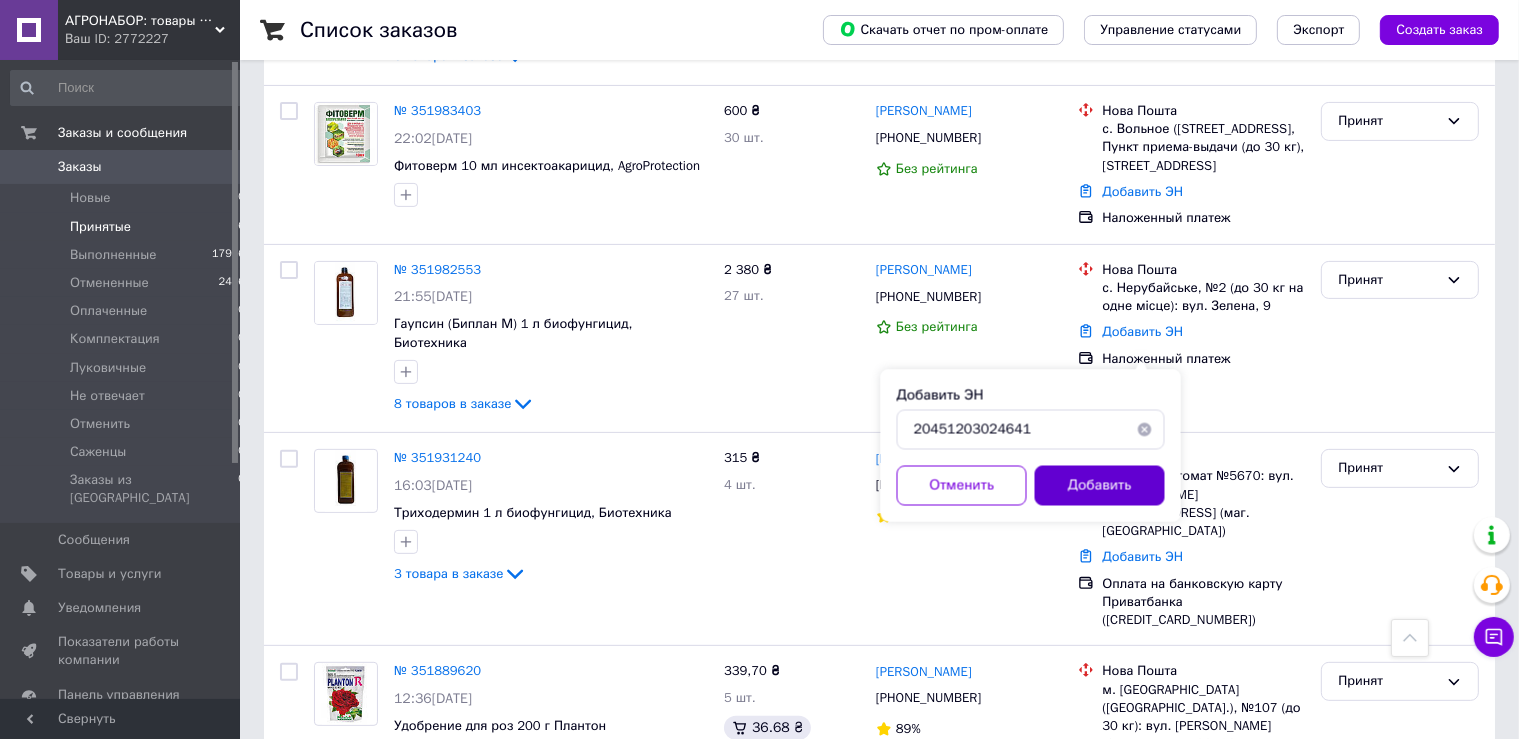 click on "Добавить" at bounding box center (1100, 486) 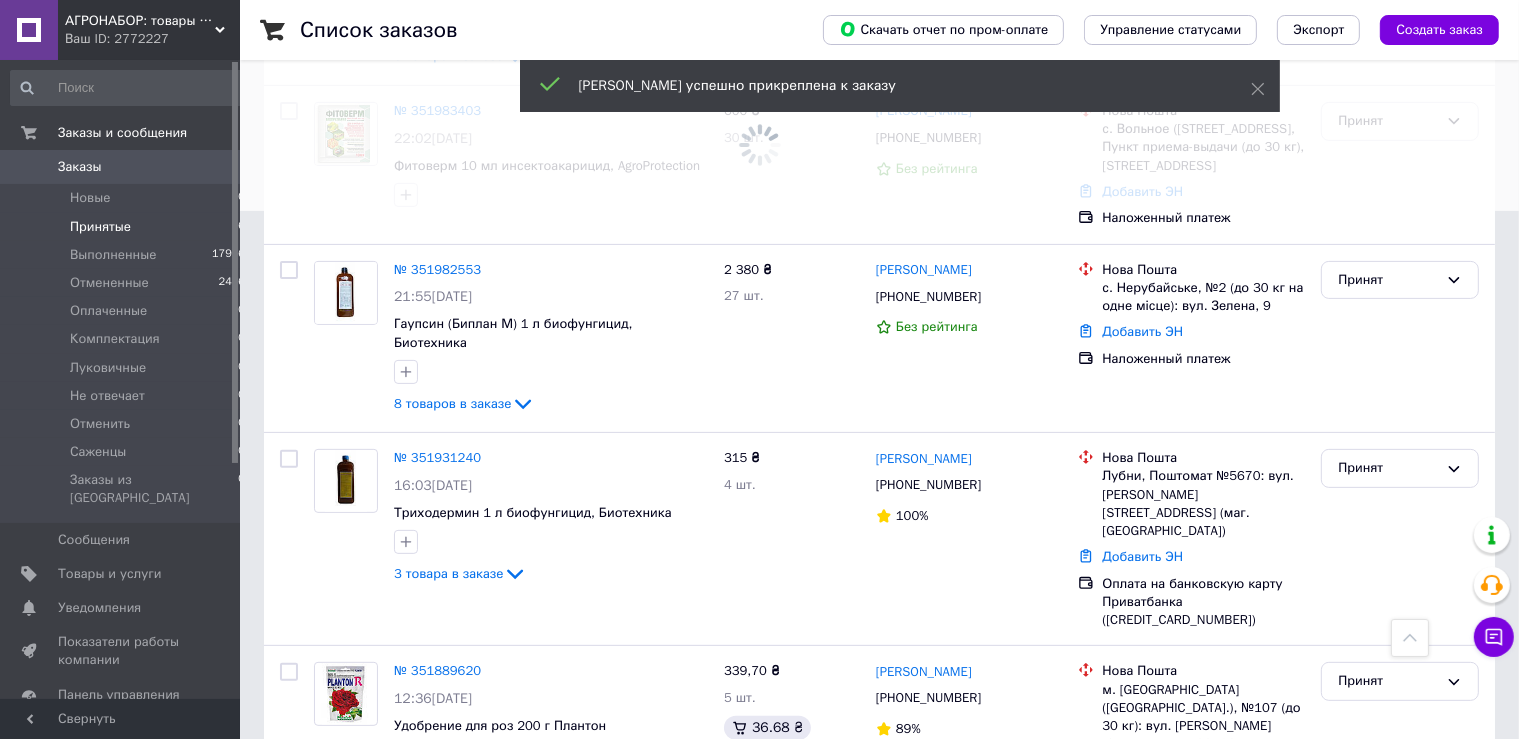scroll, scrollTop: 105, scrollLeft: 0, axis: vertical 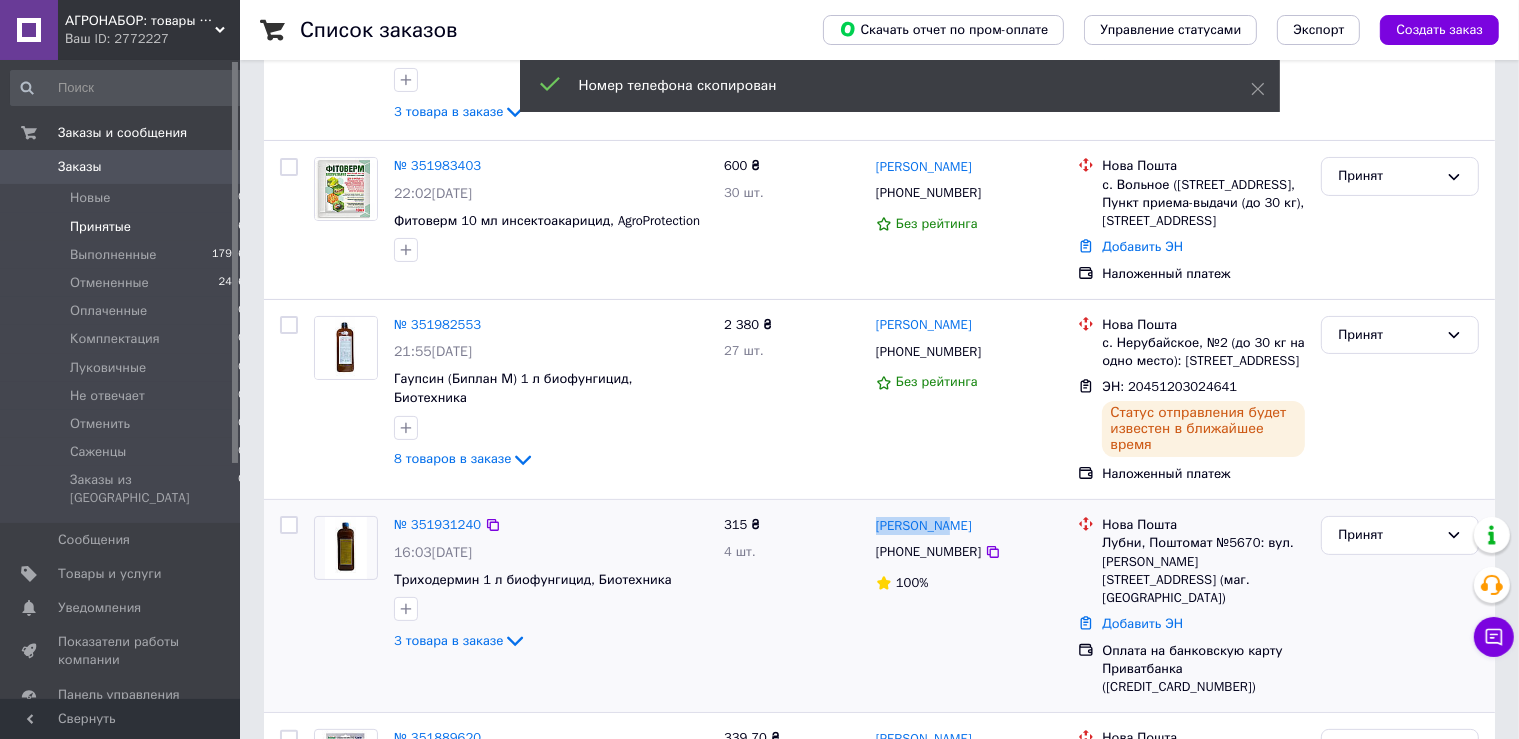 drag, startPoint x: 944, startPoint y: 535, endPoint x: 870, endPoint y: 539, distance: 74.10803 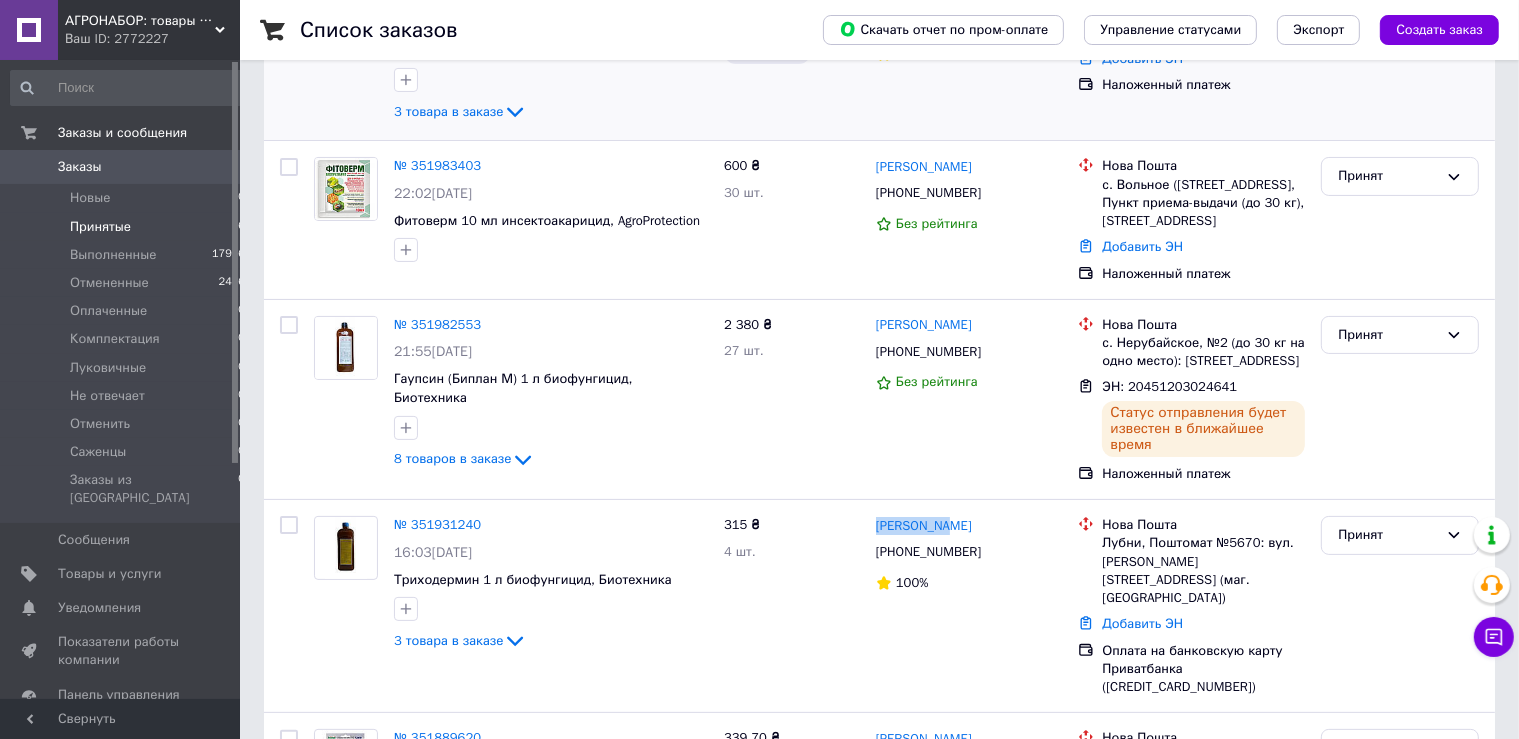 copy on "[PERSON_NAME]" 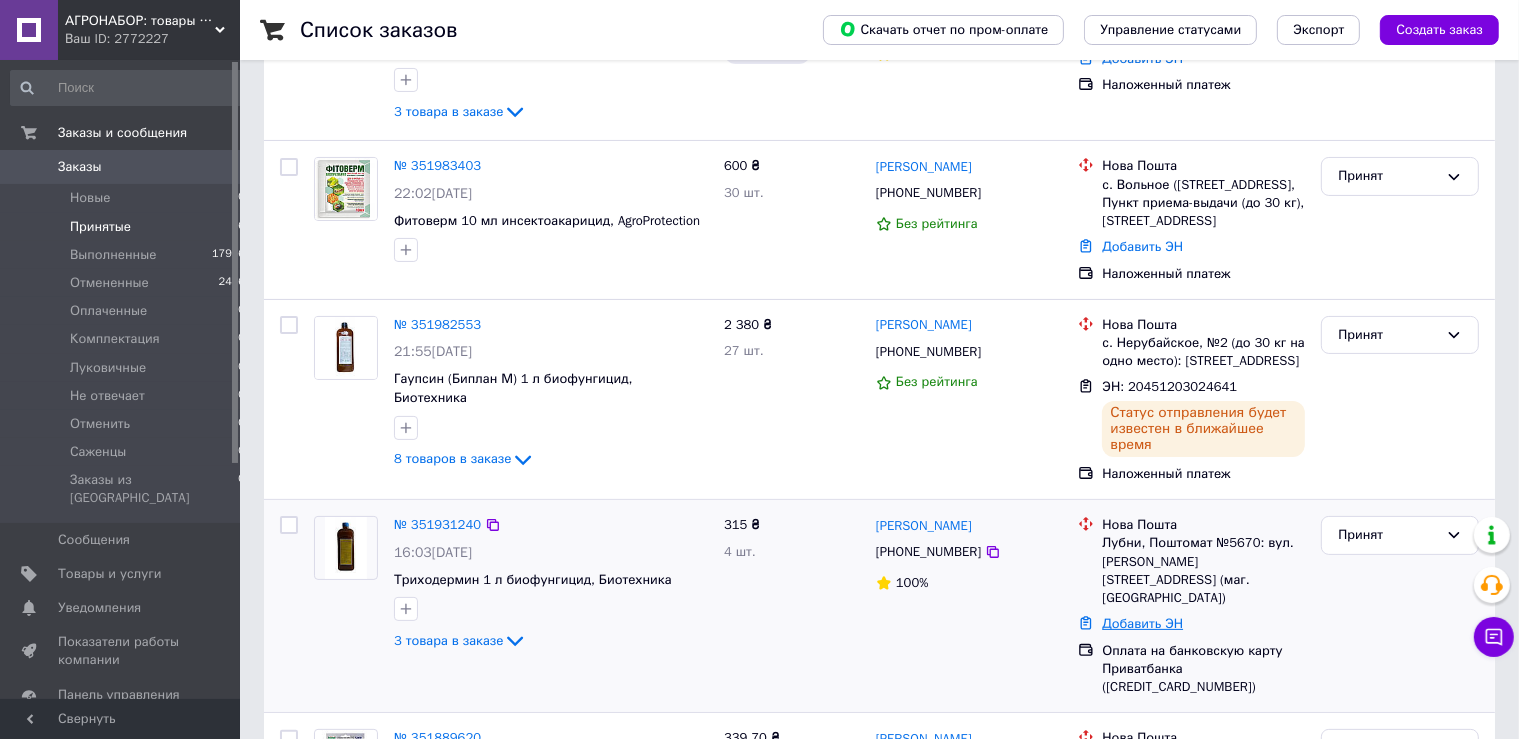 click on "Добавить ЭН" at bounding box center [1142, 623] 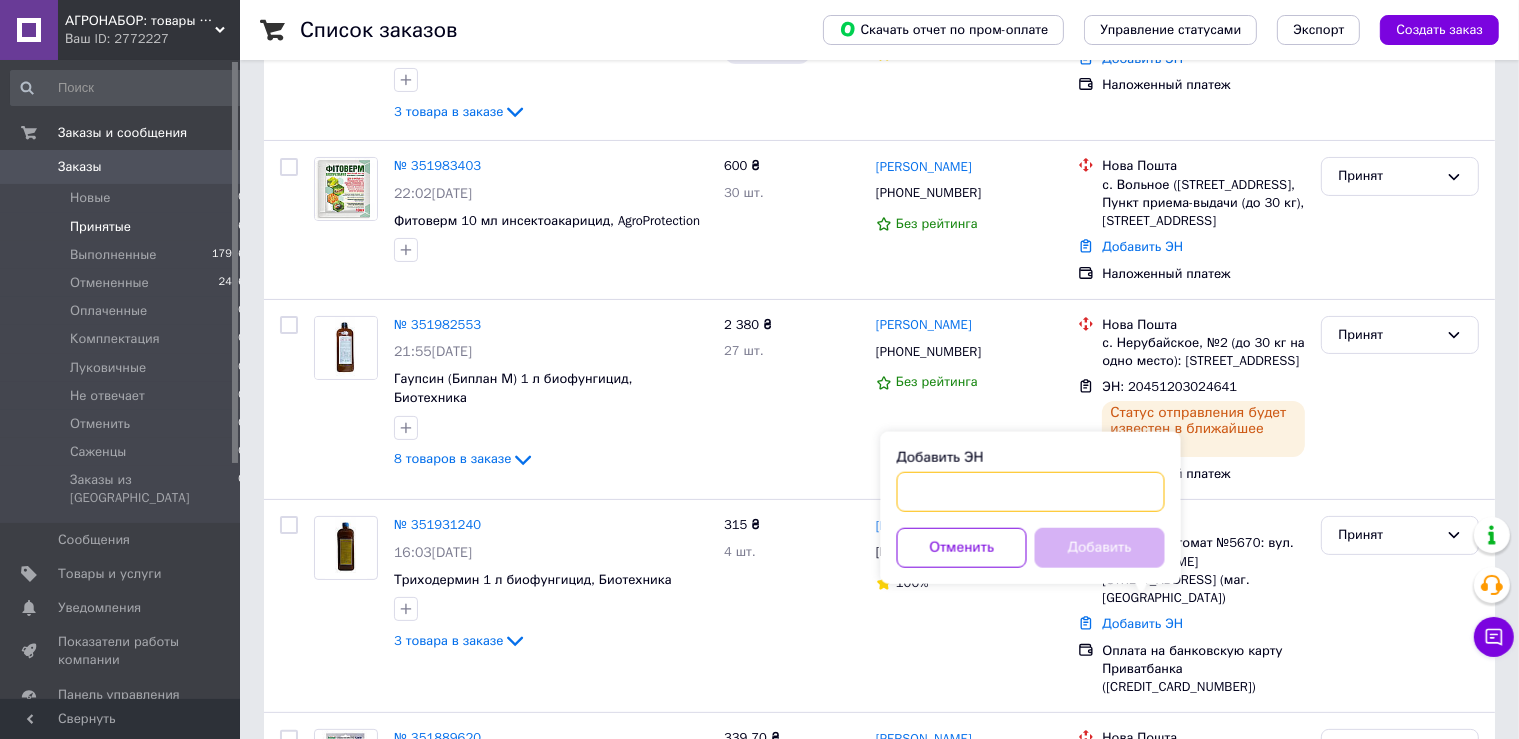 click on "Добавить ЭН" at bounding box center [1031, 492] 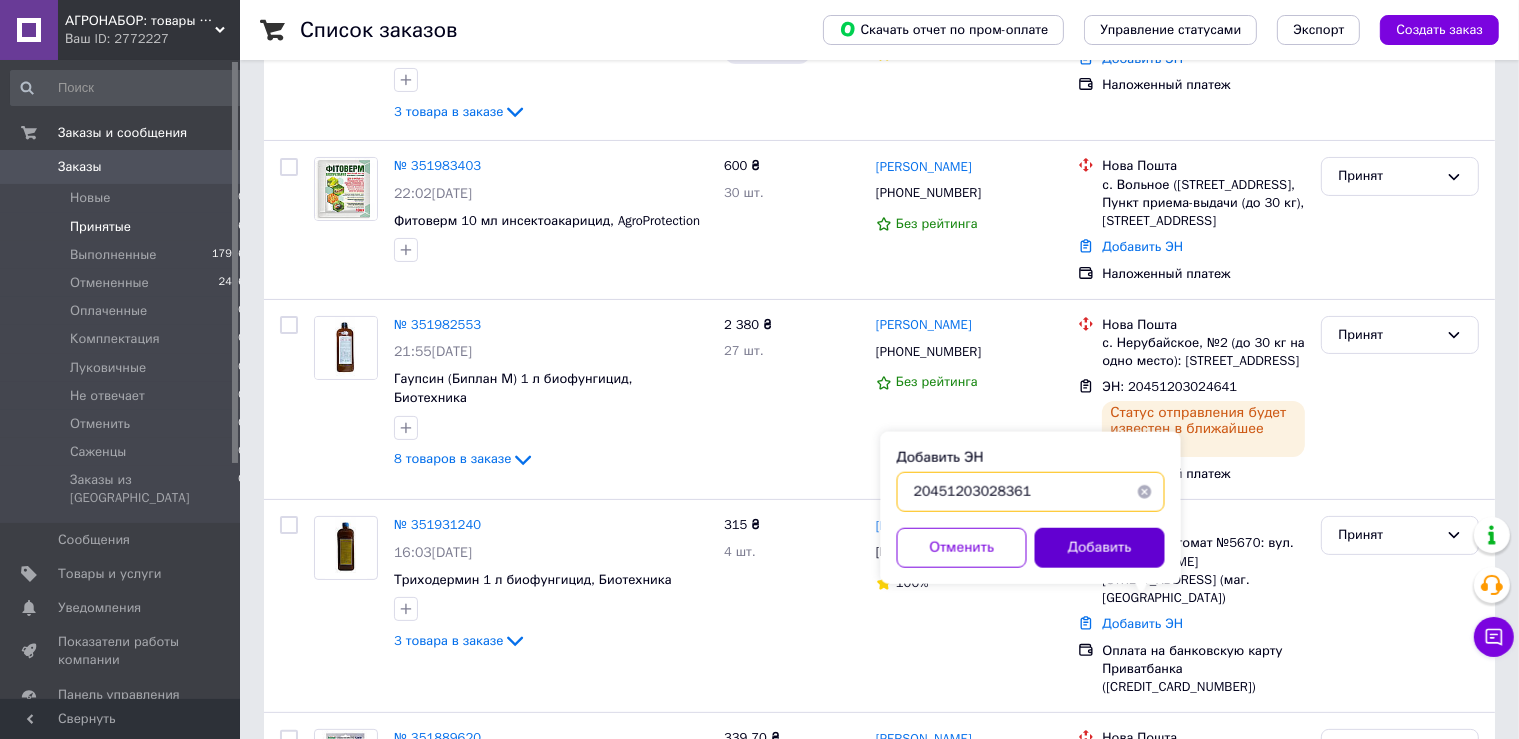 type on "20451203028361" 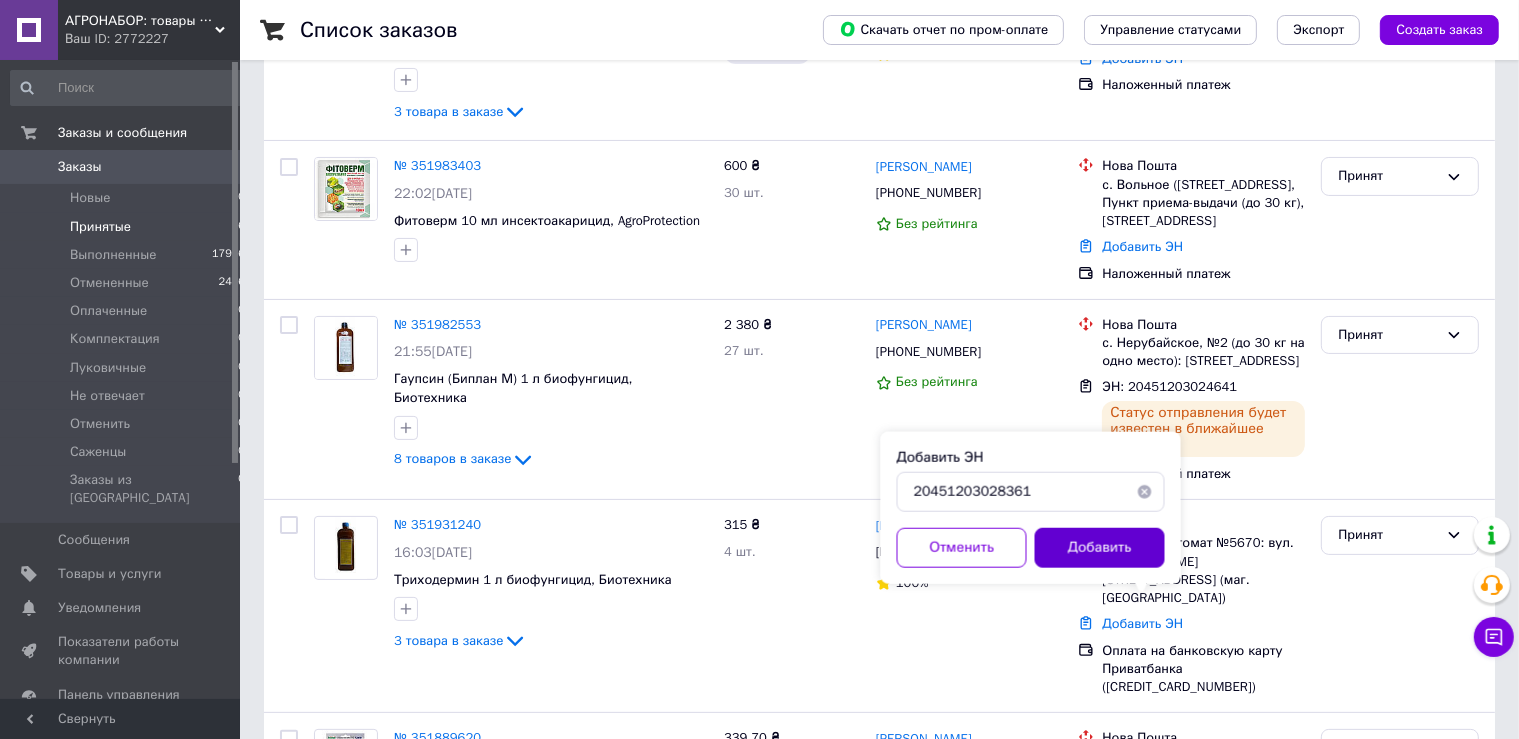 click on "Добавить" at bounding box center [1100, 548] 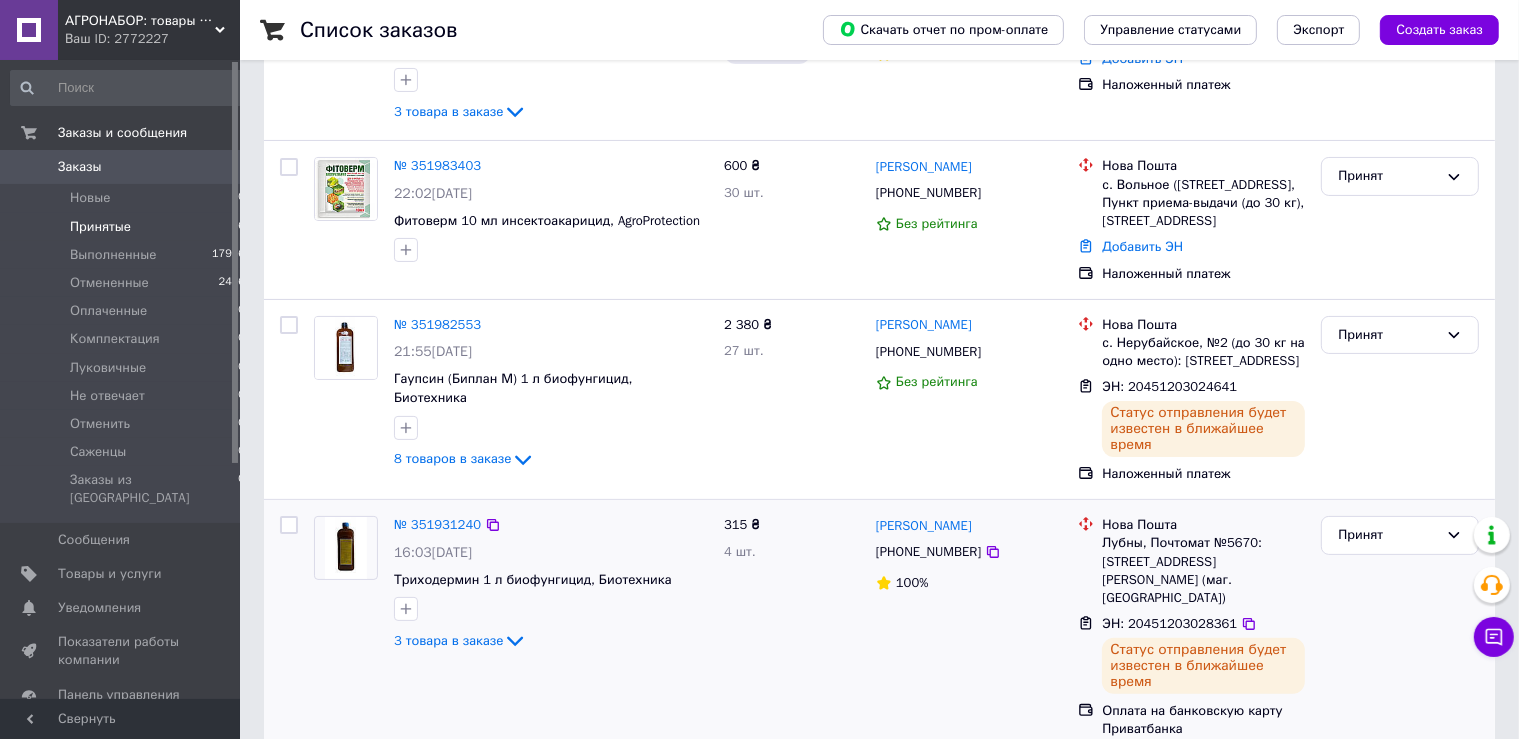 click on "[PHONE_NUMBER]" at bounding box center (928, 551) 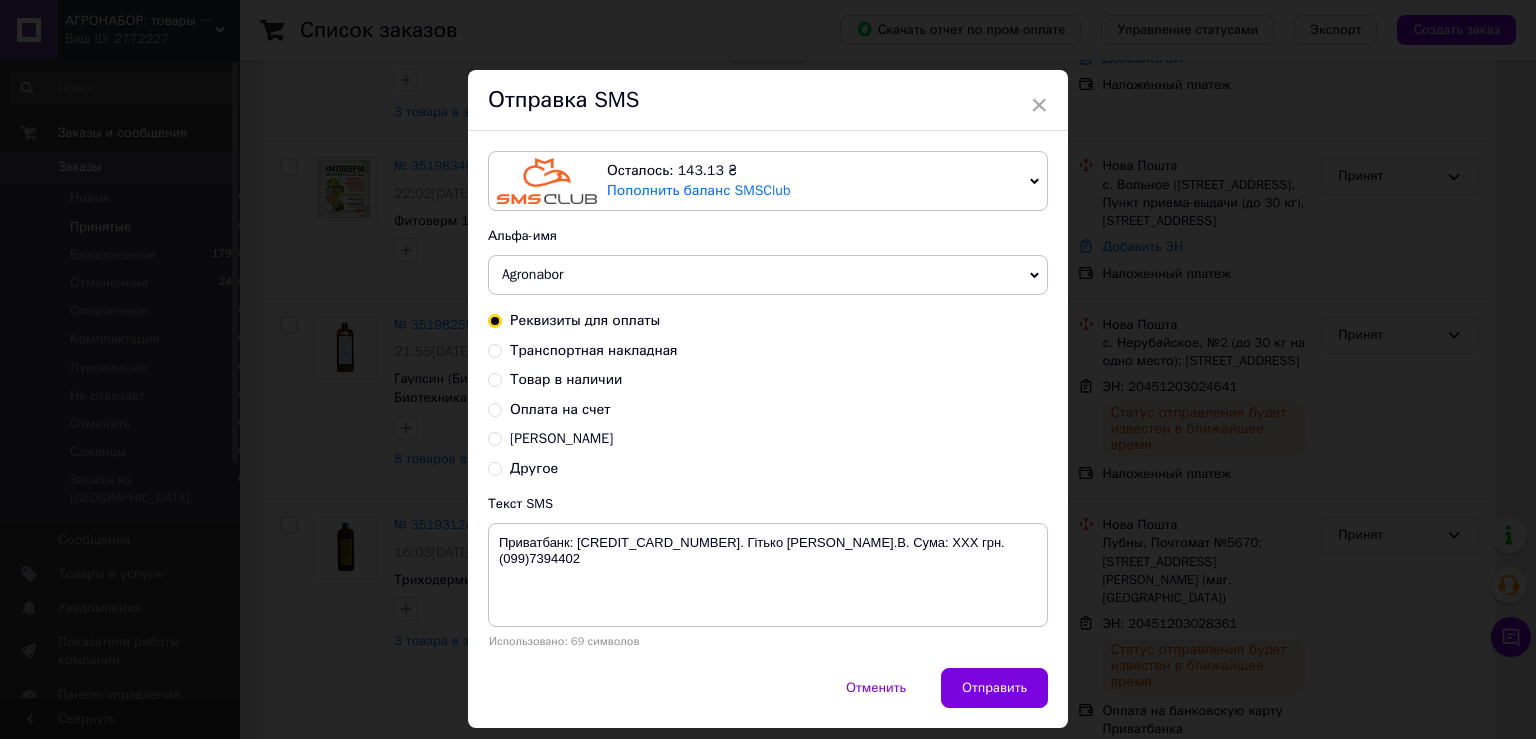 click on "Транспортная накладная" at bounding box center (594, 350) 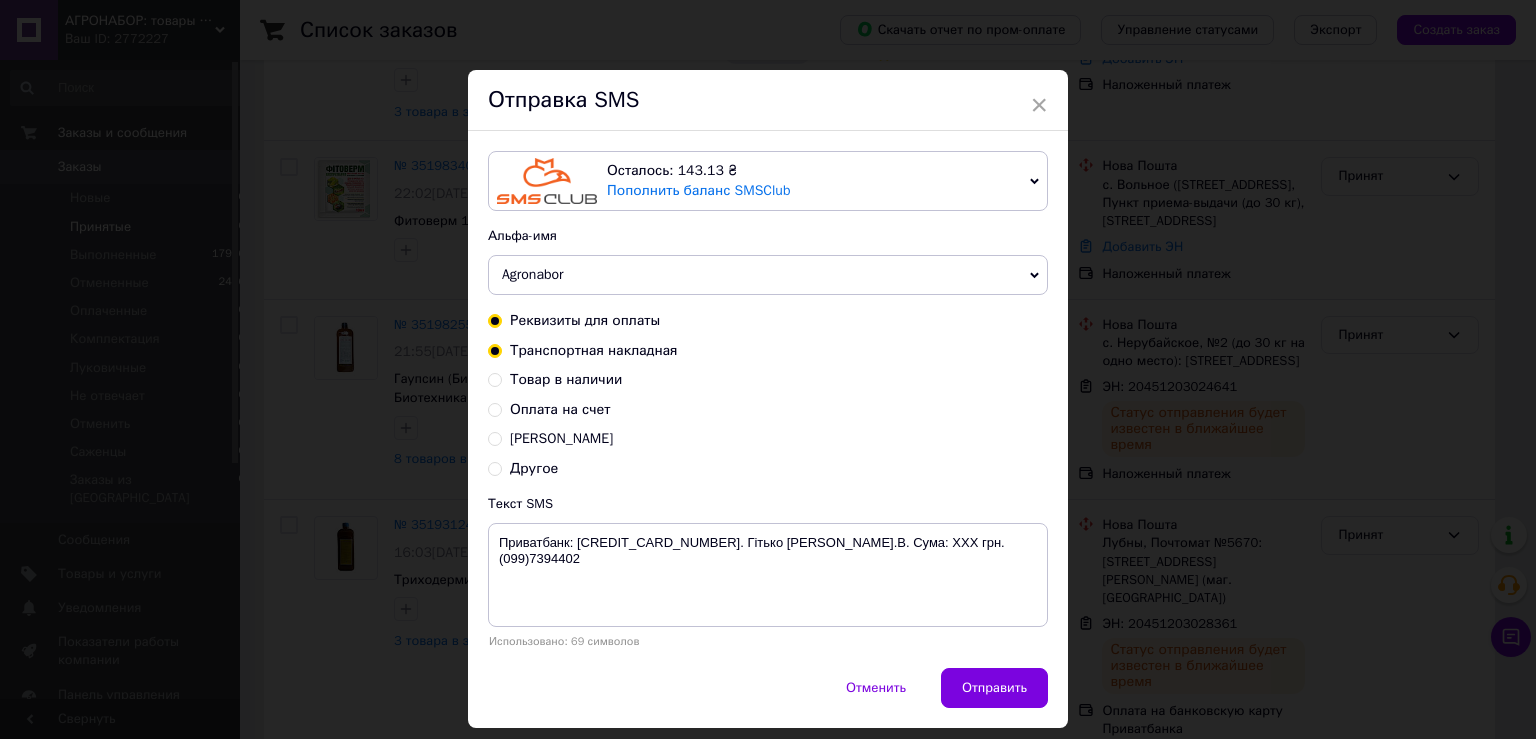 radio on "false" 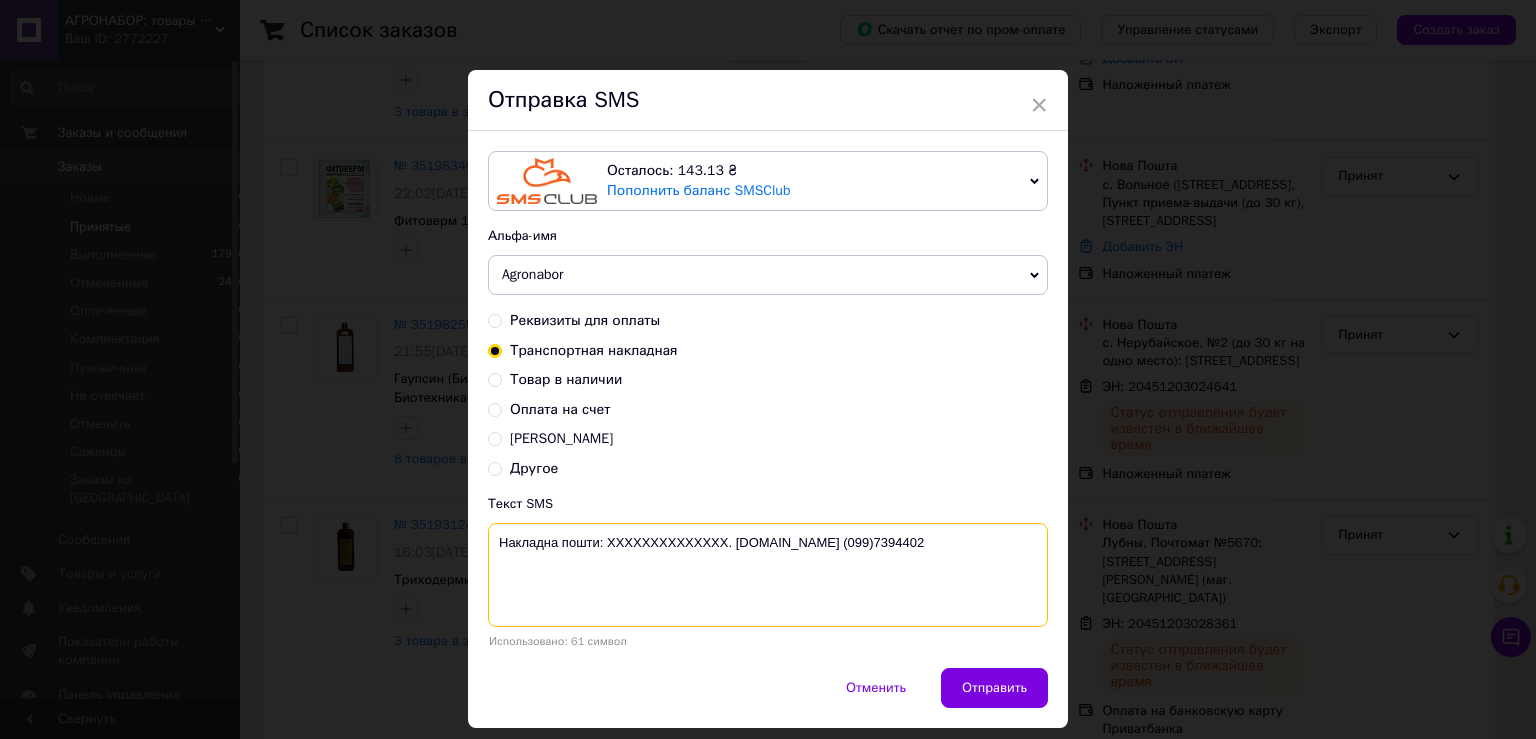 click on "Накладна пошти: ХХХХХХХХХХХХХХ. [DOMAIN_NAME] (099)7394402" at bounding box center (768, 575) 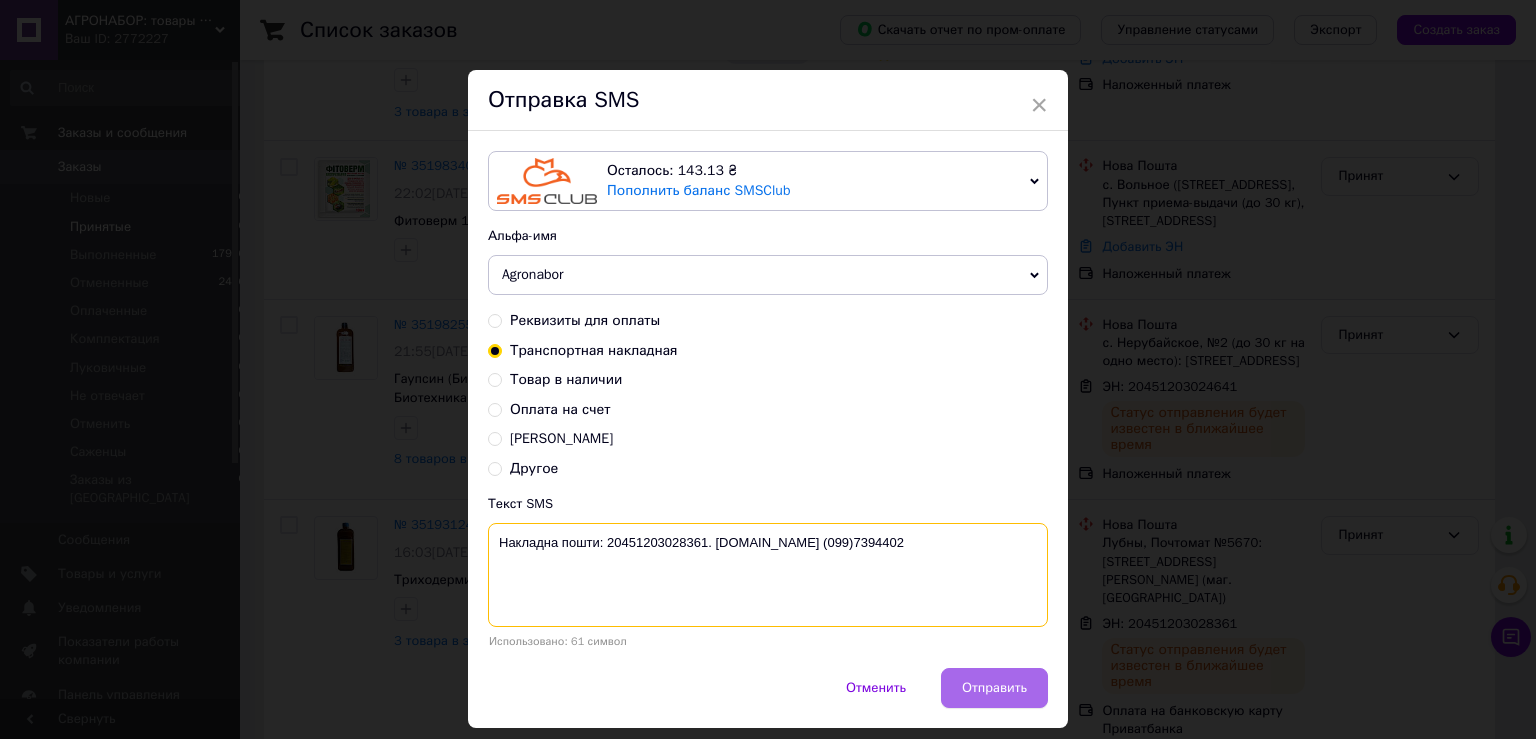 type on "Накладна пошти: 20451203028361. [DOMAIN_NAME] (099)7394402" 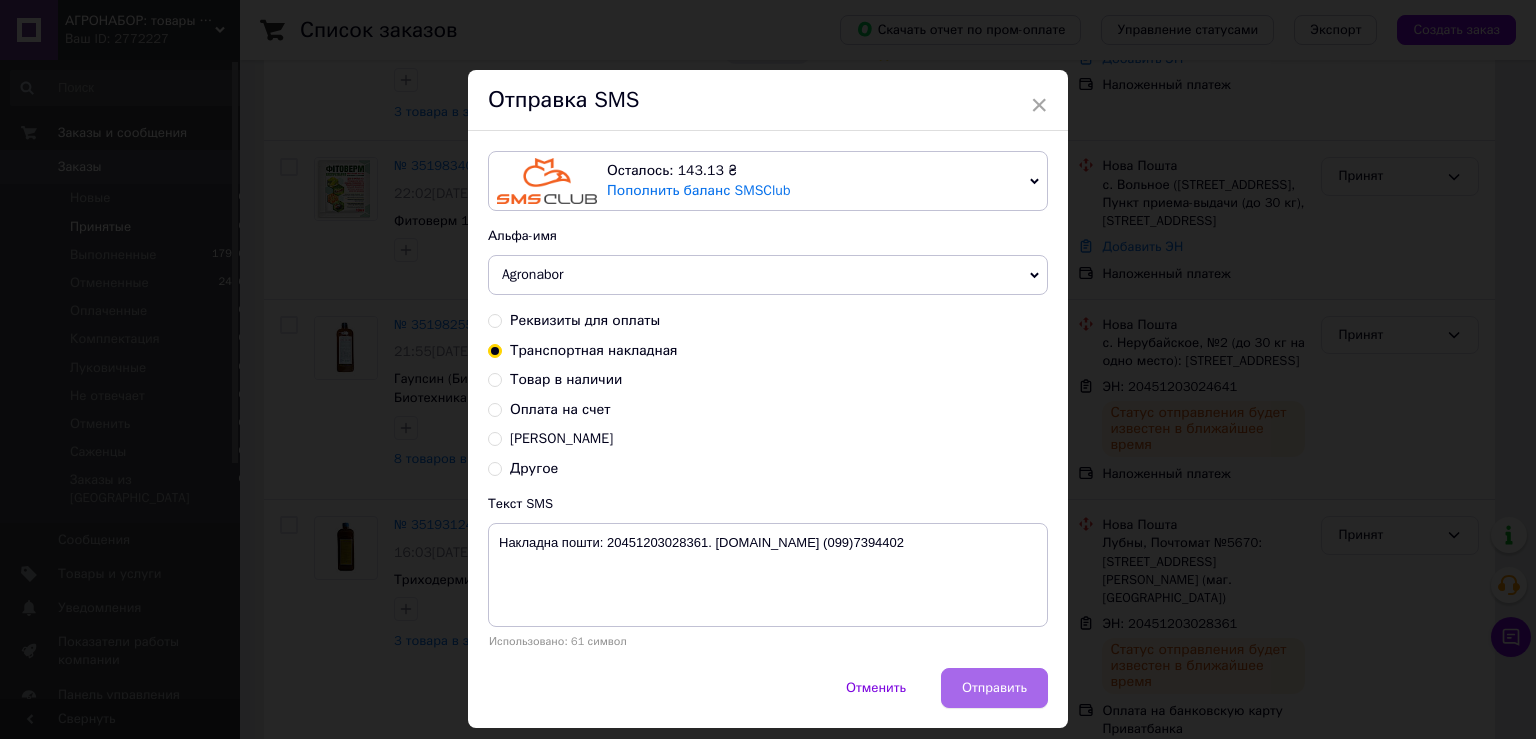 click on "Отправить" at bounding box center (994, 688) 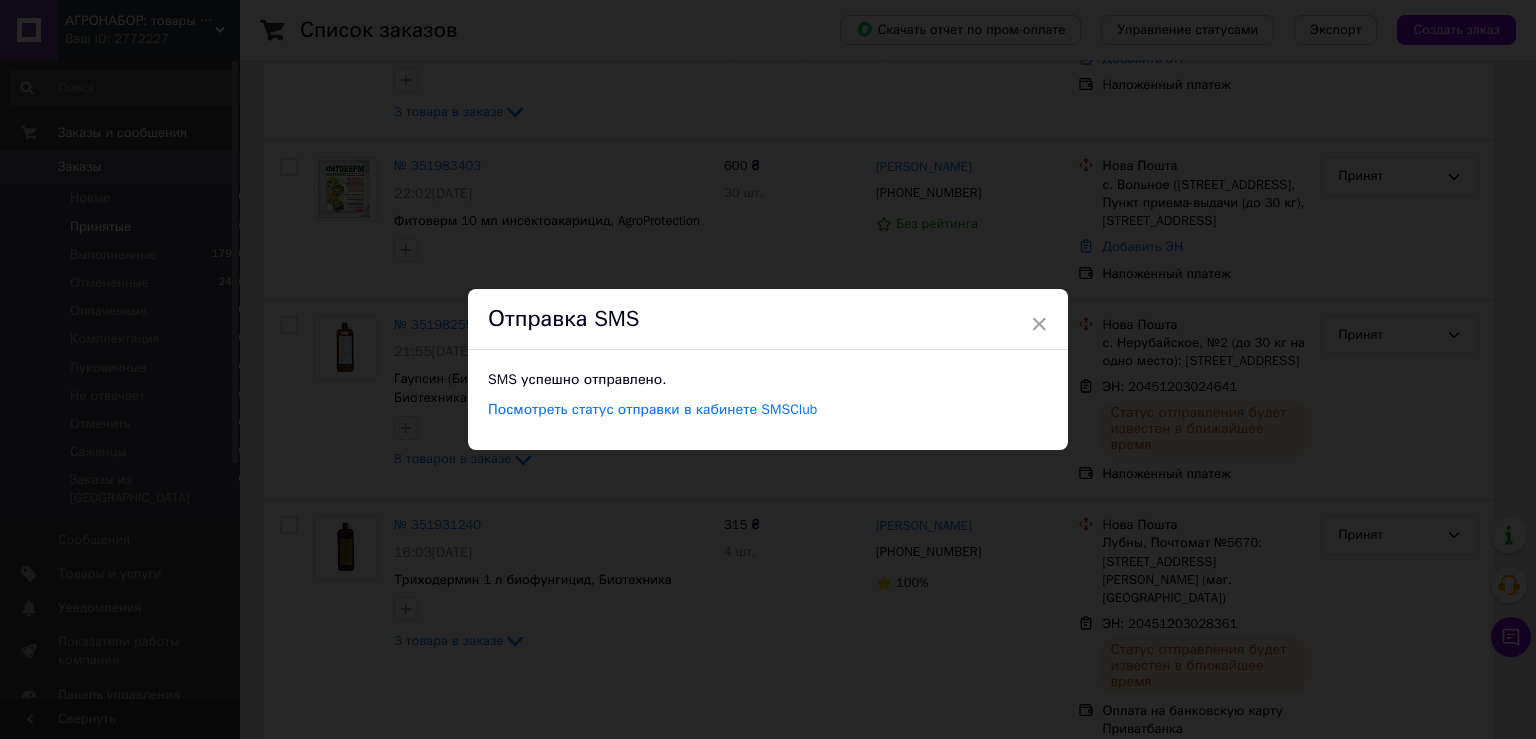 click on "× Отправка SMS SMS успешно отправлено. Посмотреть статус отправки в кабинете SMSClub" at bounding box center [768, 369] 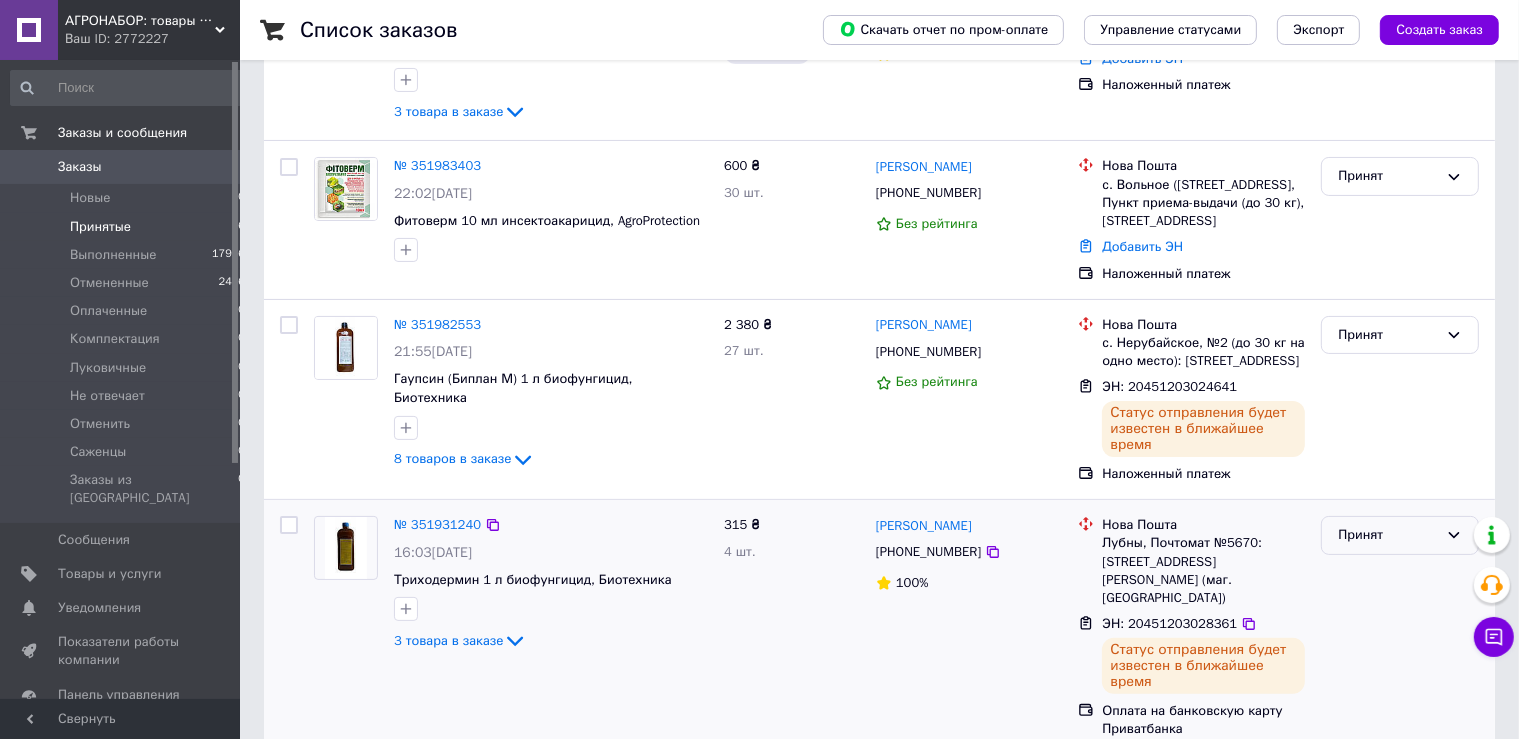 click on "Принят" at bounding box center (1388, 535) 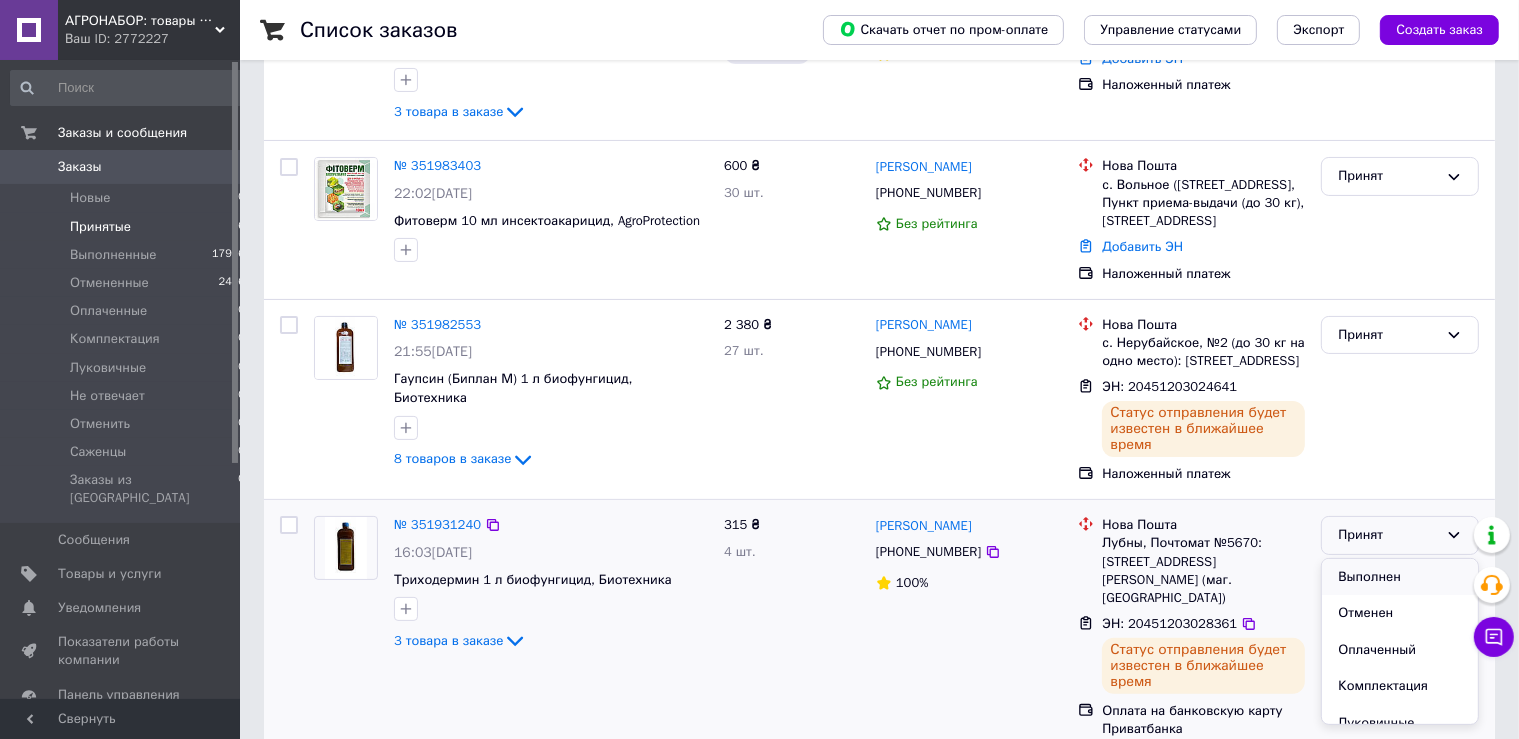 click on "Выполнен" at bounding box center [1400, 577] 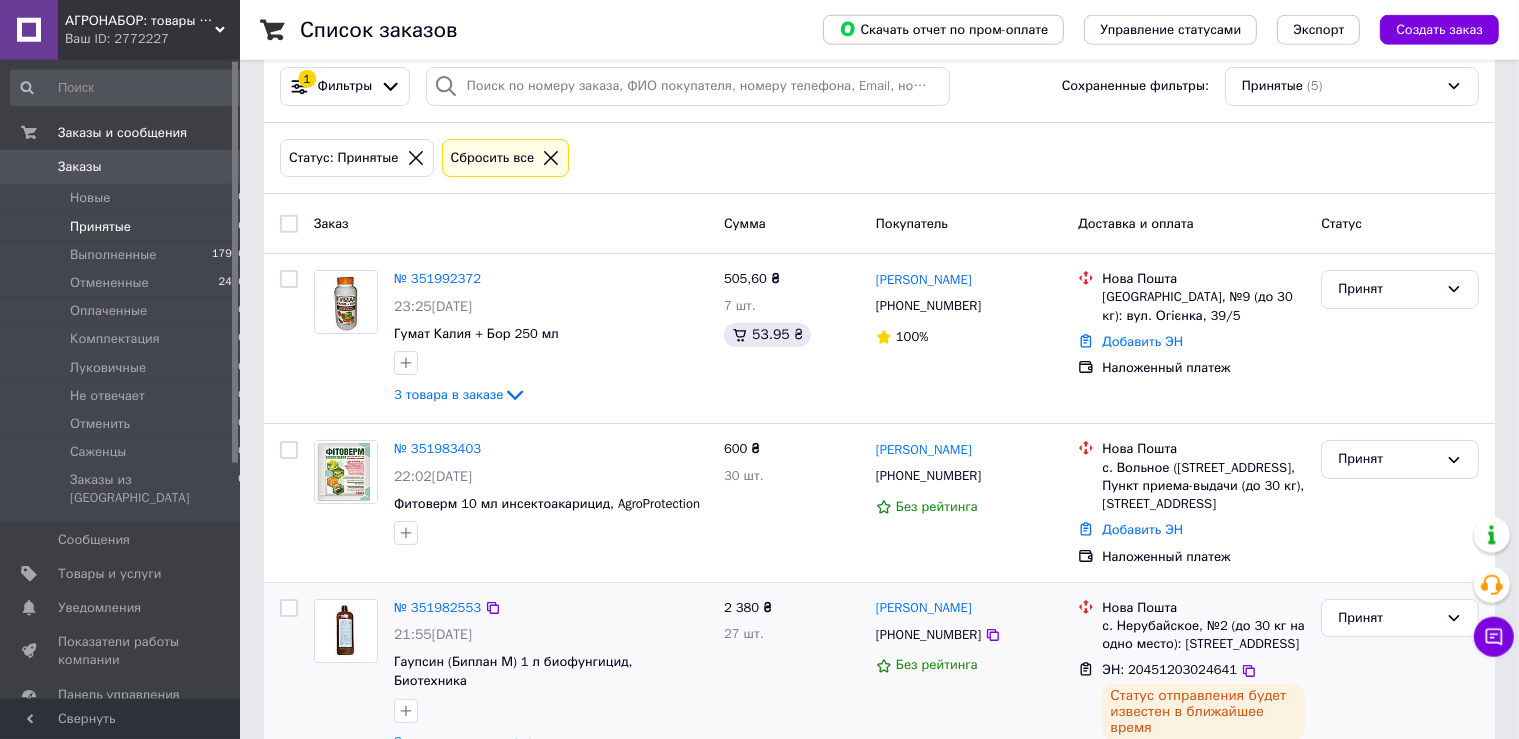 scroll, scrollTop: 0, scrollLeft: 0, axis: both 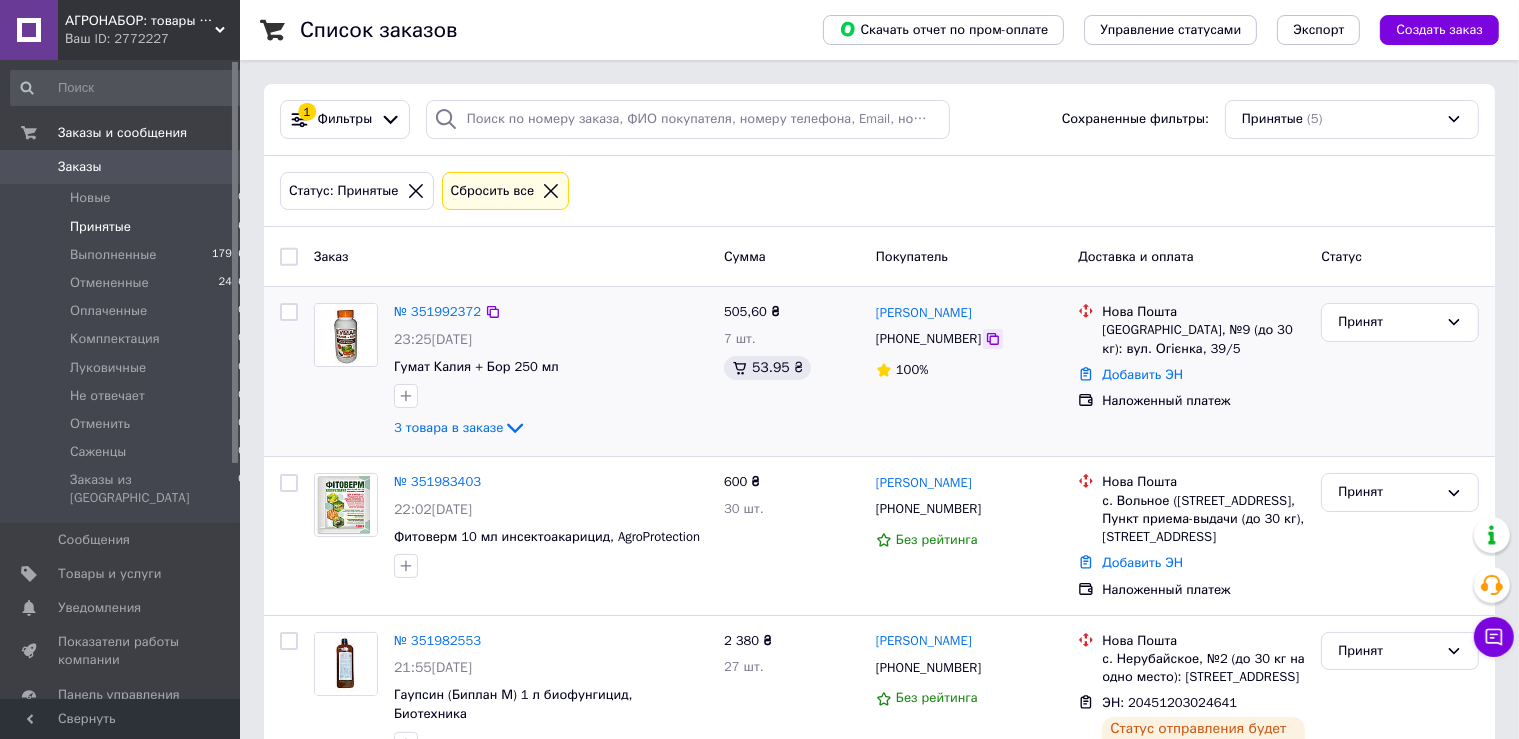 click 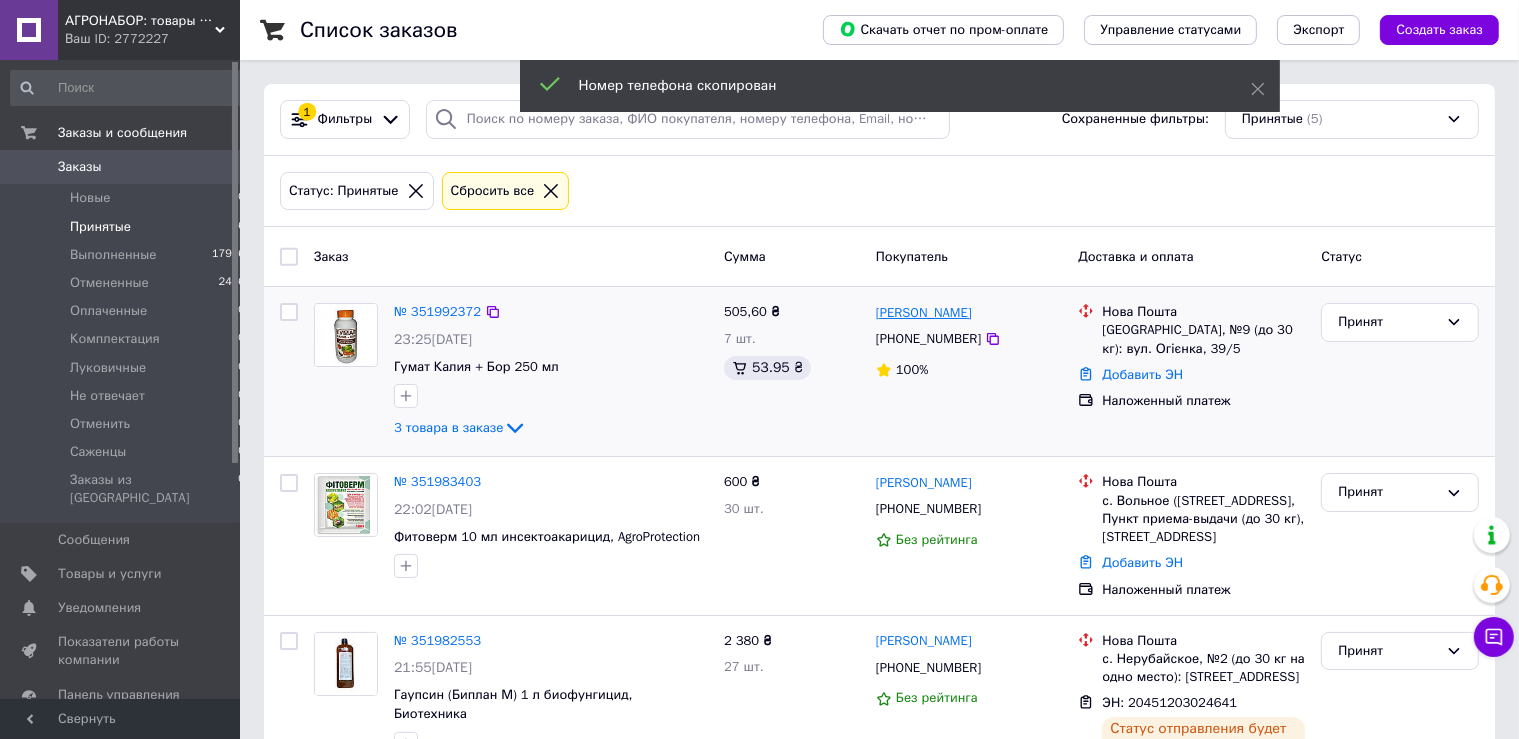 drag, startPoint x: 969, startPoint y: 318, endPoint x: 878, endPoint y: 314, distance: 91.08787 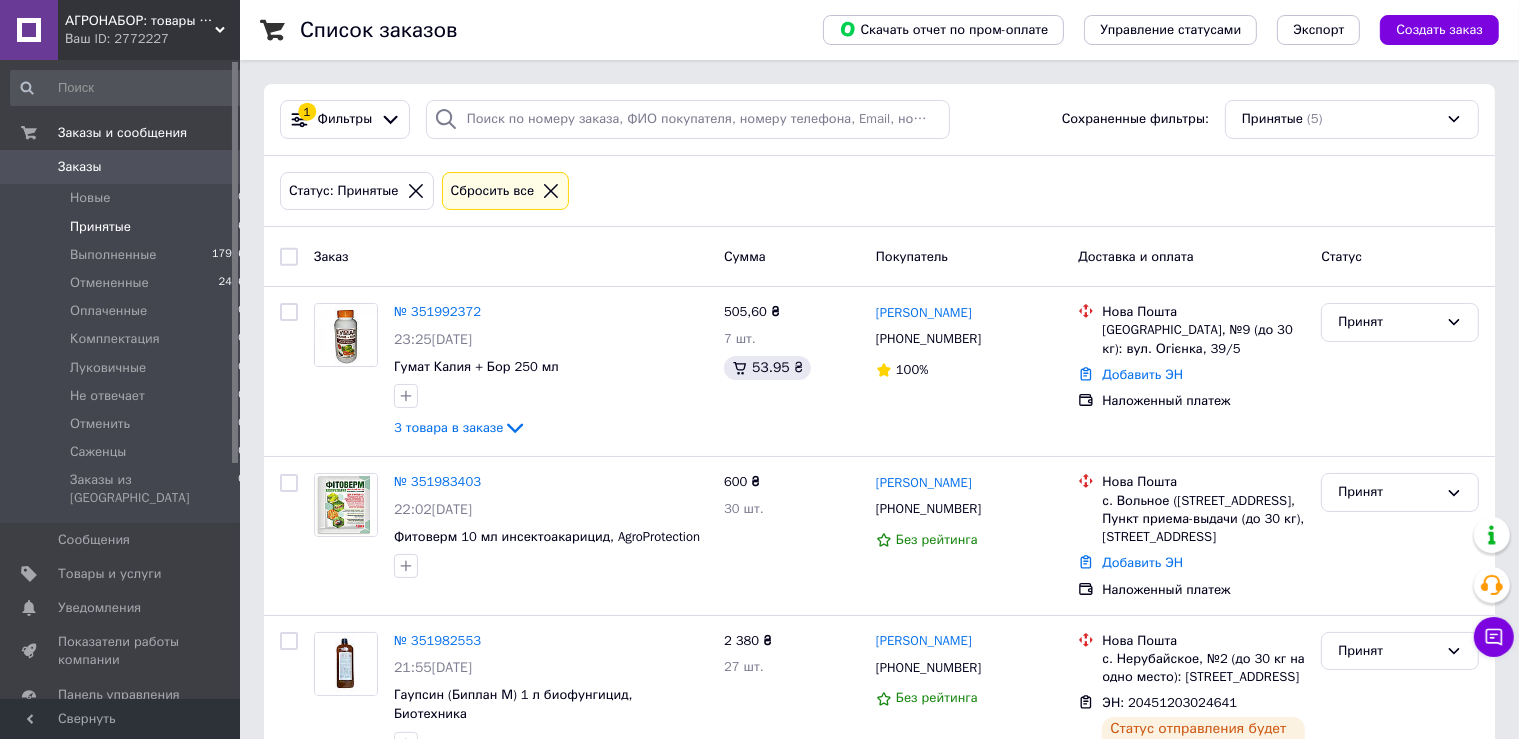 copy on "[PERSON_NAME]" 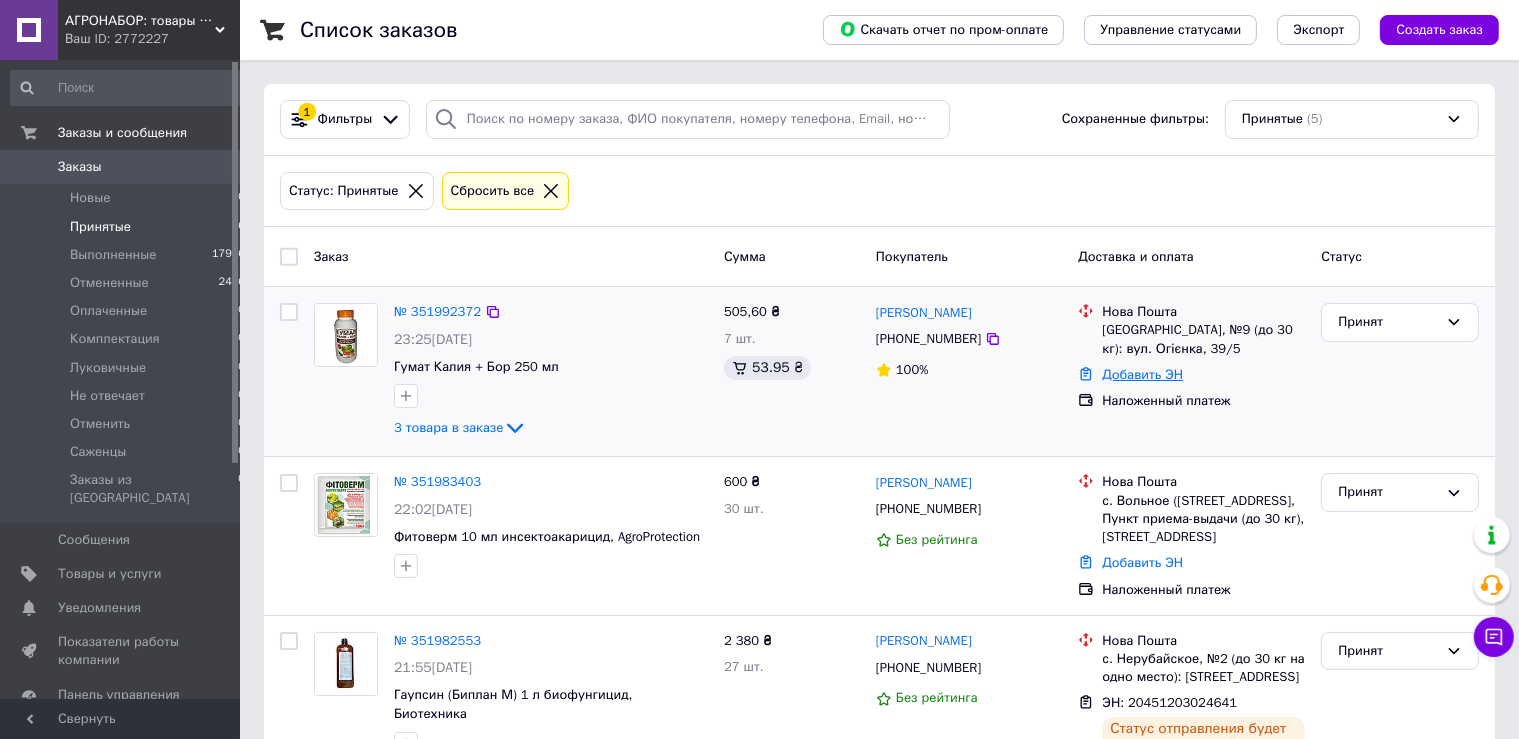 click on "Добавить ЭН" at bounding box center (1142, 374) 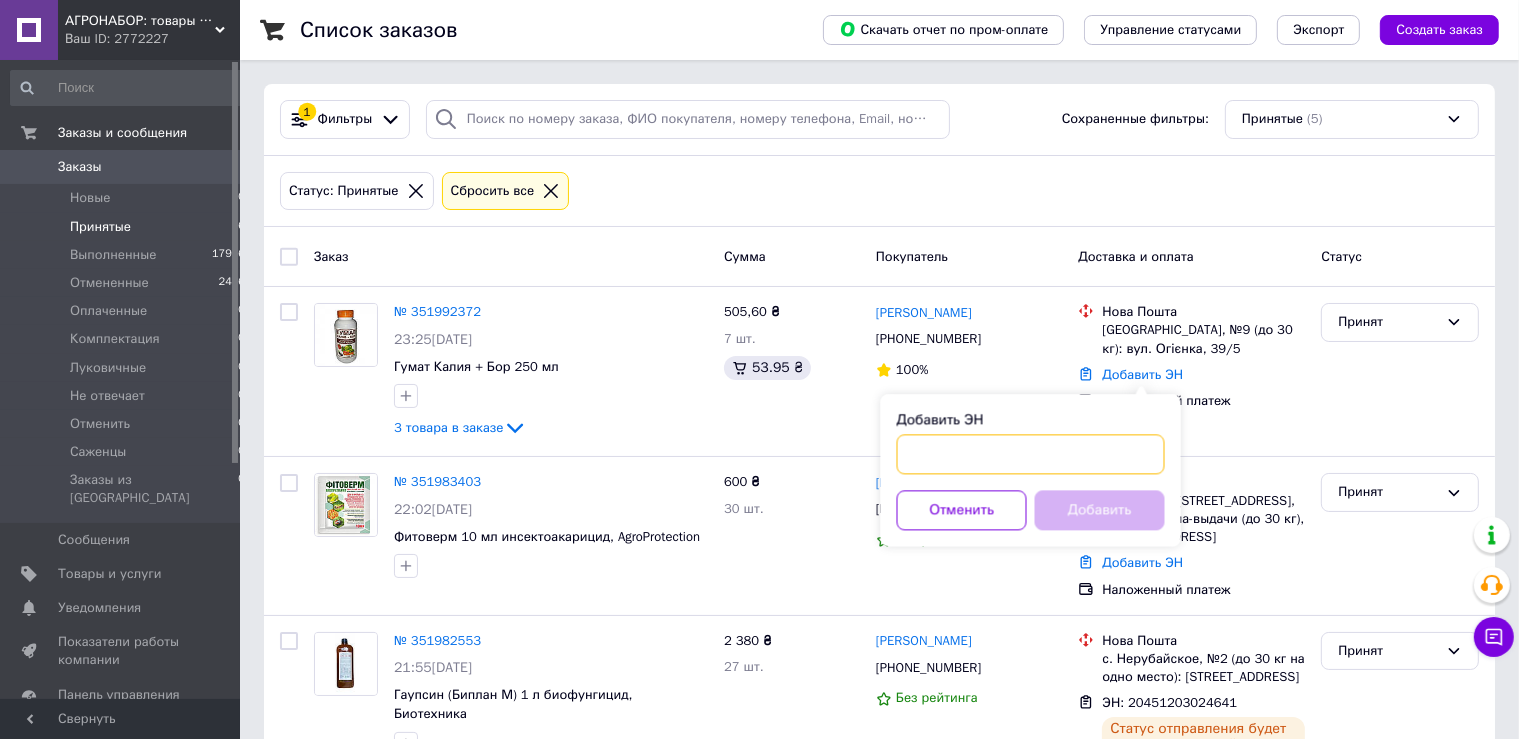 click on "Добавить ЭН" at bounding box center [1031, 454] 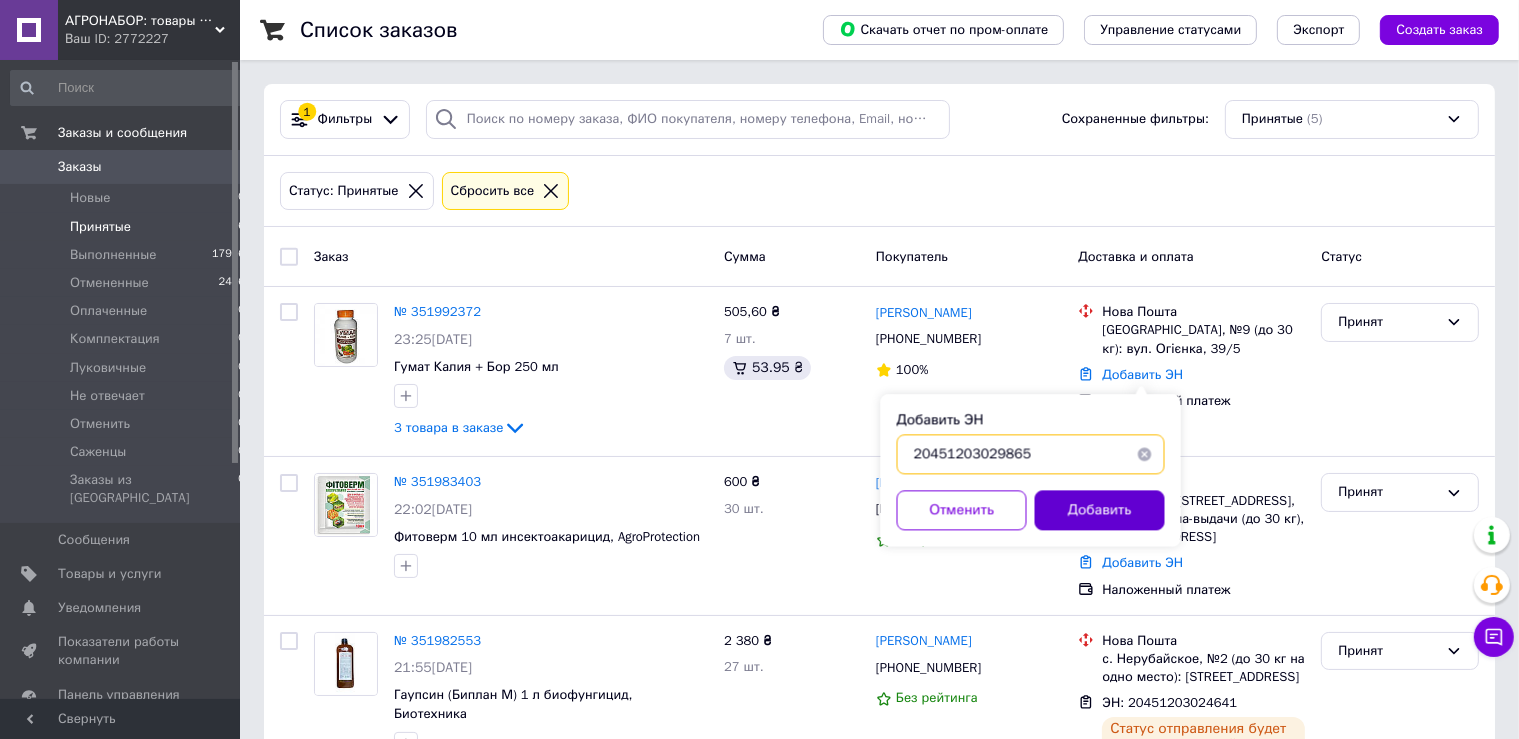 type on "20451203029865" 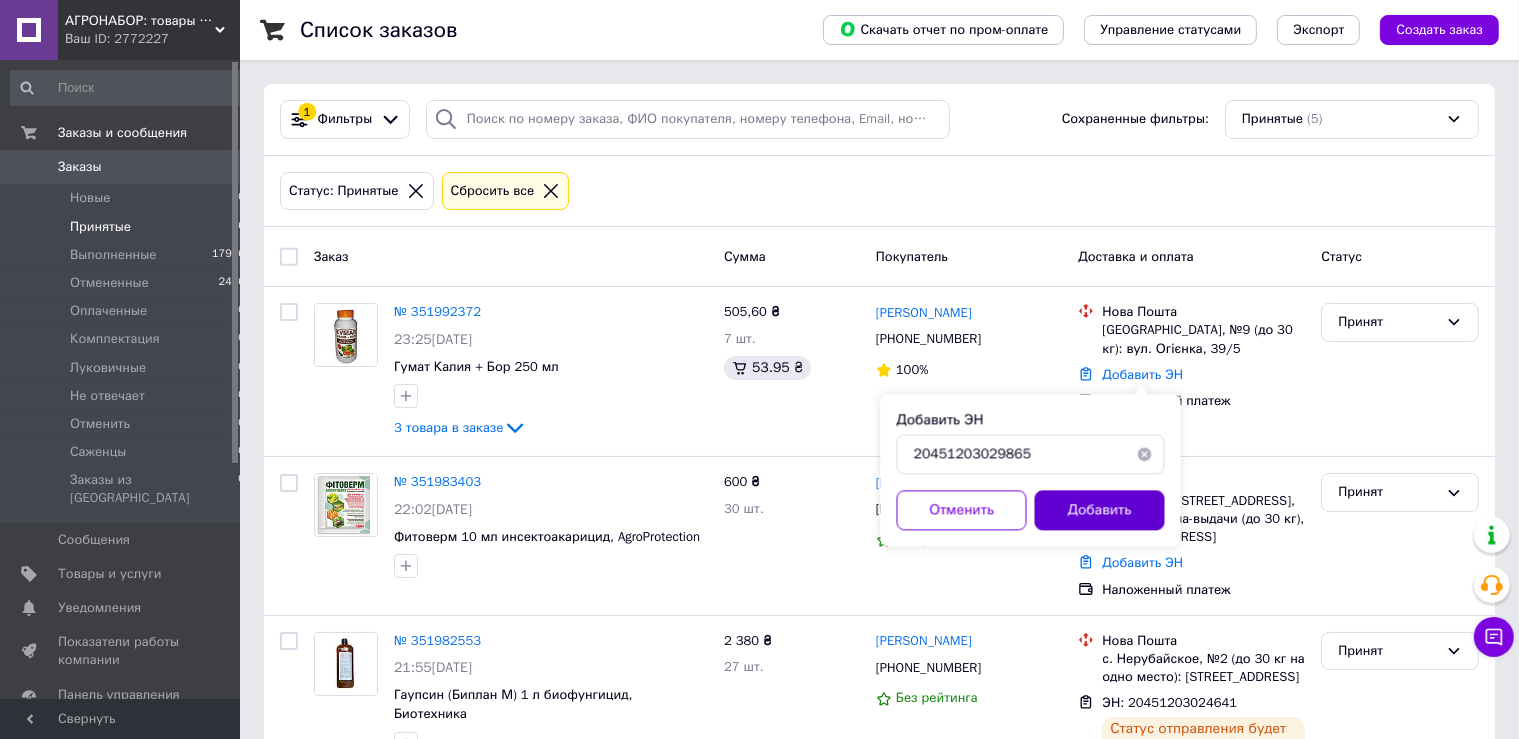 click on "Добавить" at bounding box center [1100, 510] 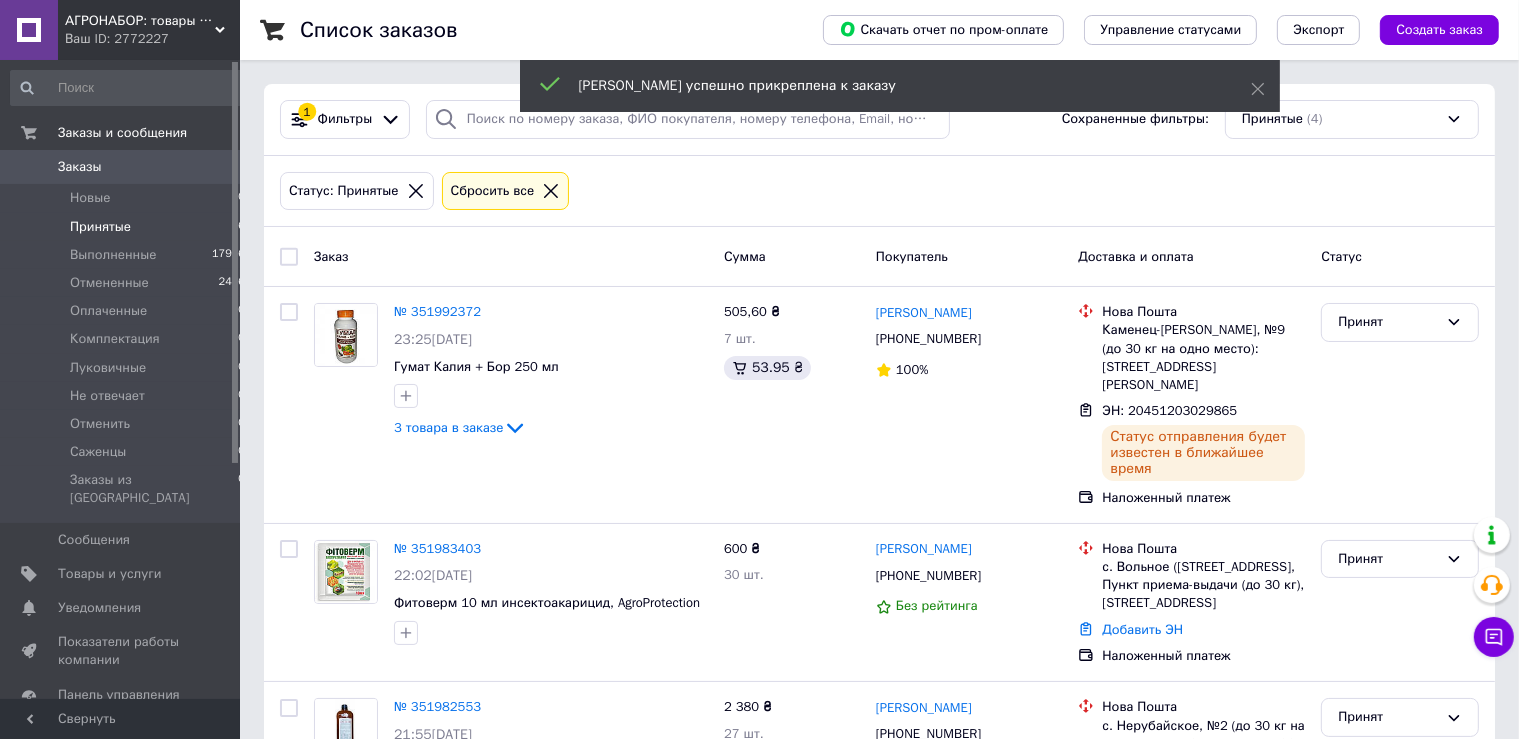 click on "[PHONE_NUMBER]" at bounding box center [928, 338] 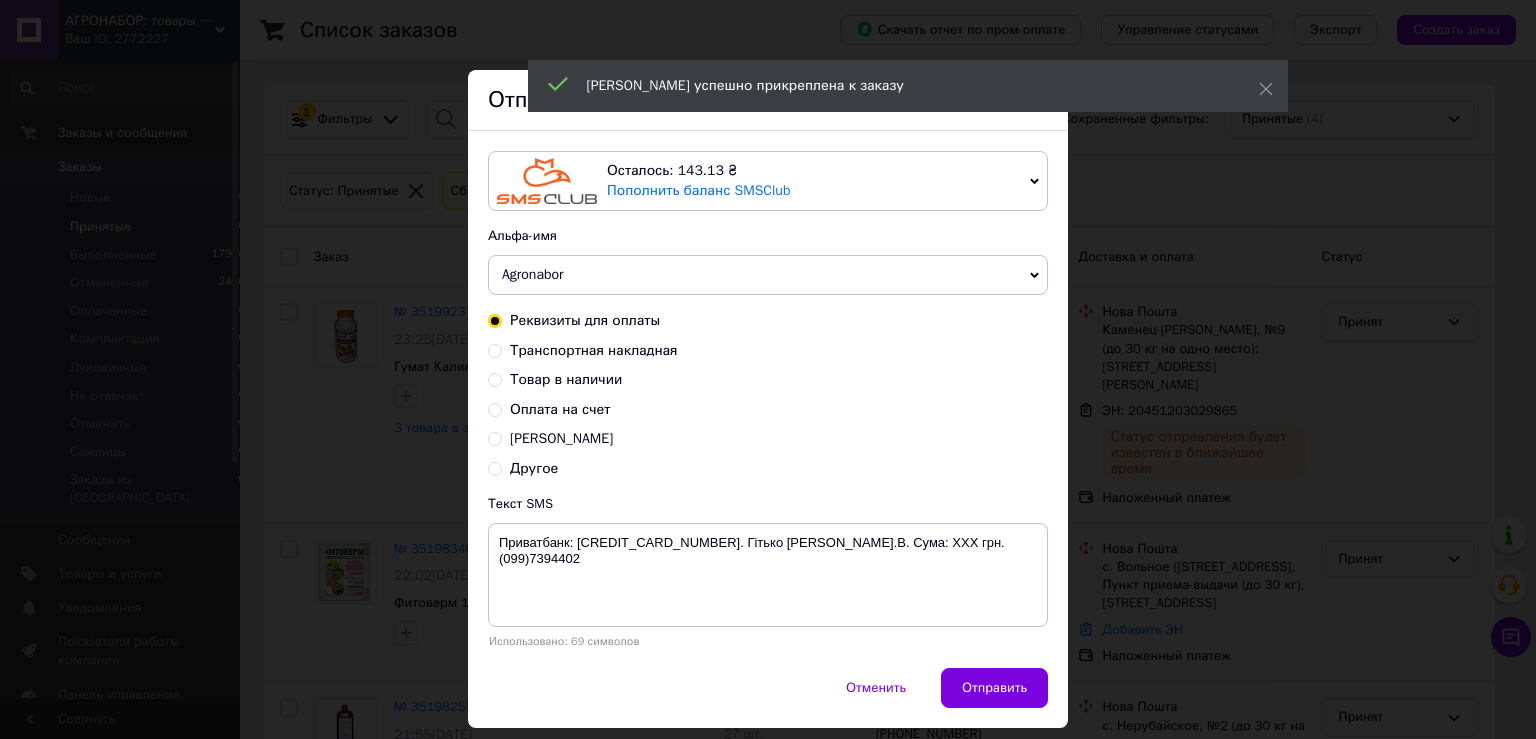 click on "Транспортная накладная" at bounding box center [594, 350] 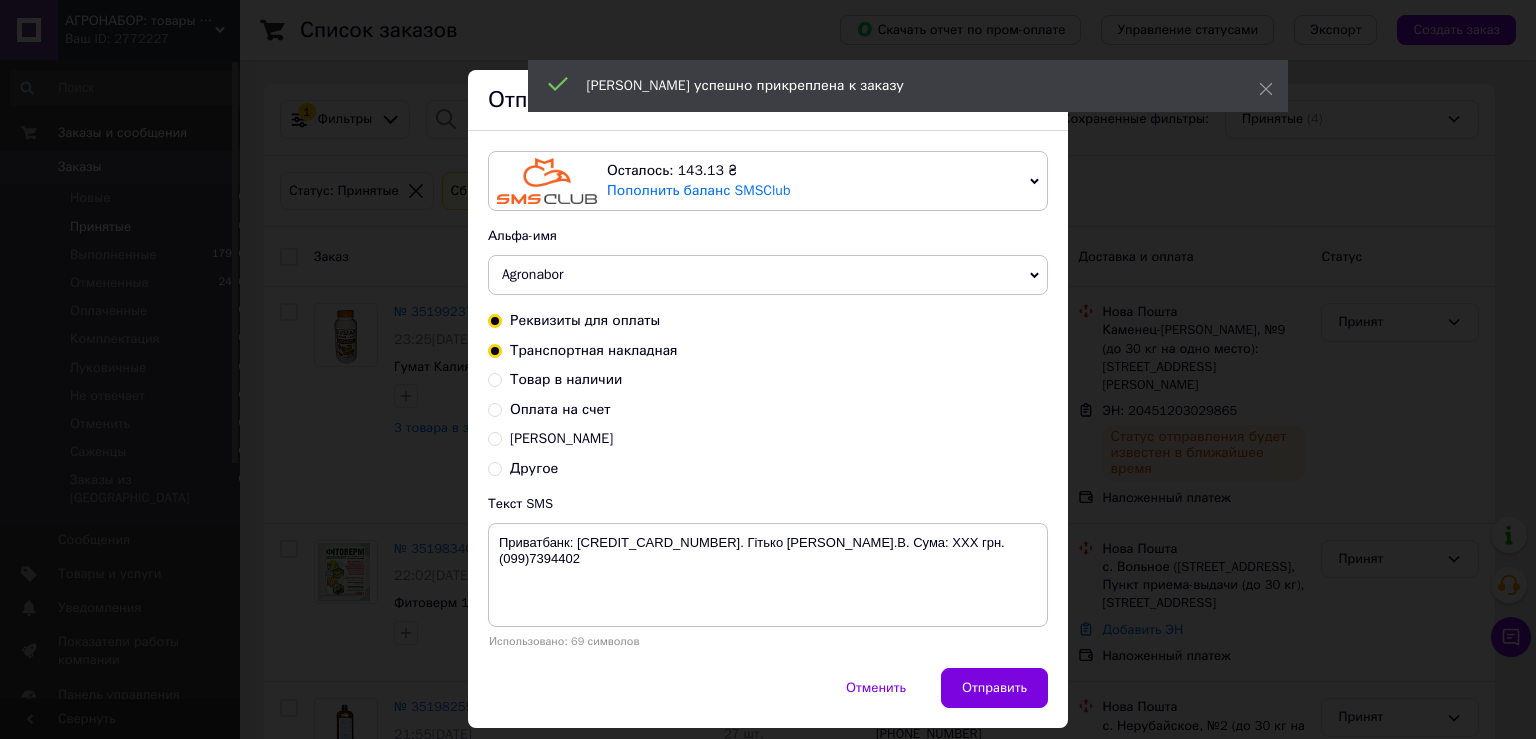 radio on "false" 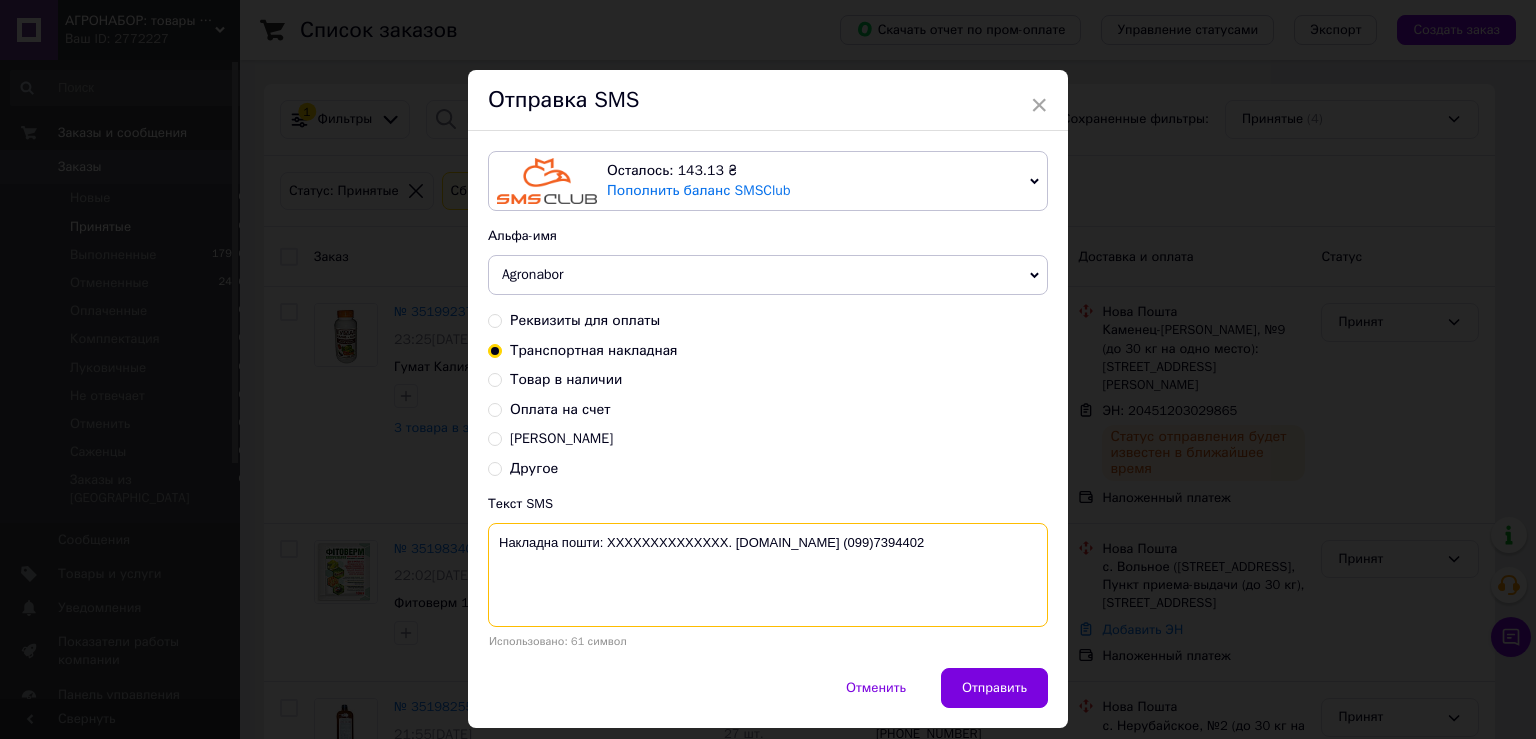 click on "Накладна пошти: ХХХХХХХХХХХХХХ. [DOMAIN_NAME] (099)7394402" at bounding box center (768, 575) 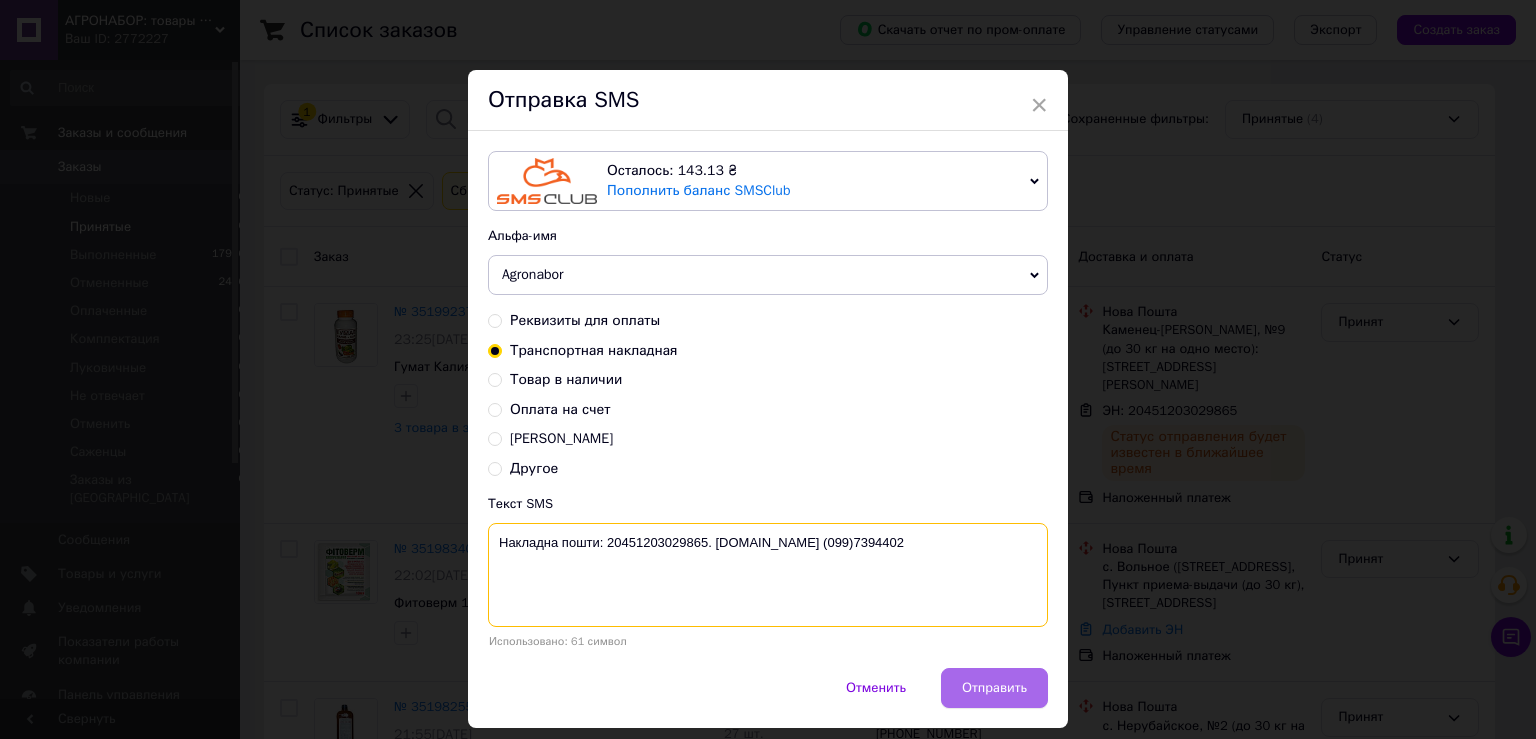 type on "Накладна пошти: 20451203029865. [DOMAIN_NAME] (099)7394402" 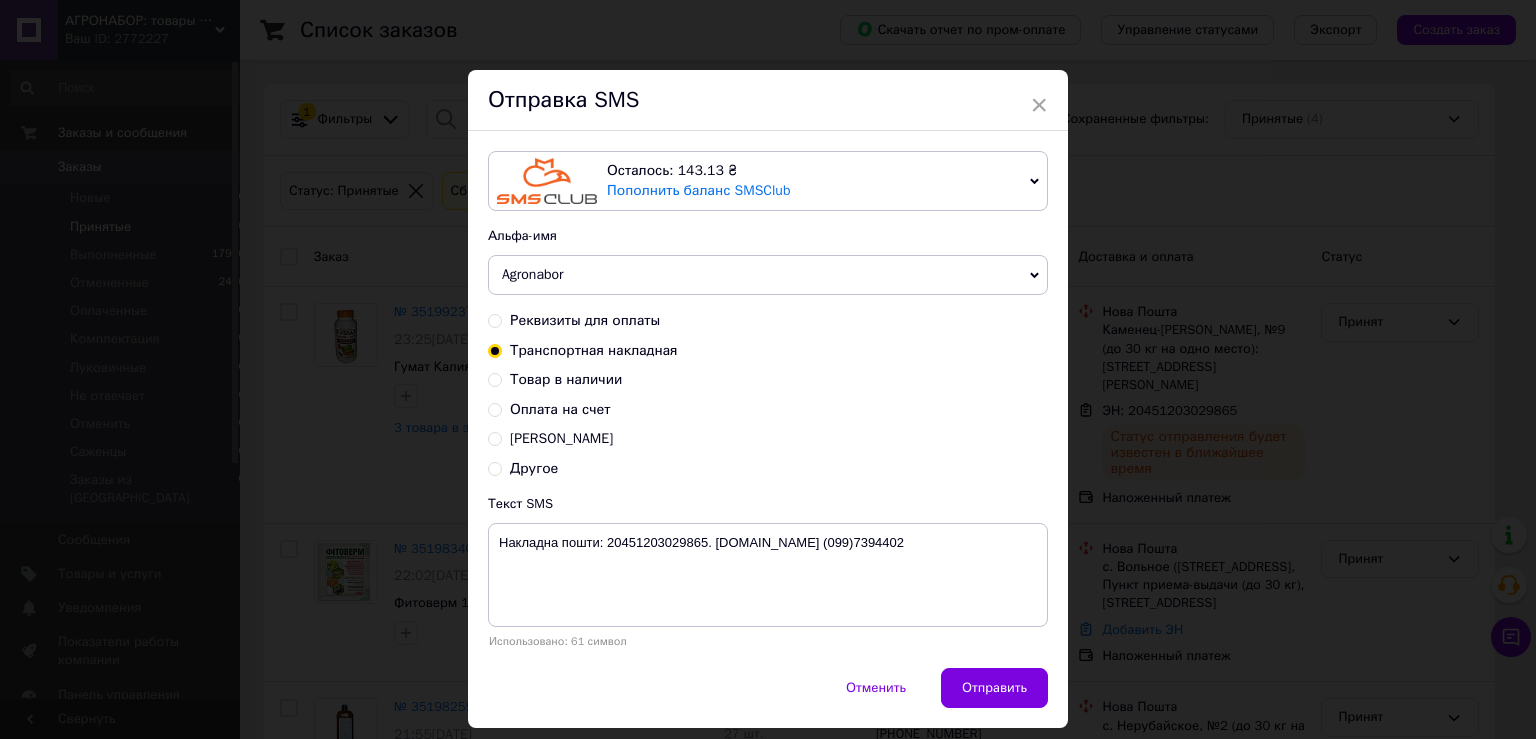 drag, startPoint x: 978, startPoint y: 667, endPoint x: 1029, endPoint y: 668, distance: 51.009804 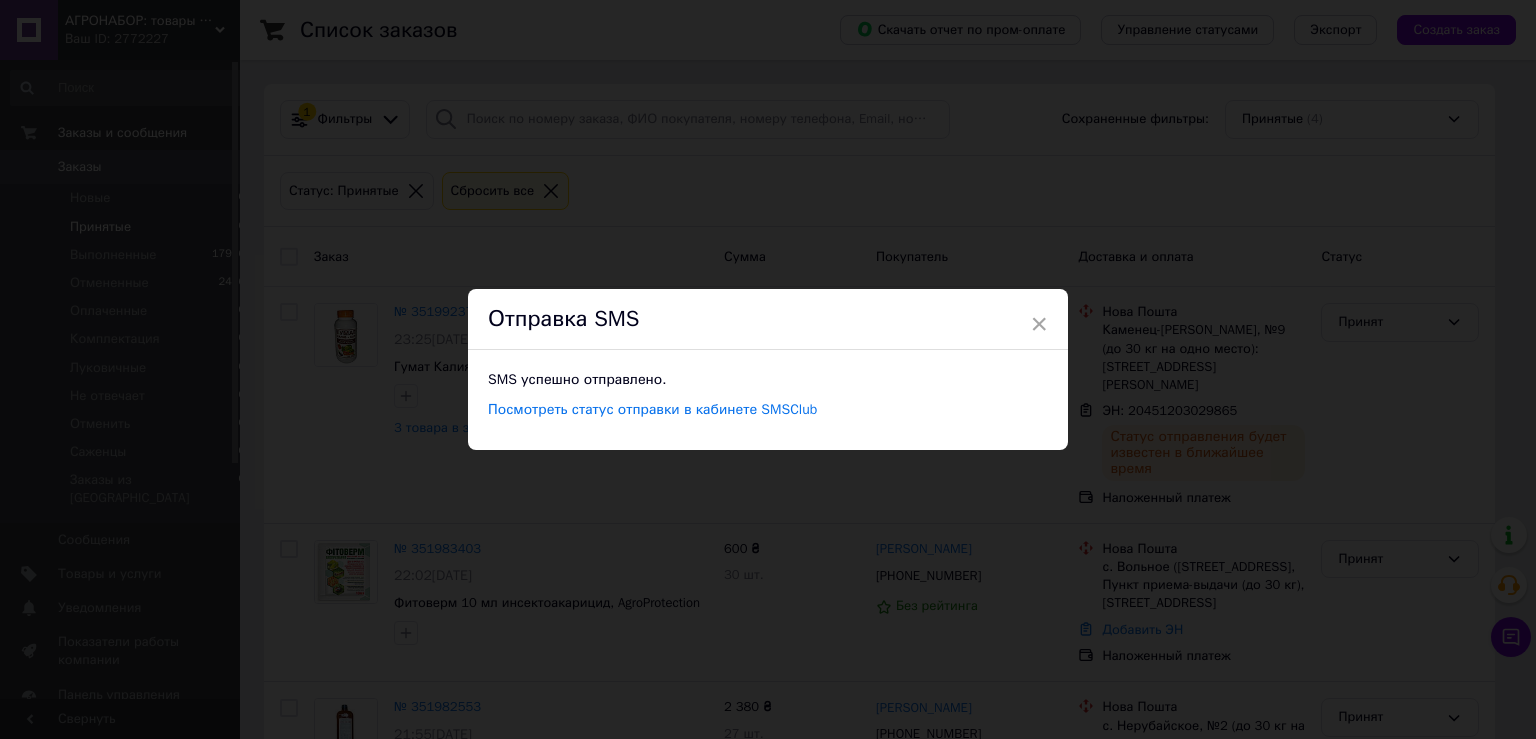 click on "× Отправка SMS SMS успешно отправлено. Посмотреть статус отправки в кабинете SMSClub" at bounding box center [768, 369] 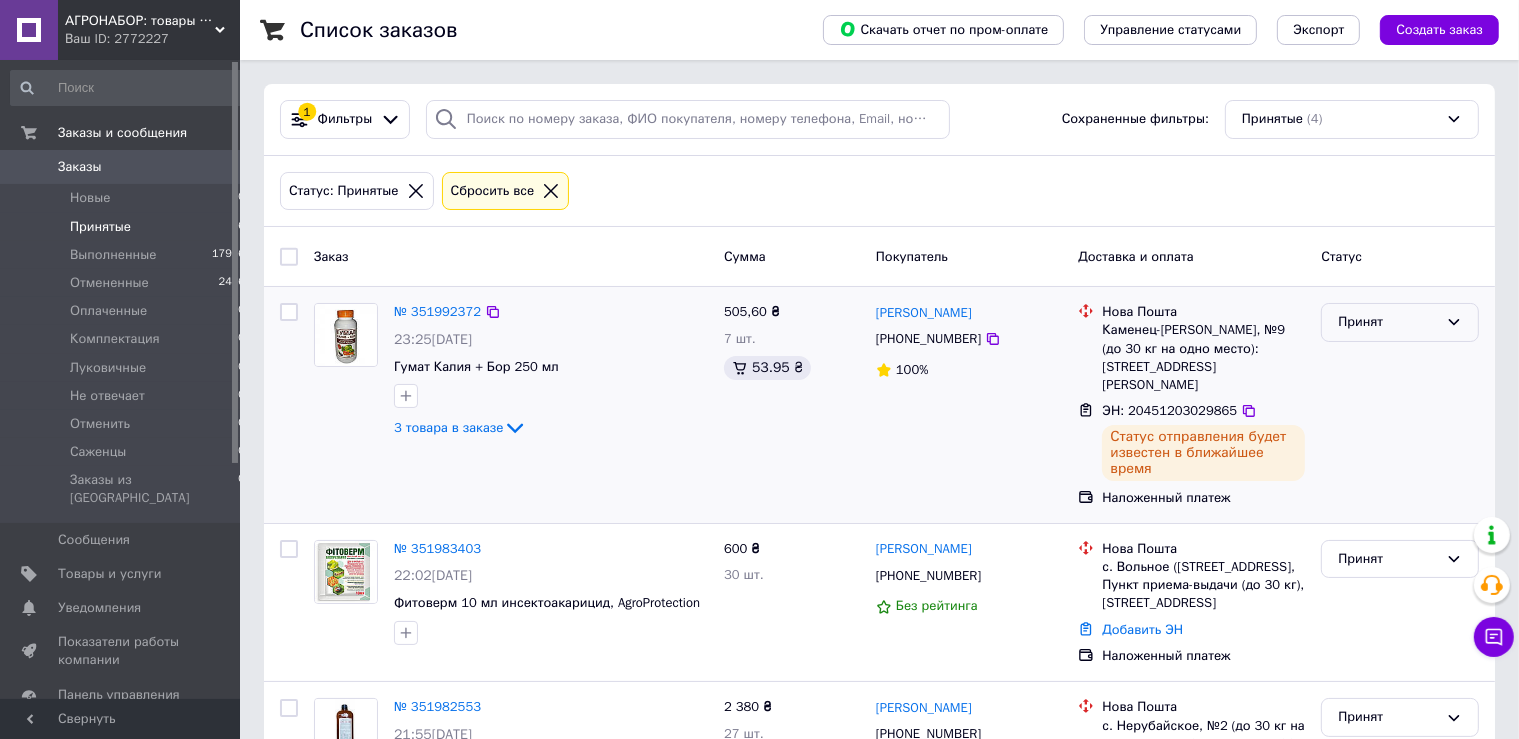 click on "Принят" at bounding box center [1400, 322] 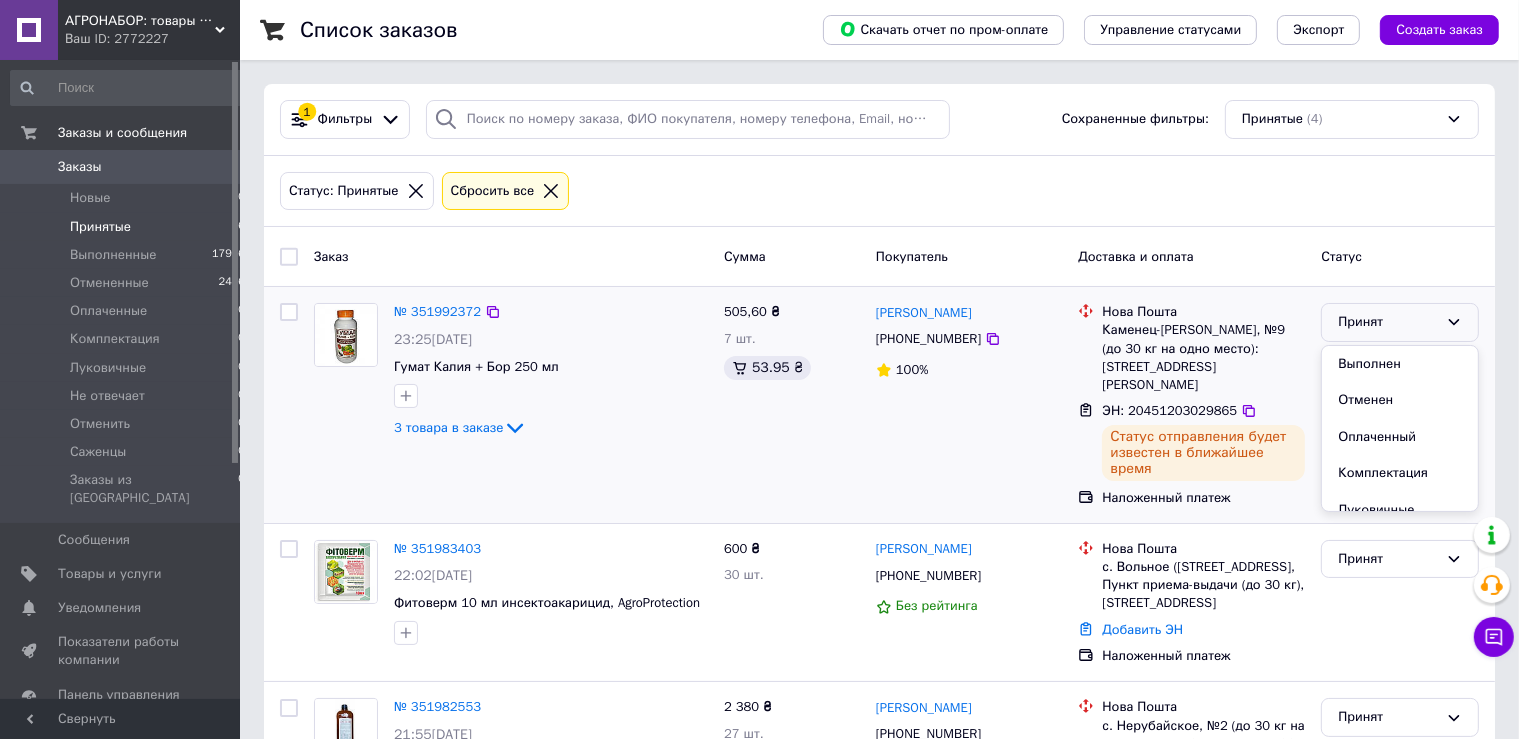 click on "Выполнен" at bounding box center [1400, 364] 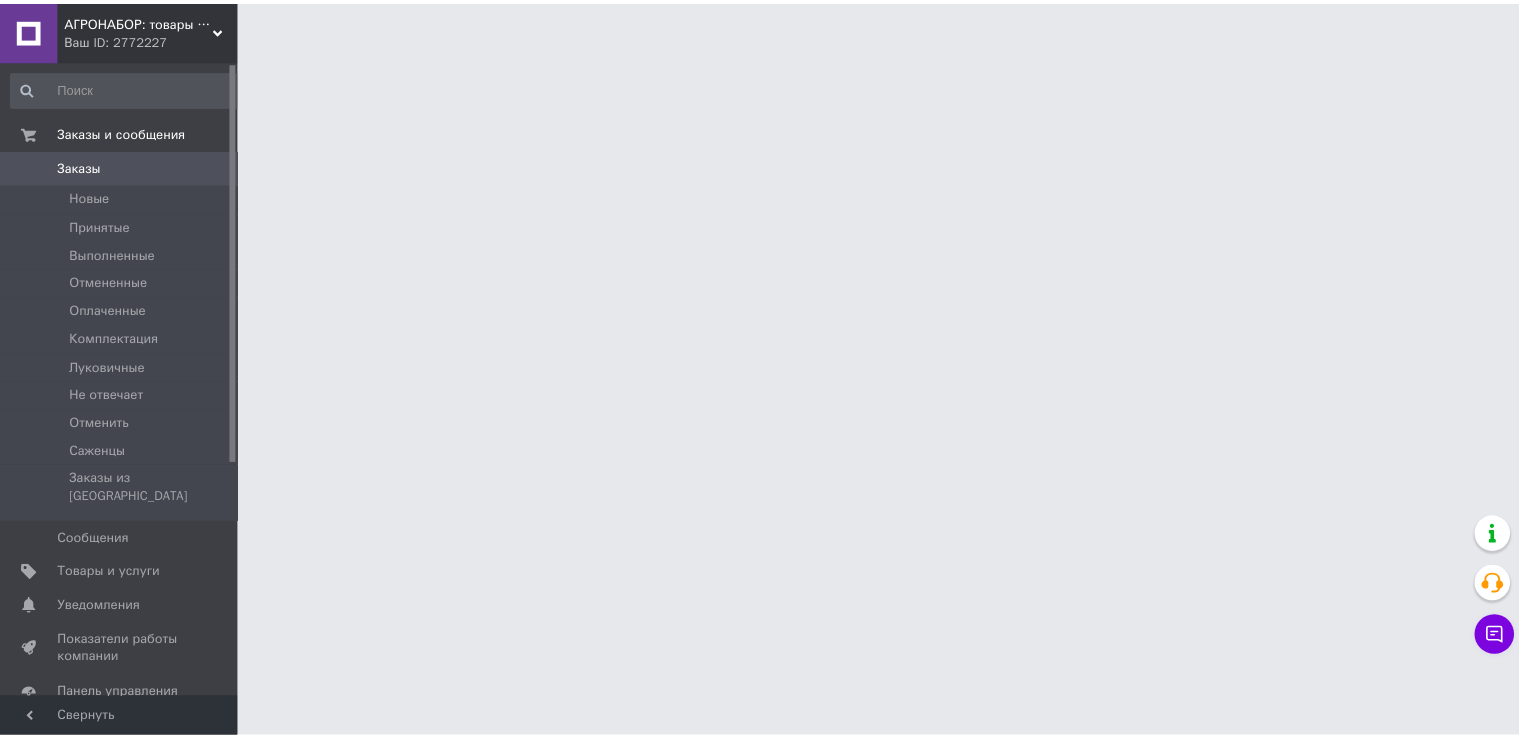 scroll, scrollTop: 0, scrollLeft: 0, axis: both 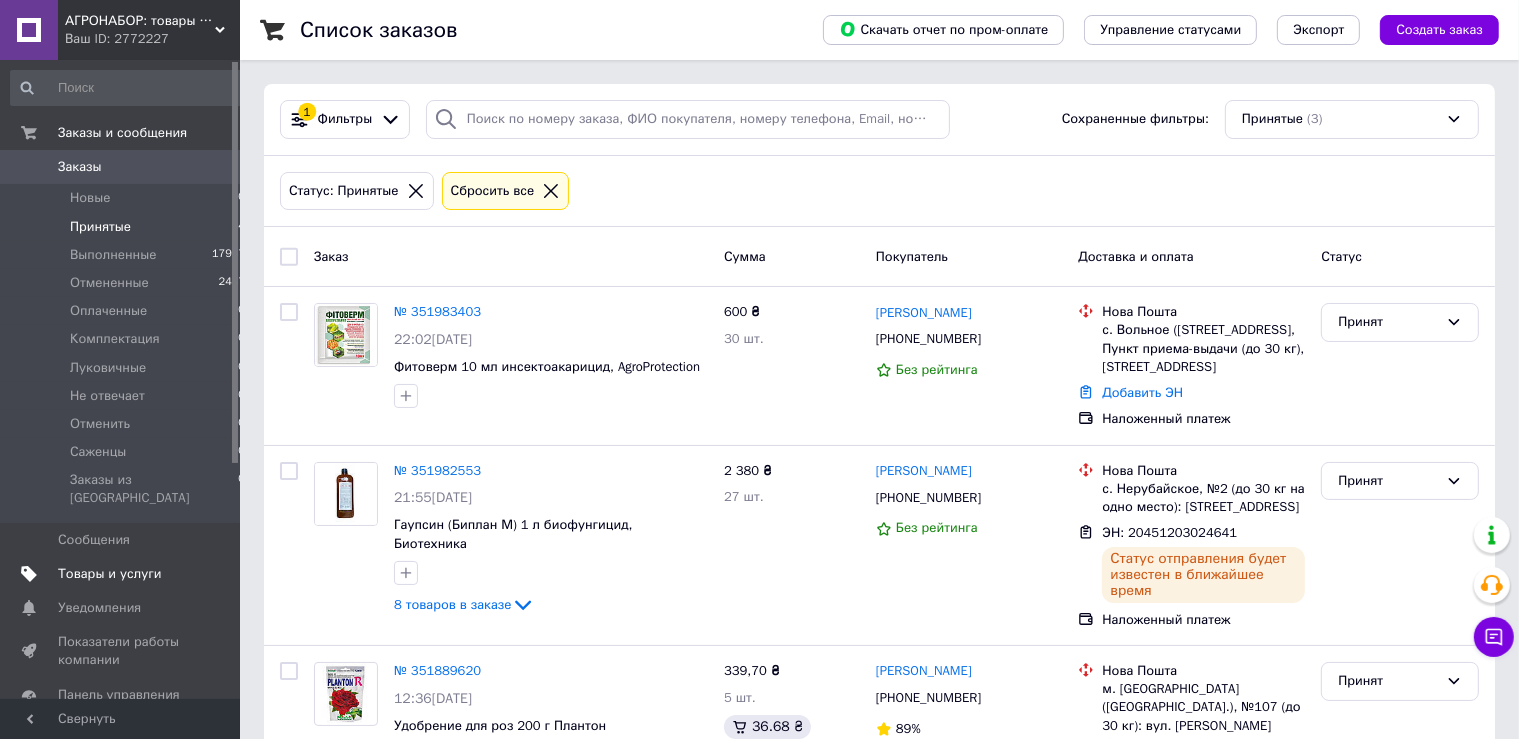 click on "Товары и услуги" at bounding box center (110, 574) 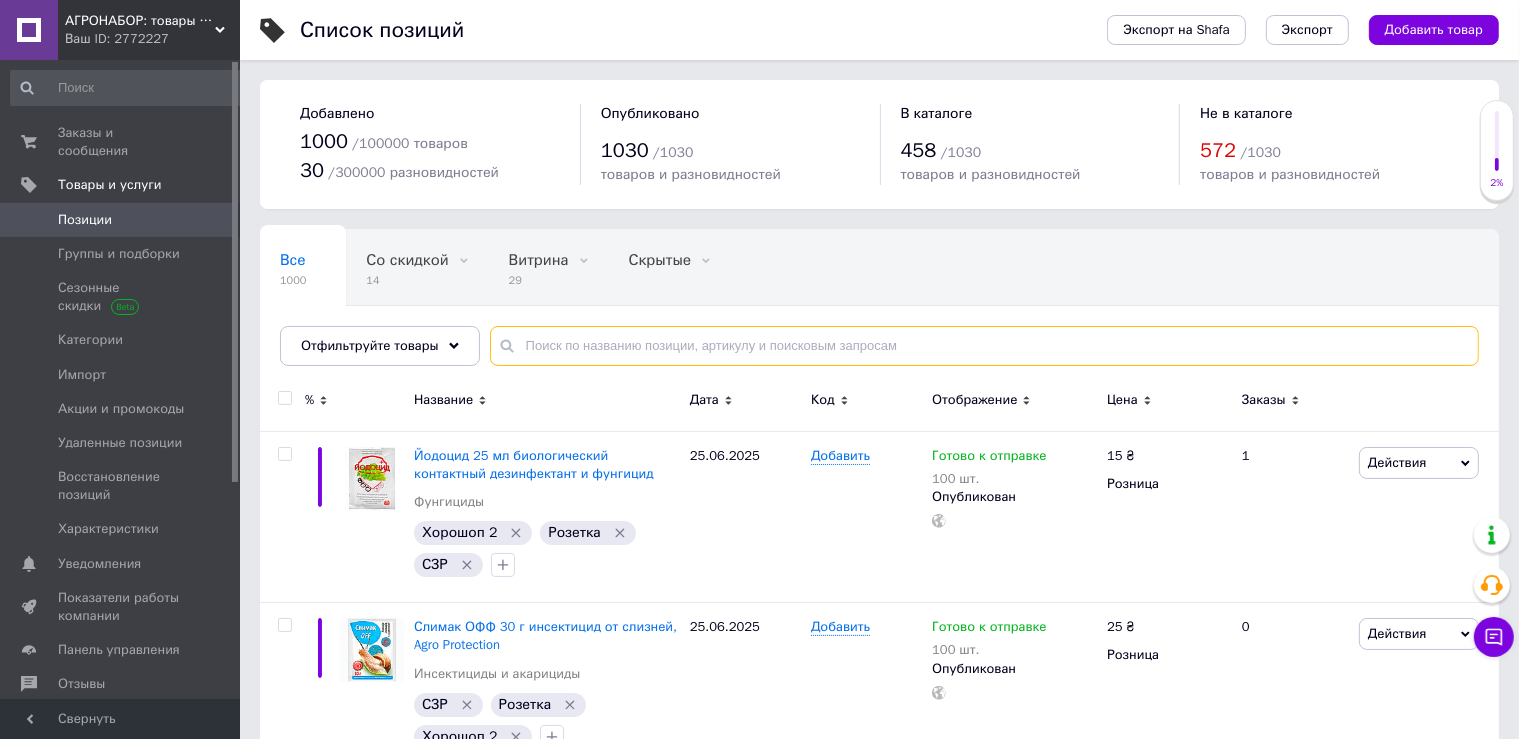 click at bounding box center (984, 346) 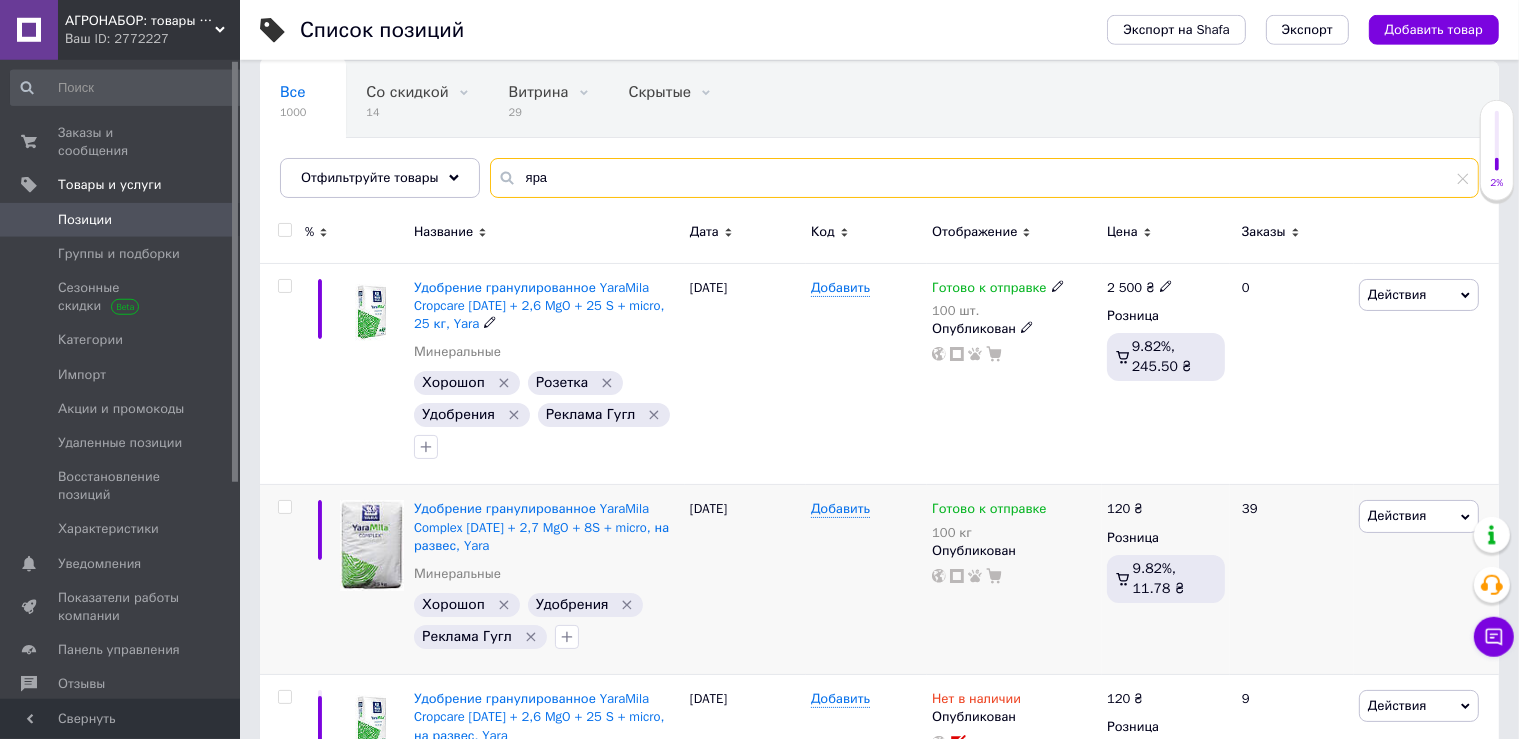 scroll, scrollTop: 211, scrollLeft: 0, axis: vertical 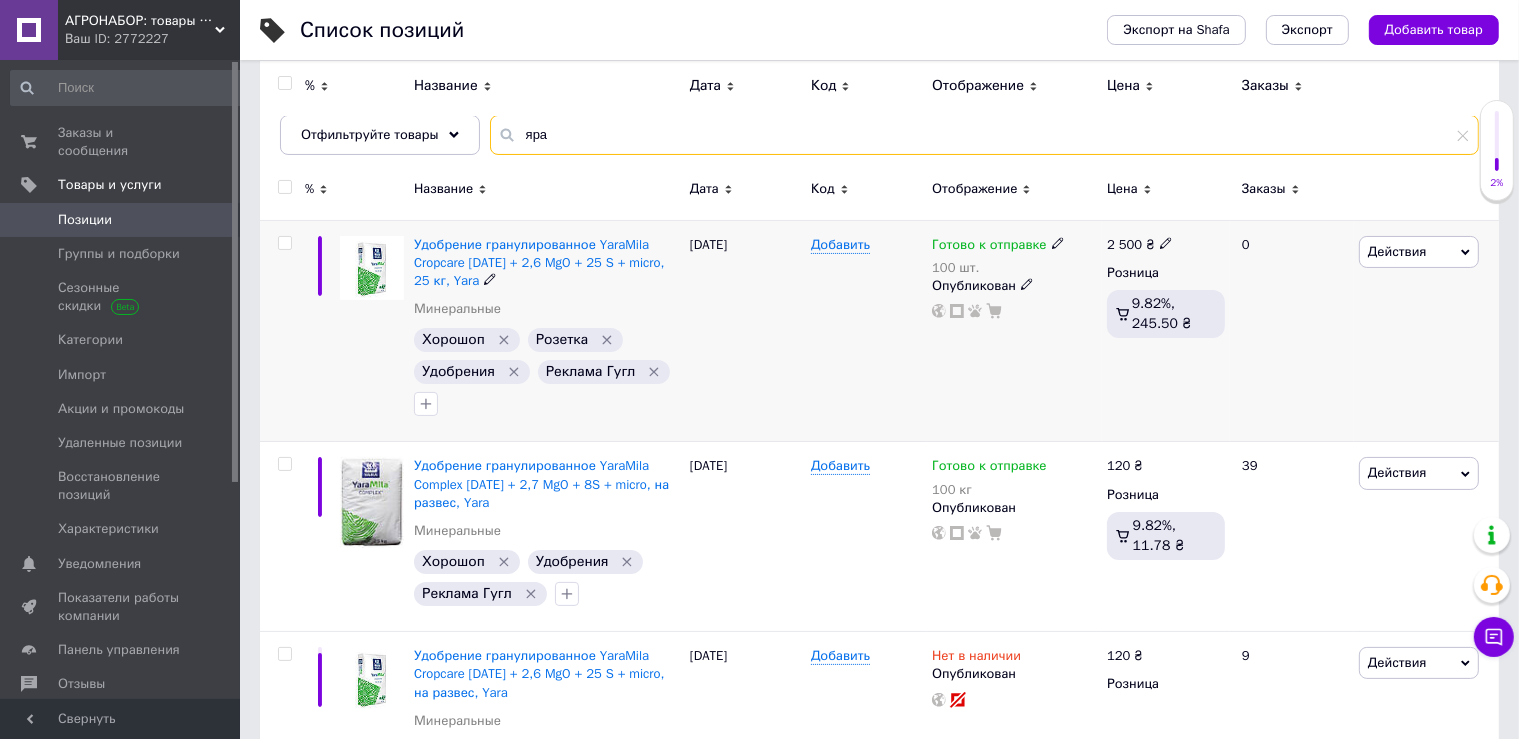 type on "яра" 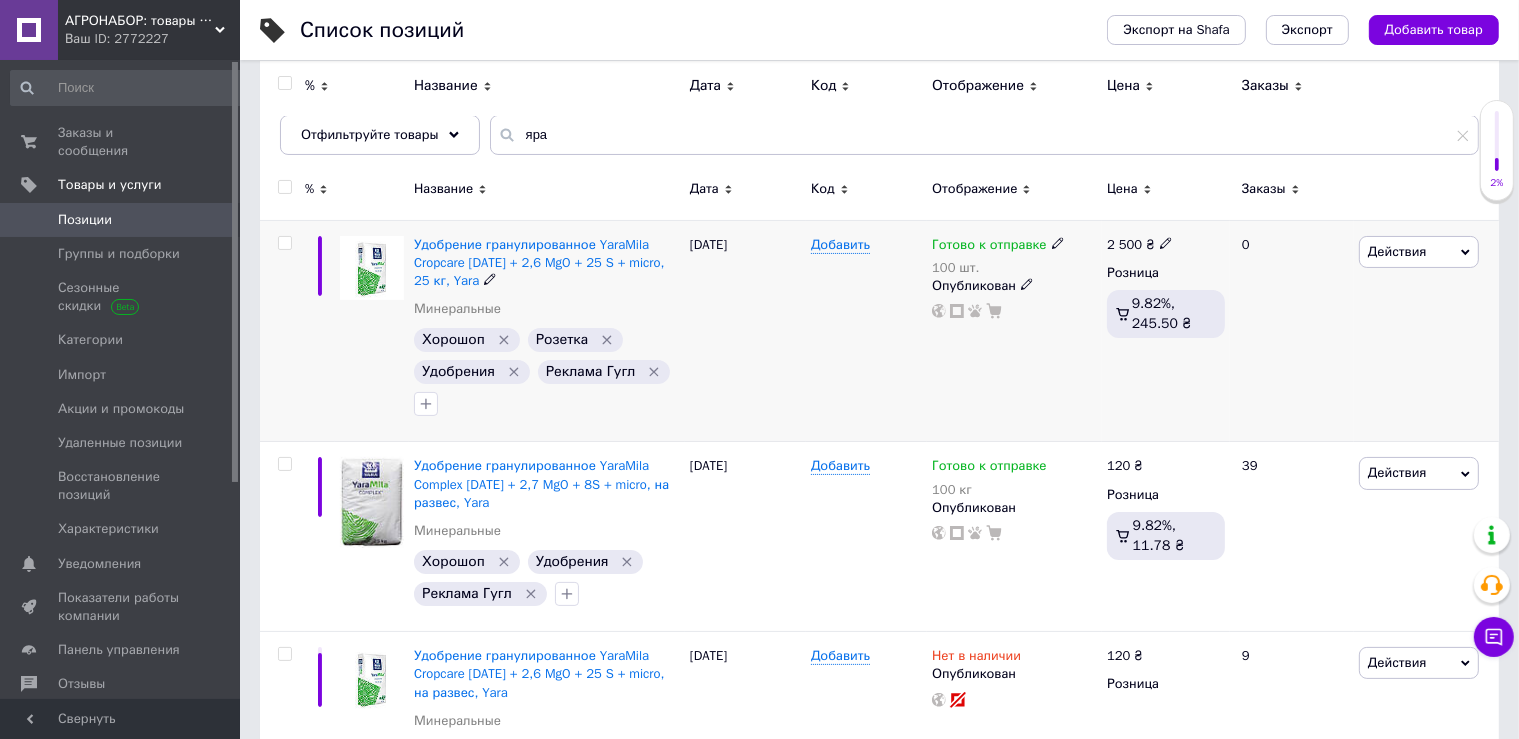 click 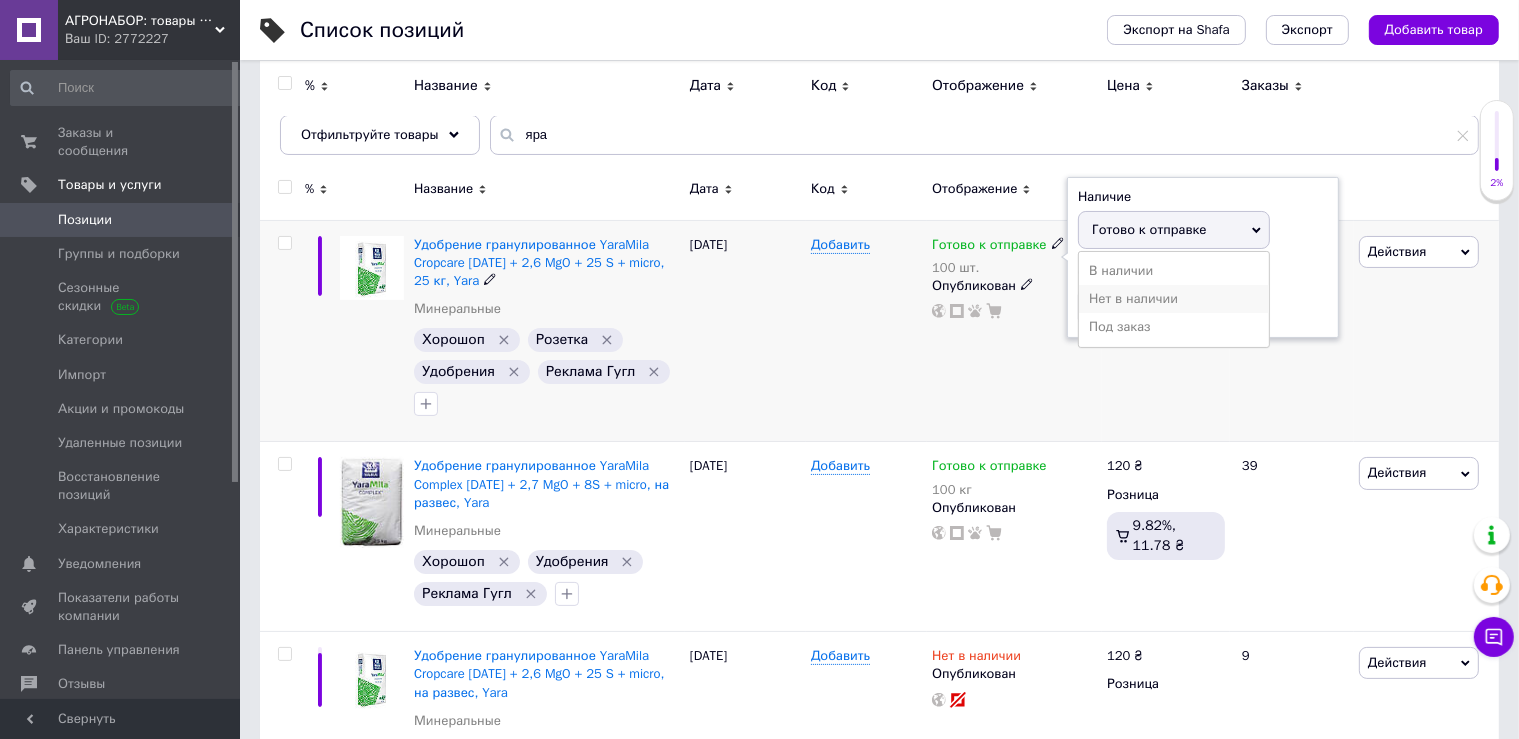 click on "Нет в наличии" at bounding box center (1174, 299) 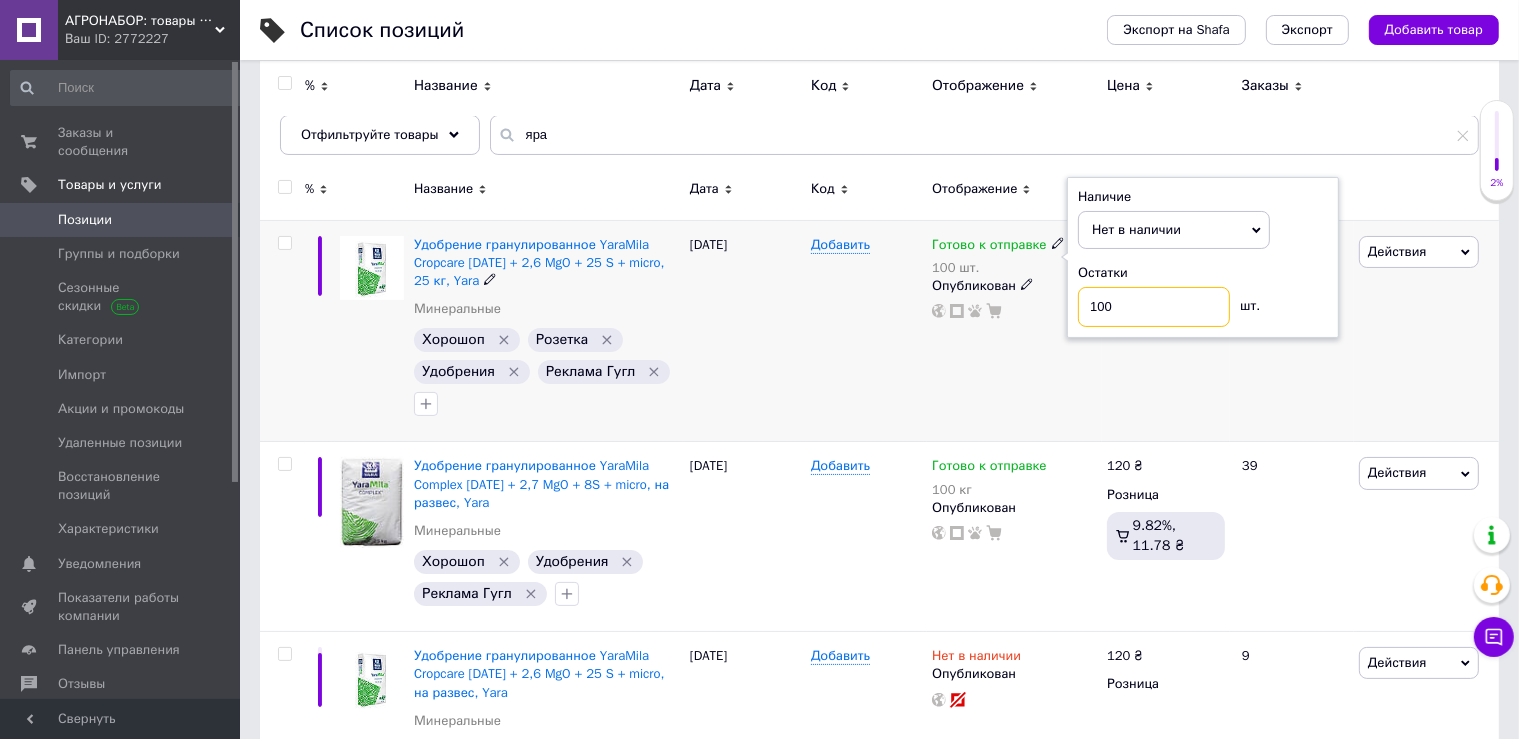 drag, startPoint x: 1104, startPoint y: 315, endPoint x: 1007, endPoint y: 326, distance: 97.62172 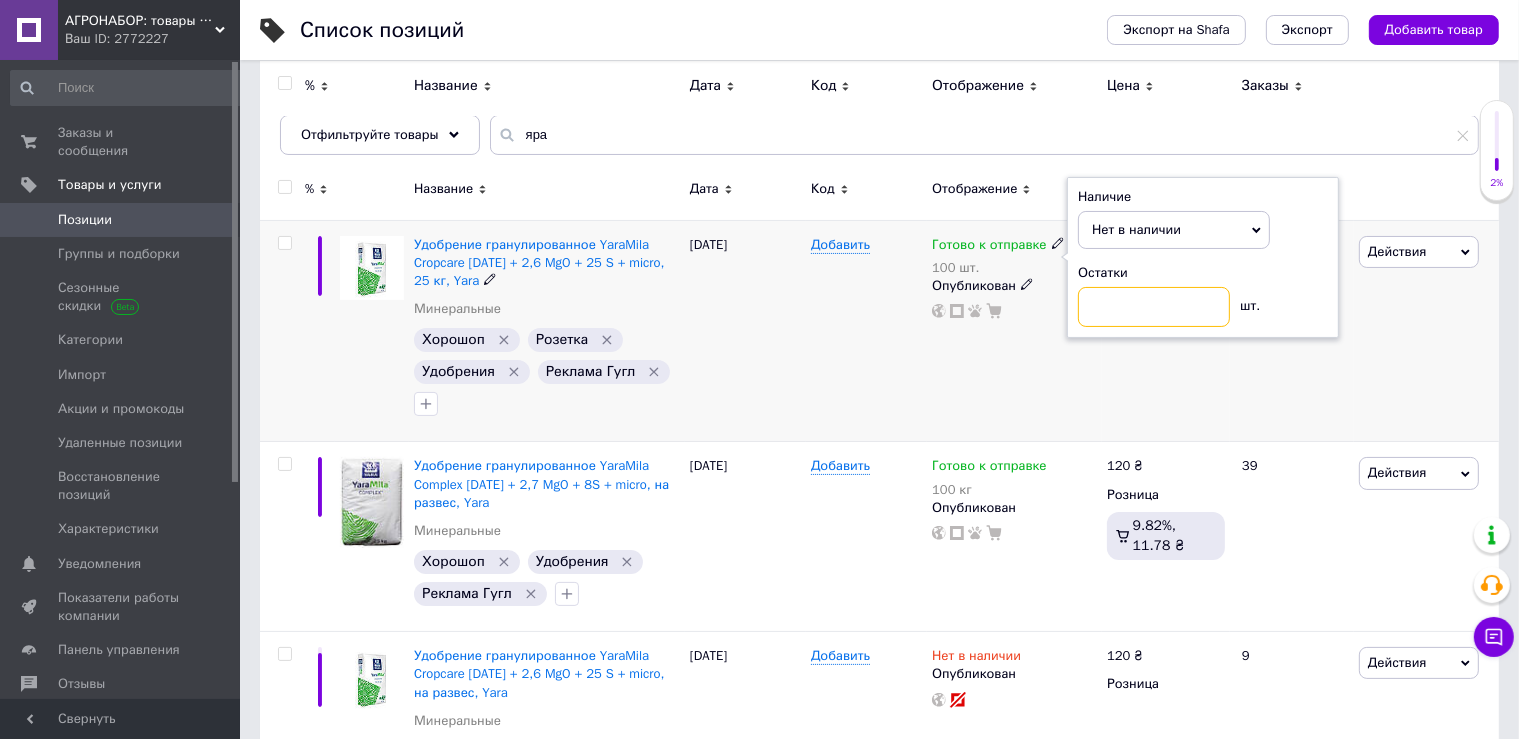 type 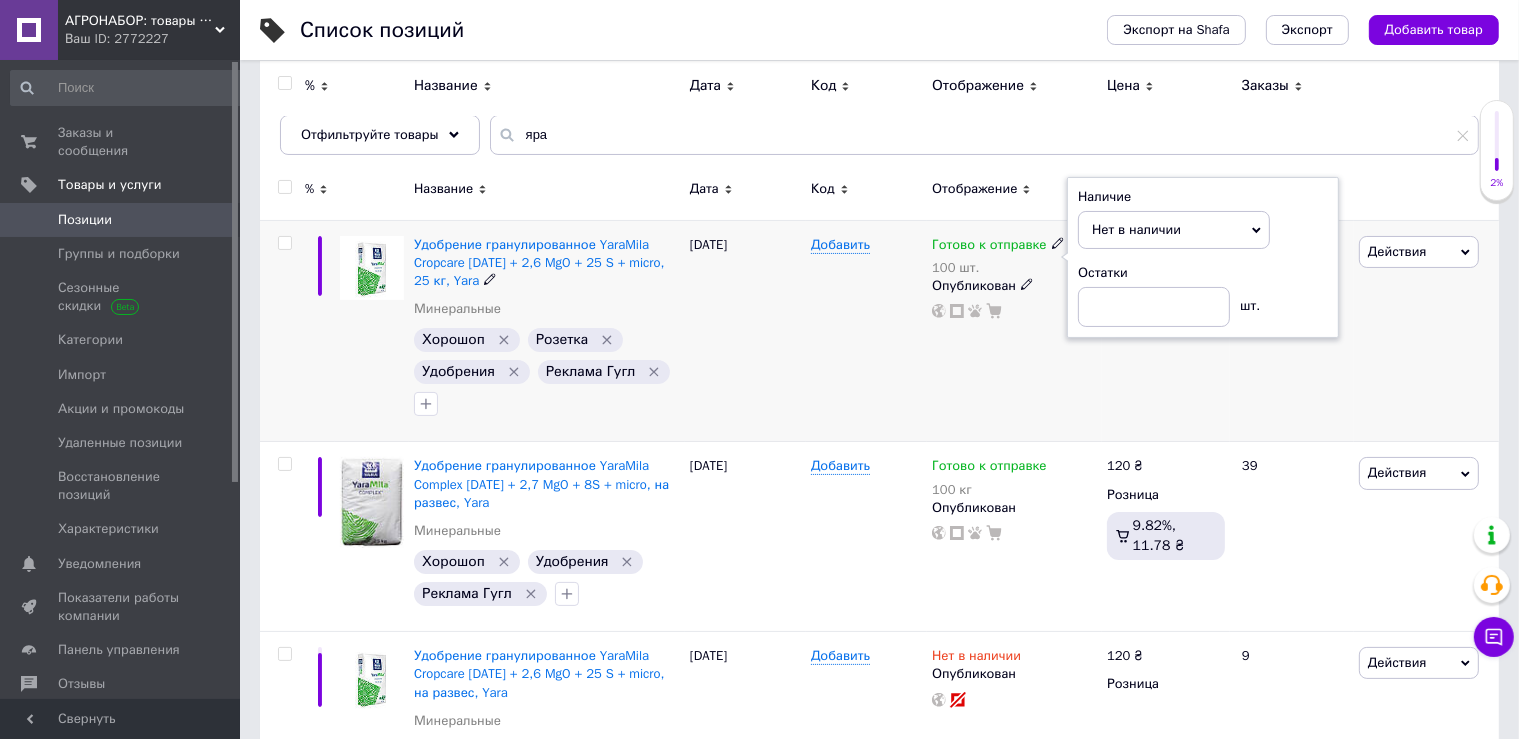 click on "Добавить" at bounding box center (866, 331) 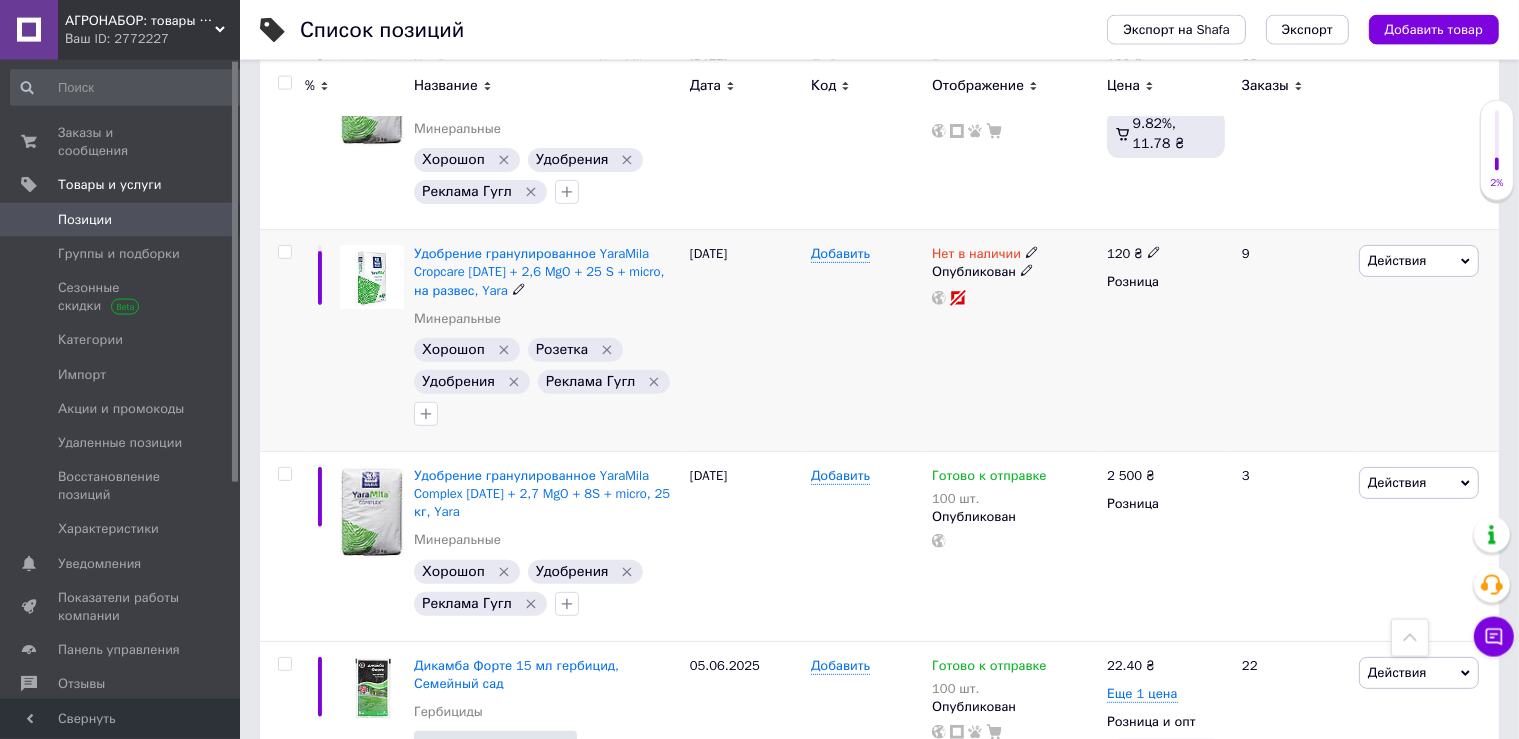 scroll, scrollTop: 633, scrollLeft: 0, axis: vertical 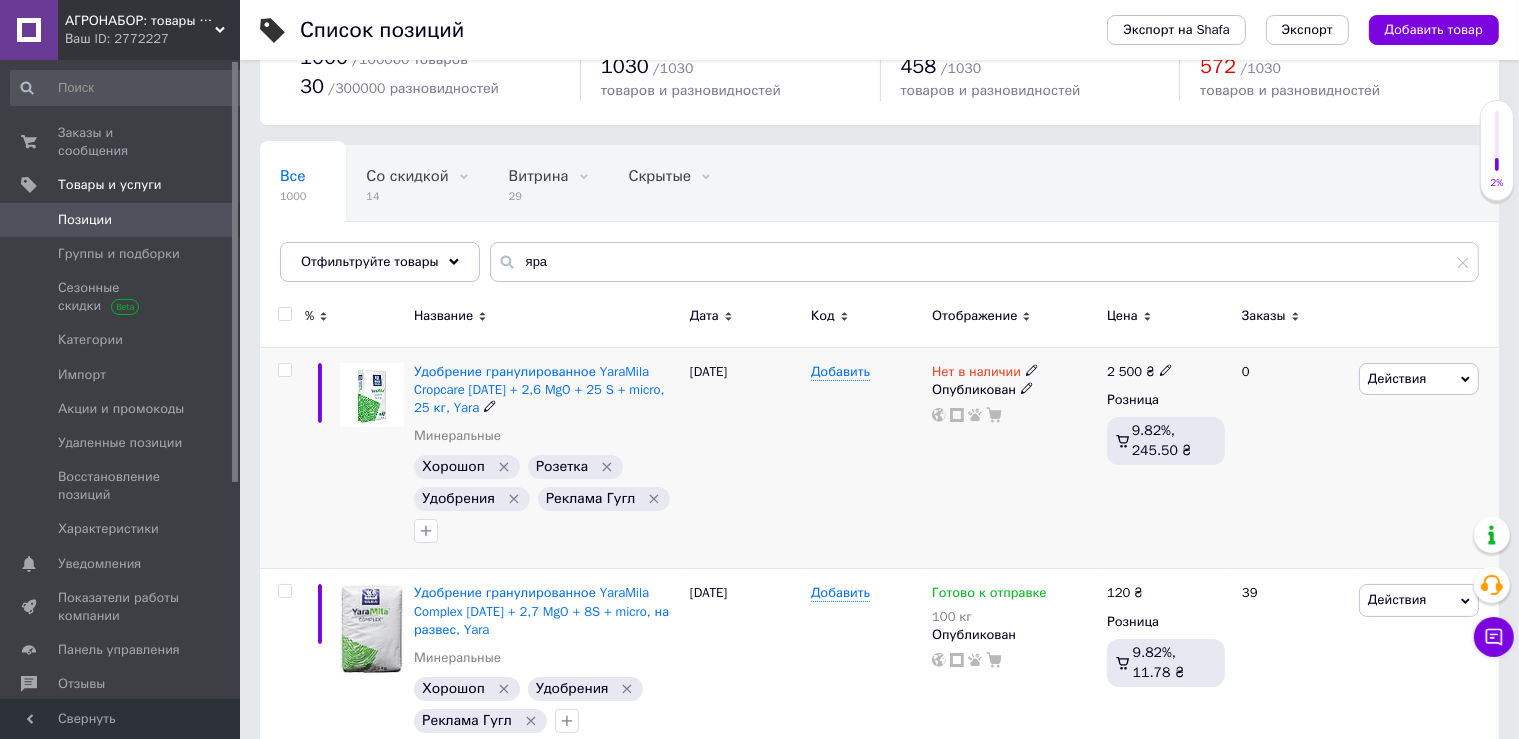 click 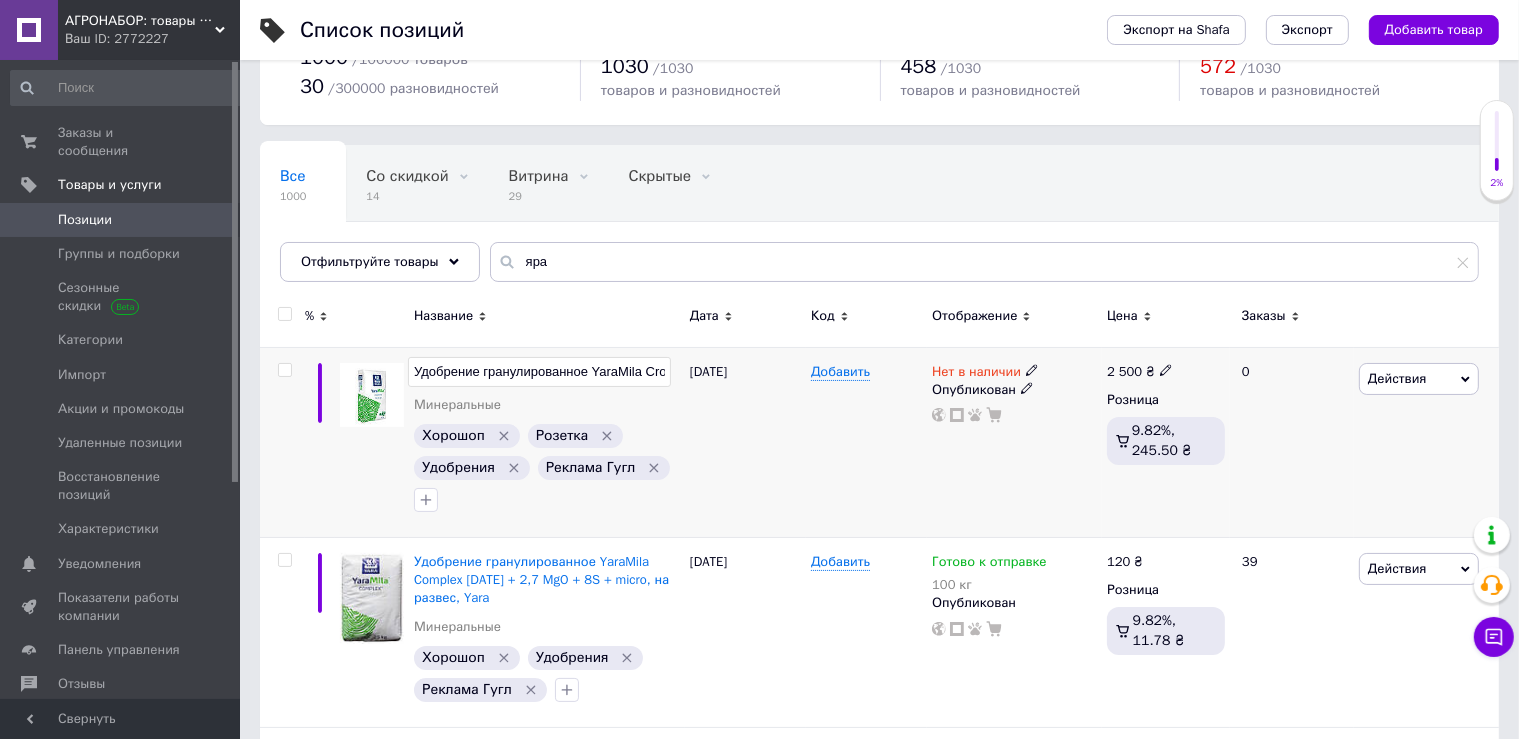 scroll, scrollTop: 0, scrollLeft: 311, axis: horizontal 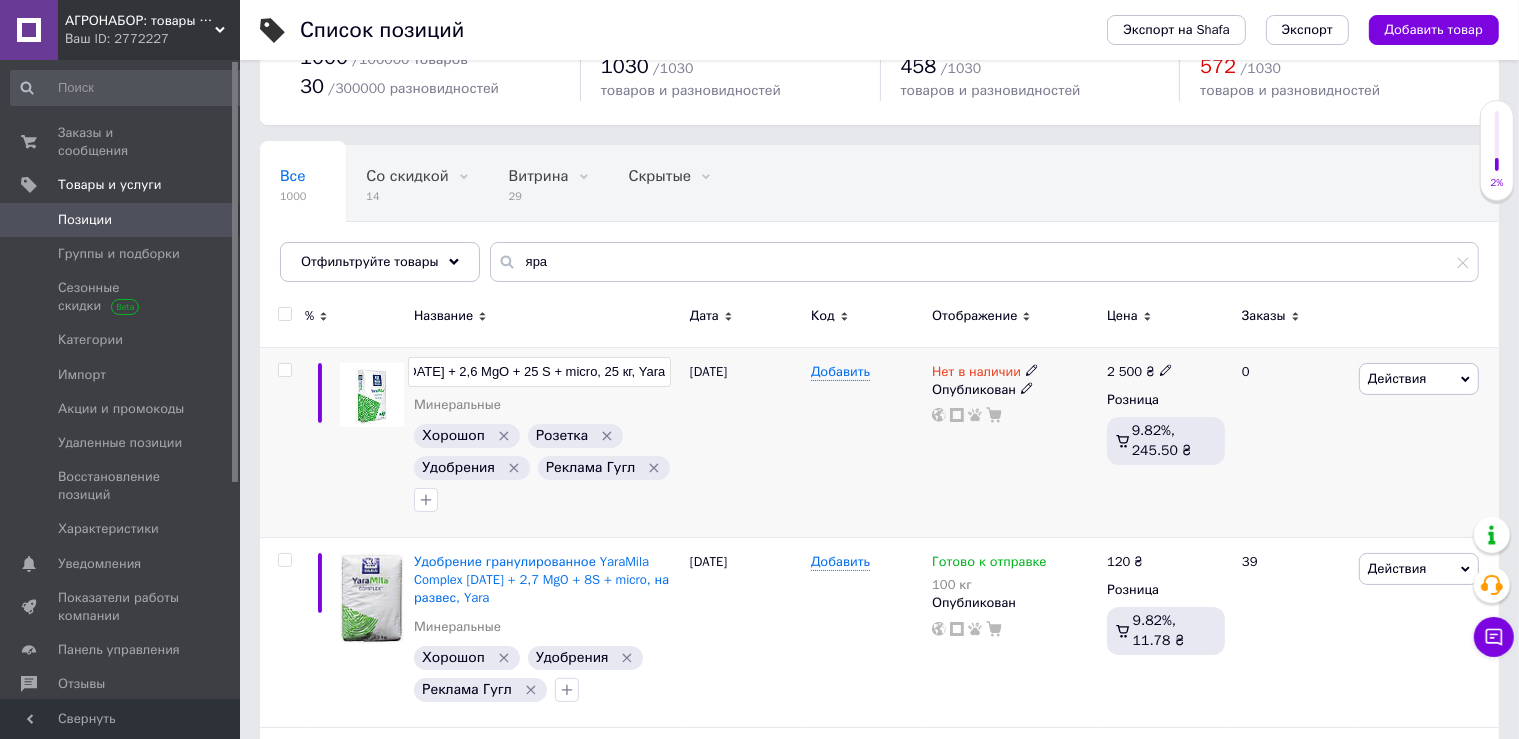 click on "Удобрение гранулированное YaraMila Cropcare 11-11-21 + 2,6 MgO + 25 S + micro, 25 кг, Yara" at bounding box center (539, 372) 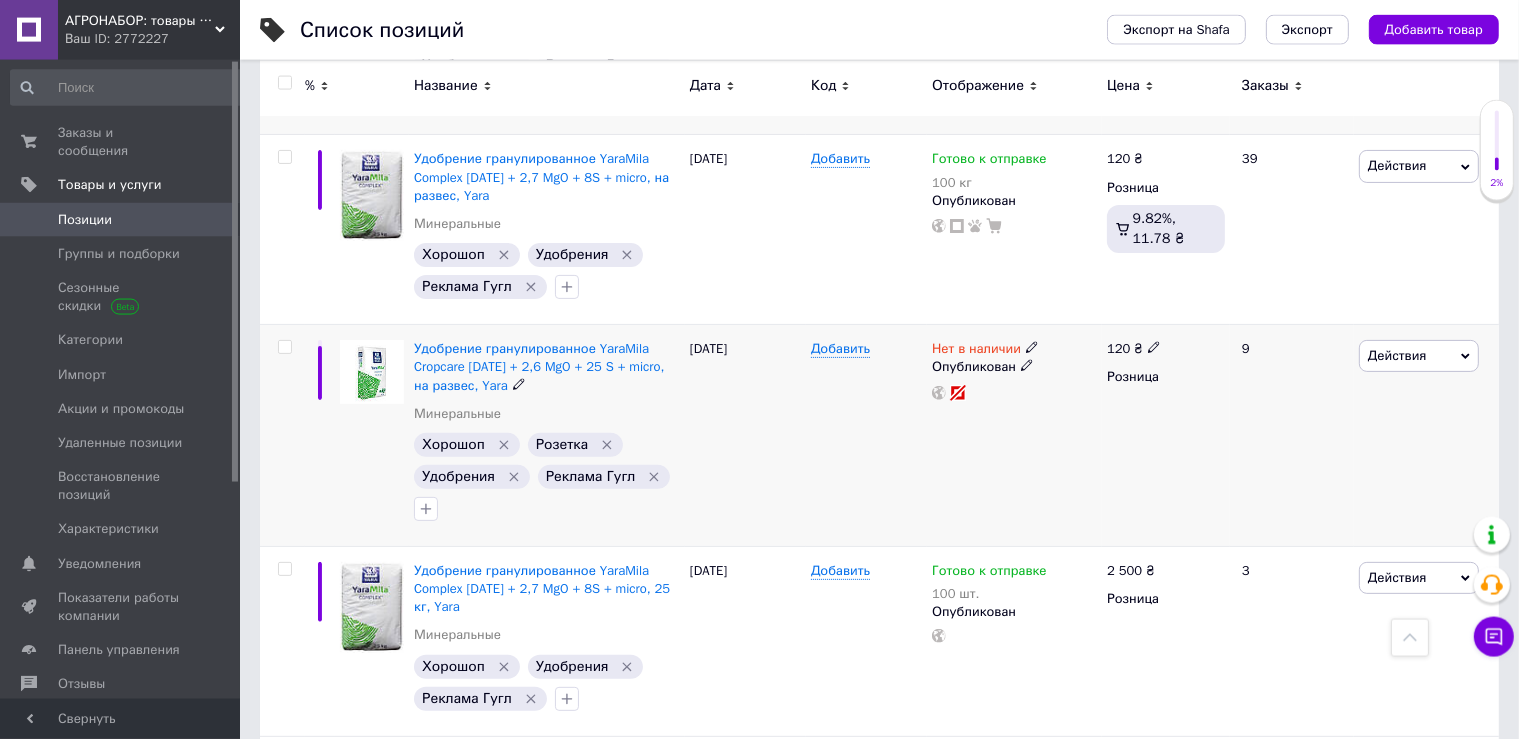 scroll, scrollTop: 507, scrollLeft: 0, axis: vertical 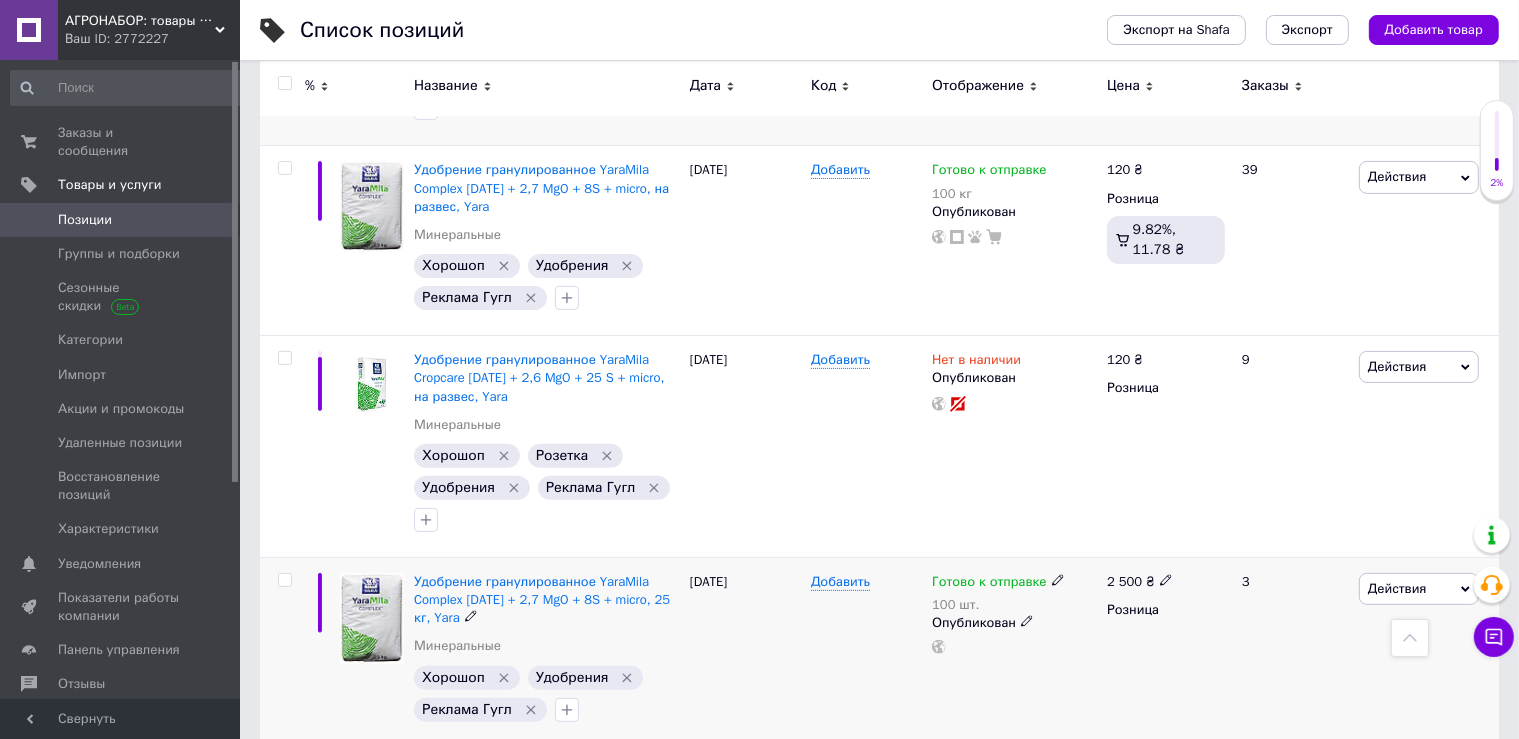 click at bounding box center [284, 580] 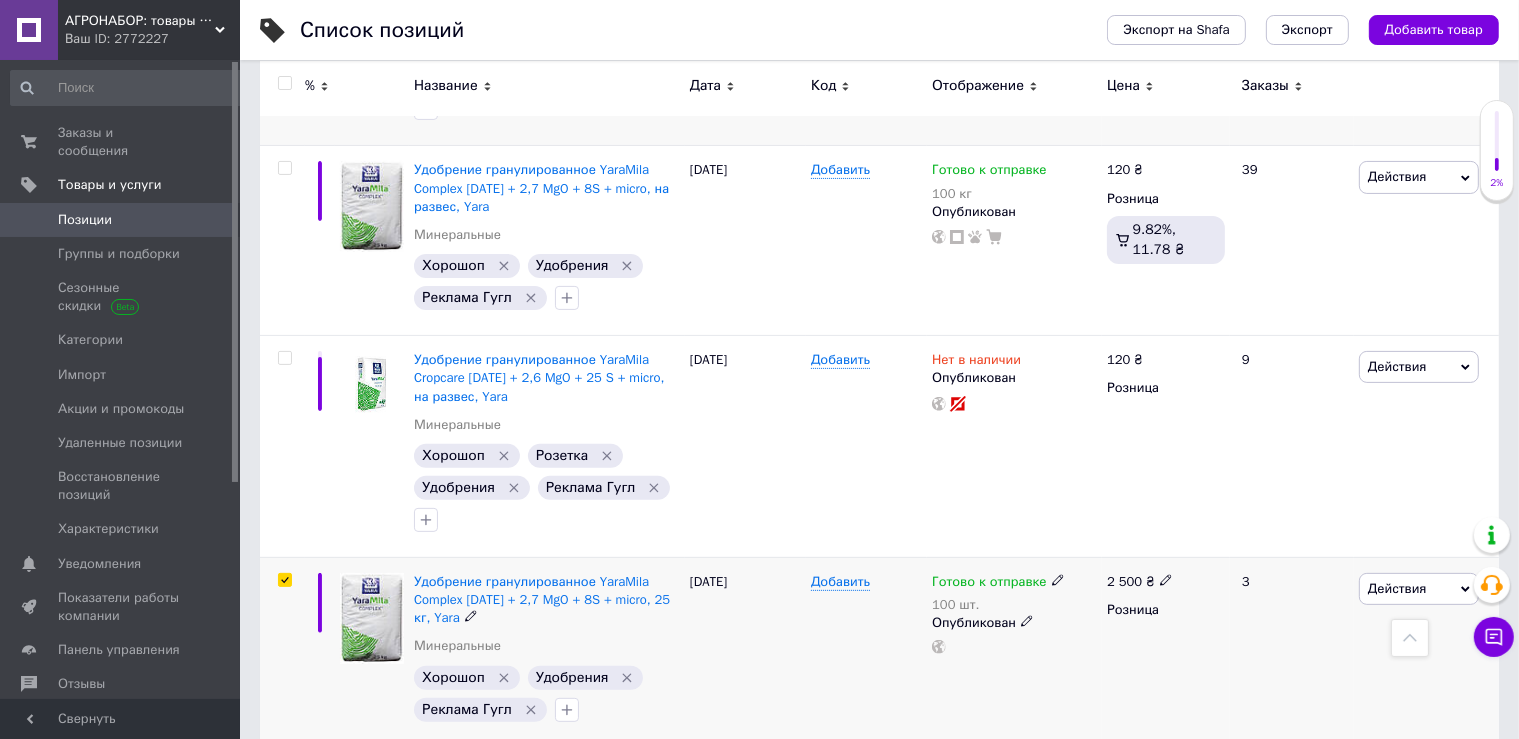 checkbox on "true" 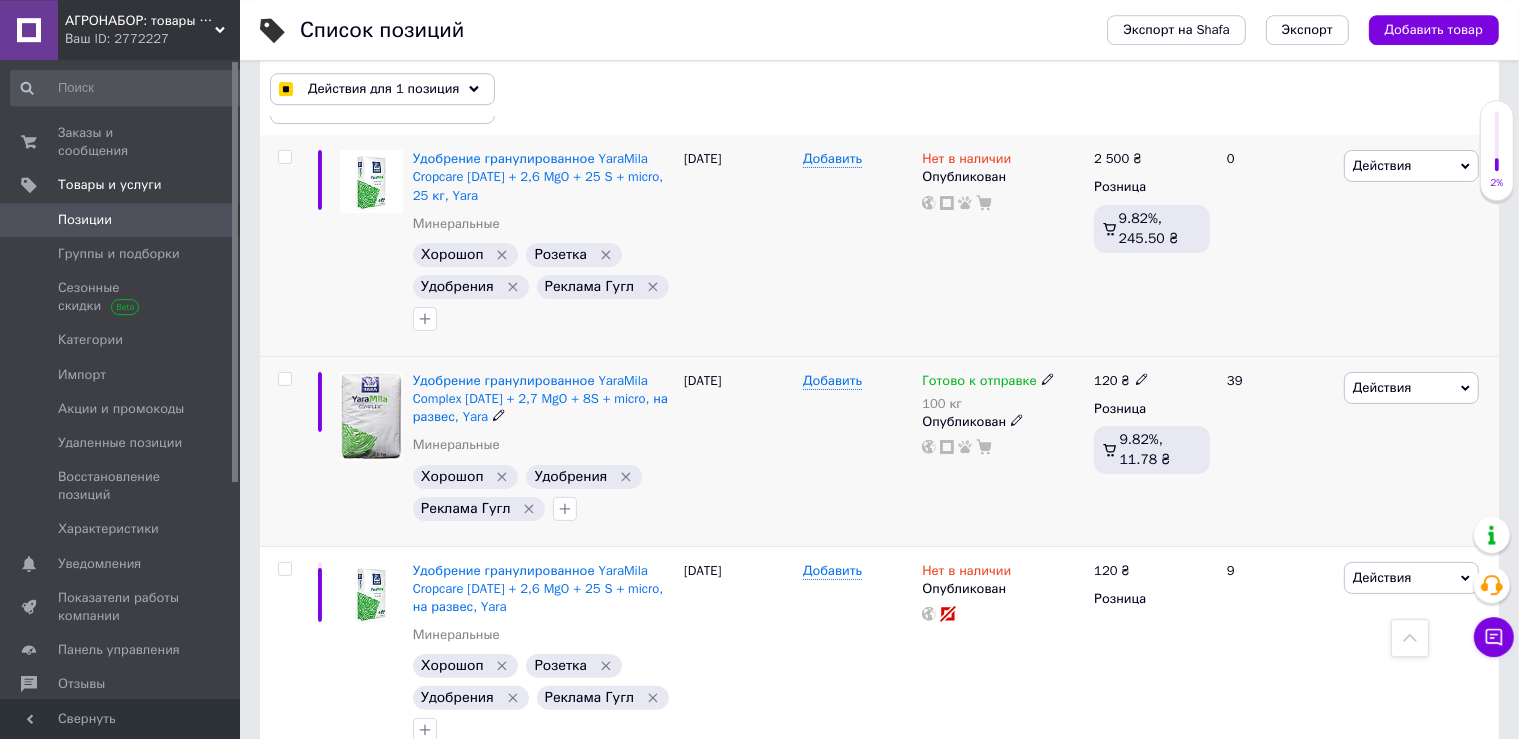 scroll, scrollTop: 296, scrollLeft: 0, axis: vertical 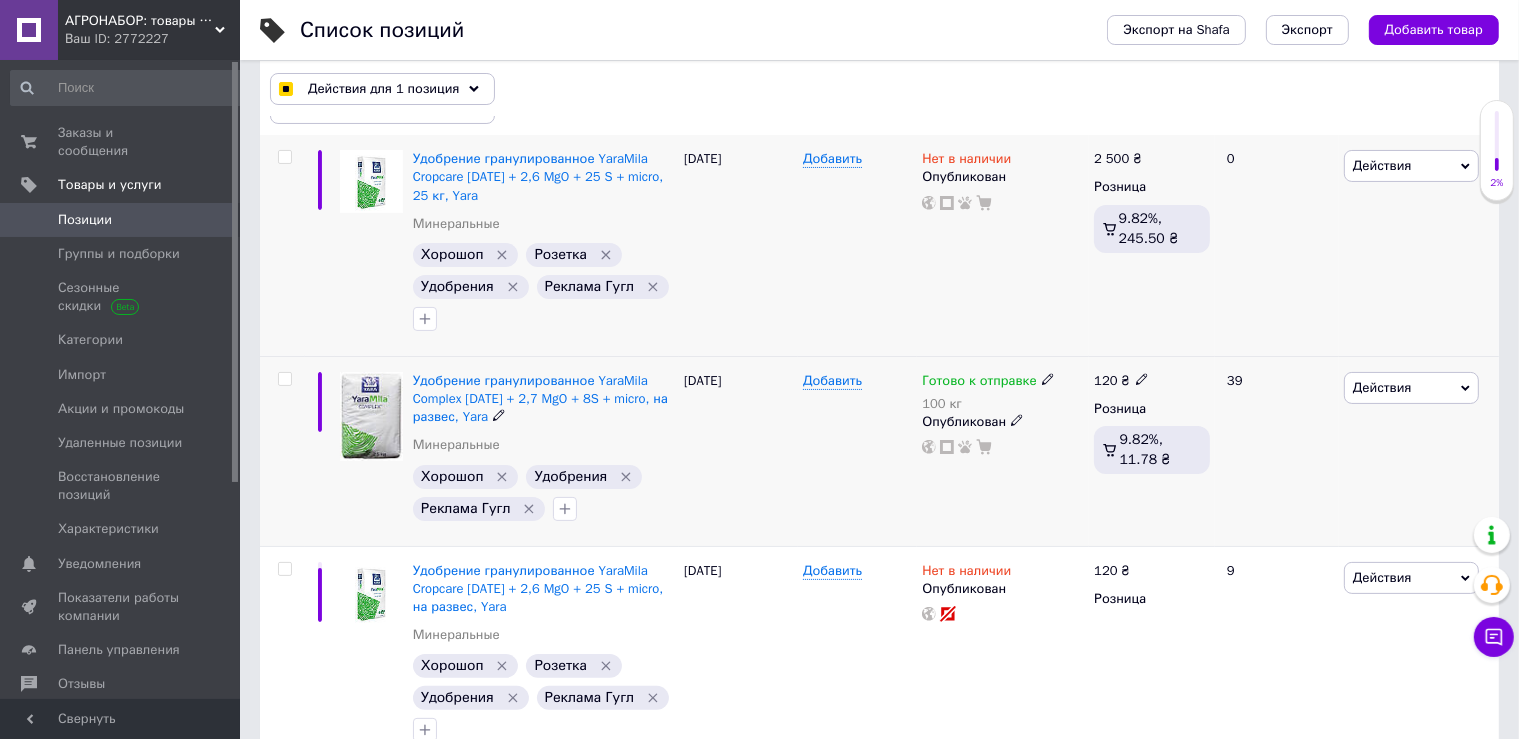 click at bounding box center [284, 379] 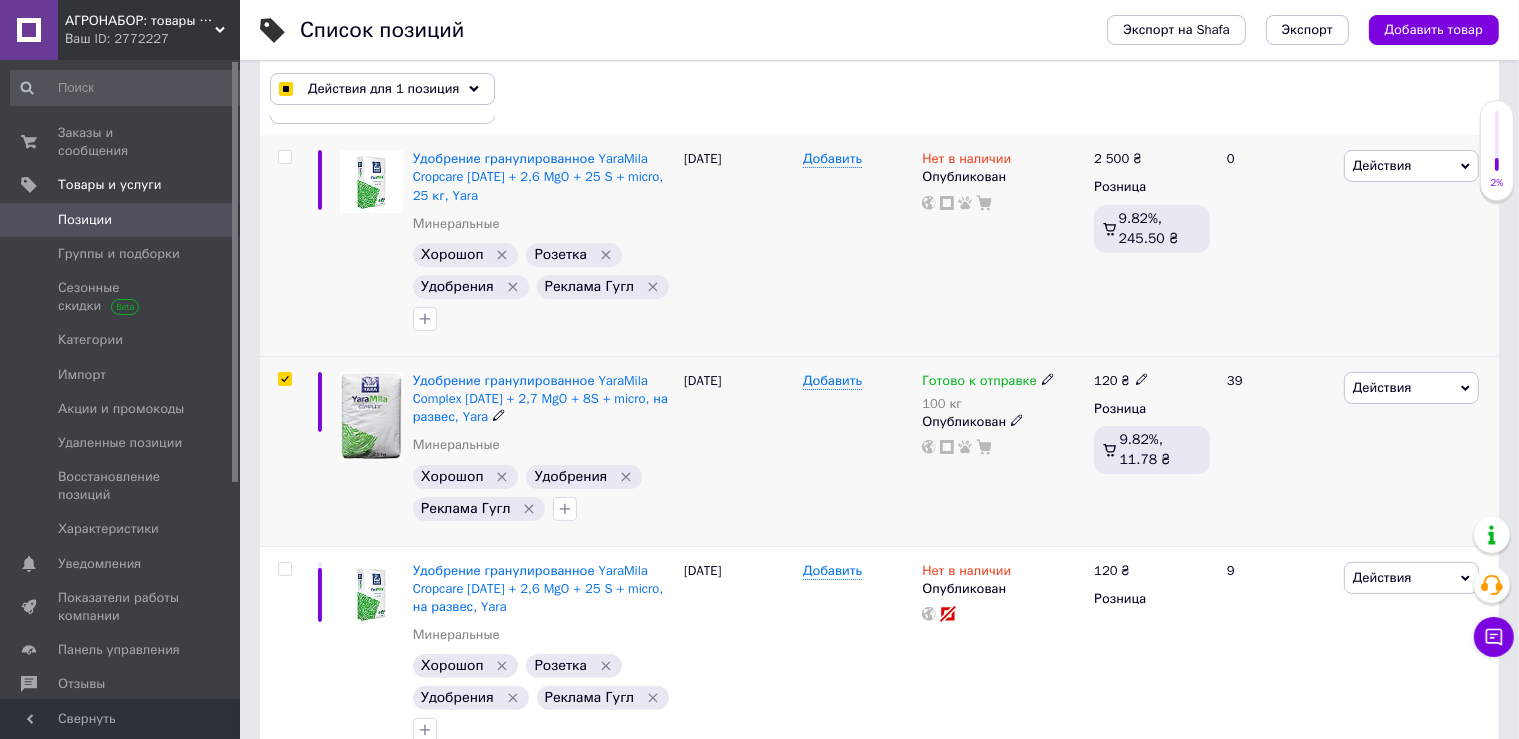 checkbox on "true" 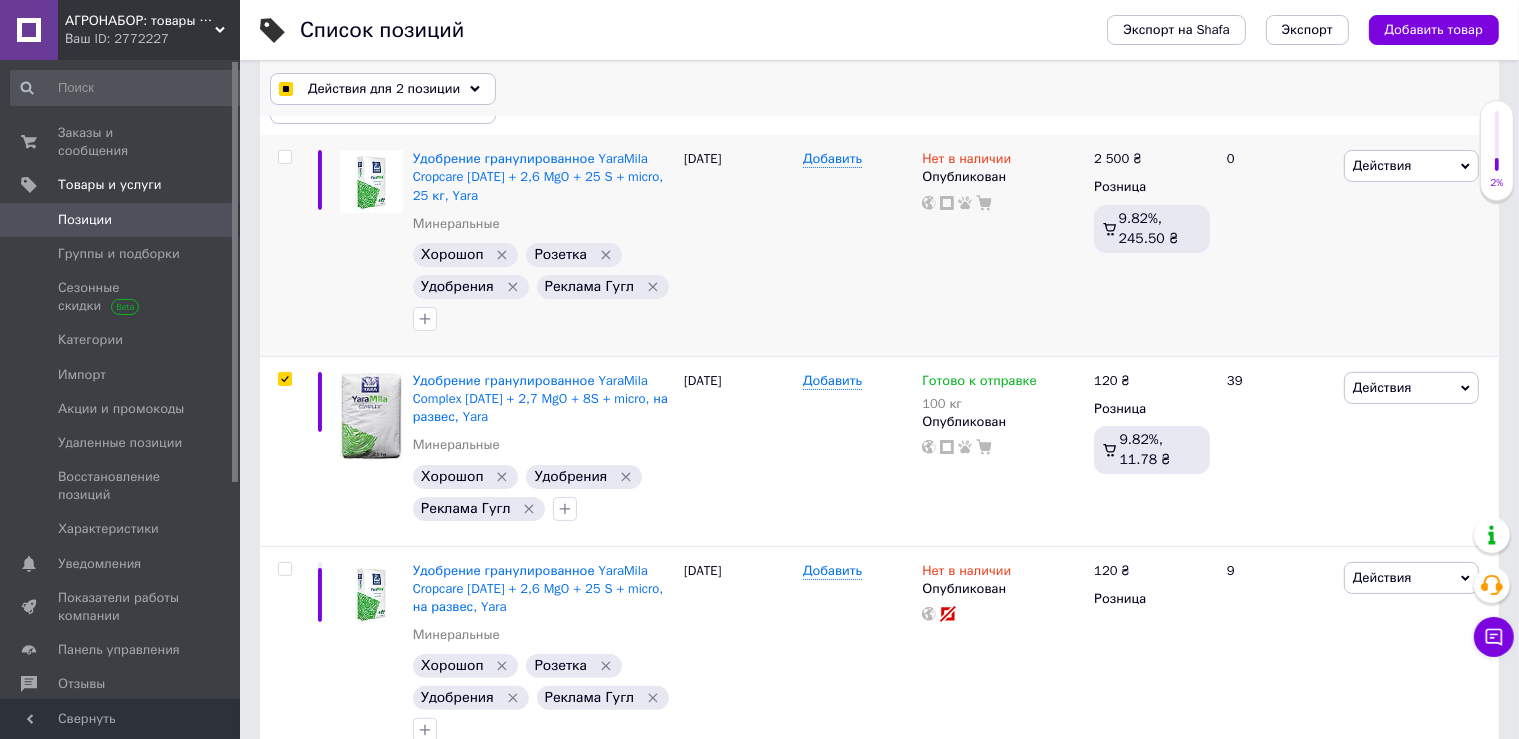 click on "Действия для 2 позиции" at bounding box center (384, 89) 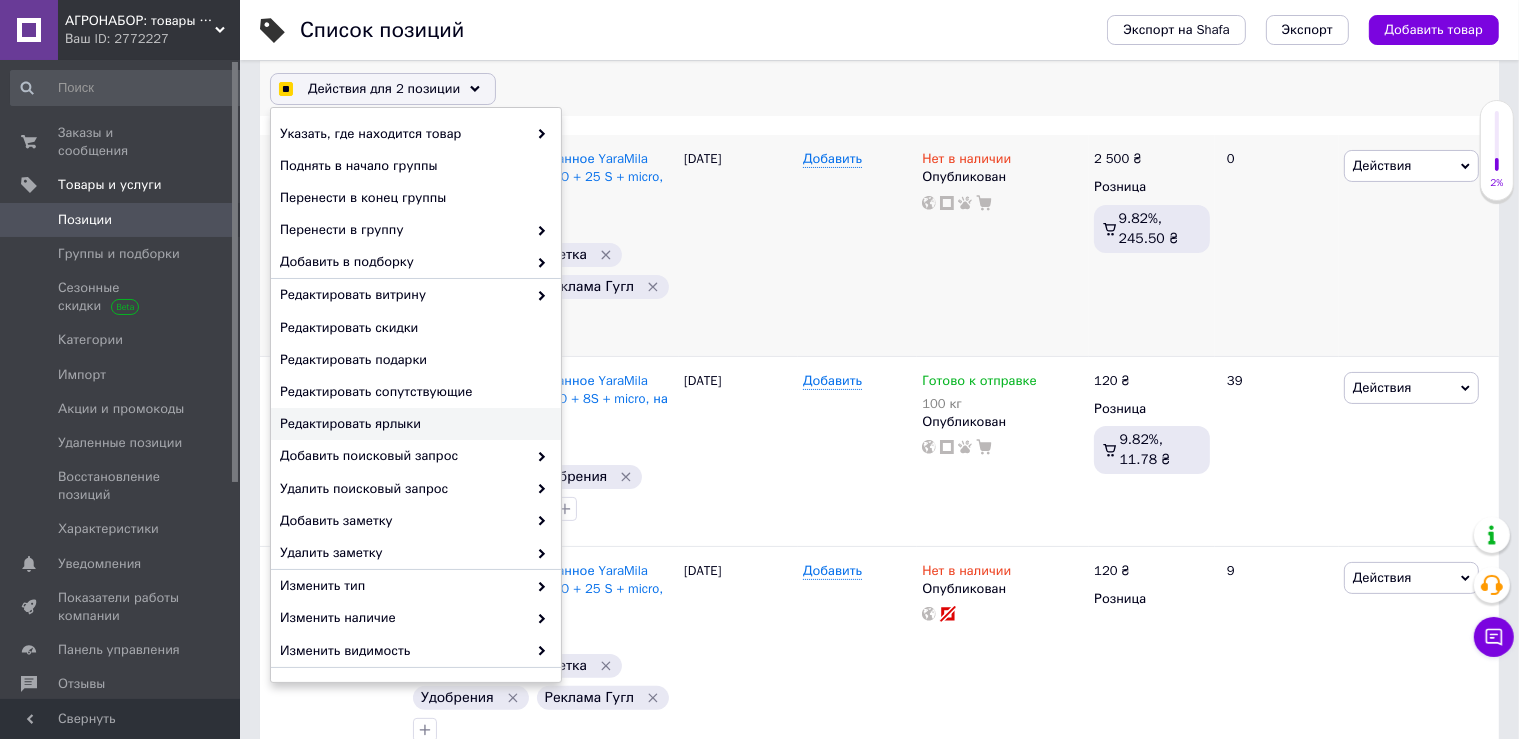 click on "Редактировать ярлыки" at bounding box center [413, 424] 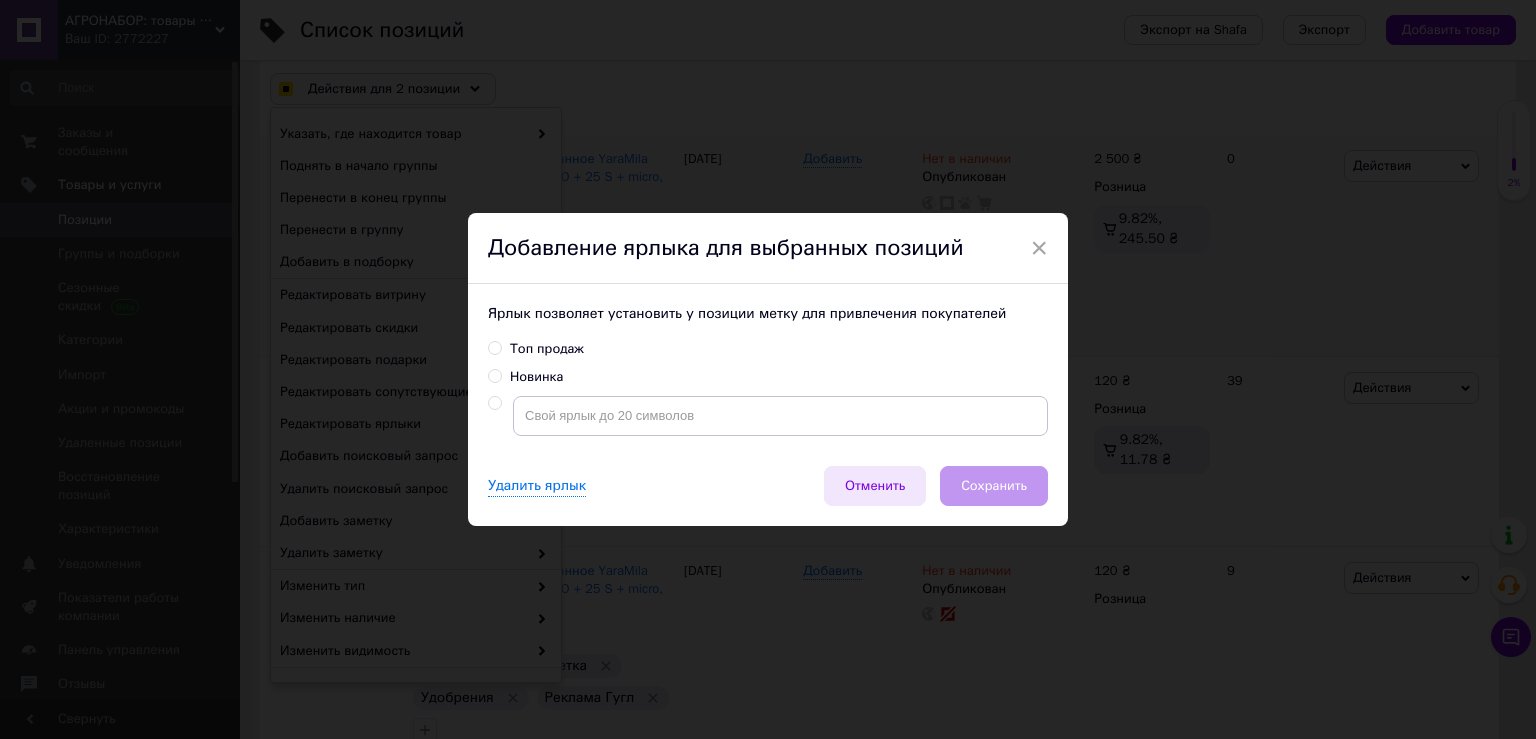 click on "Отменить" at bounding box center [875, 486] 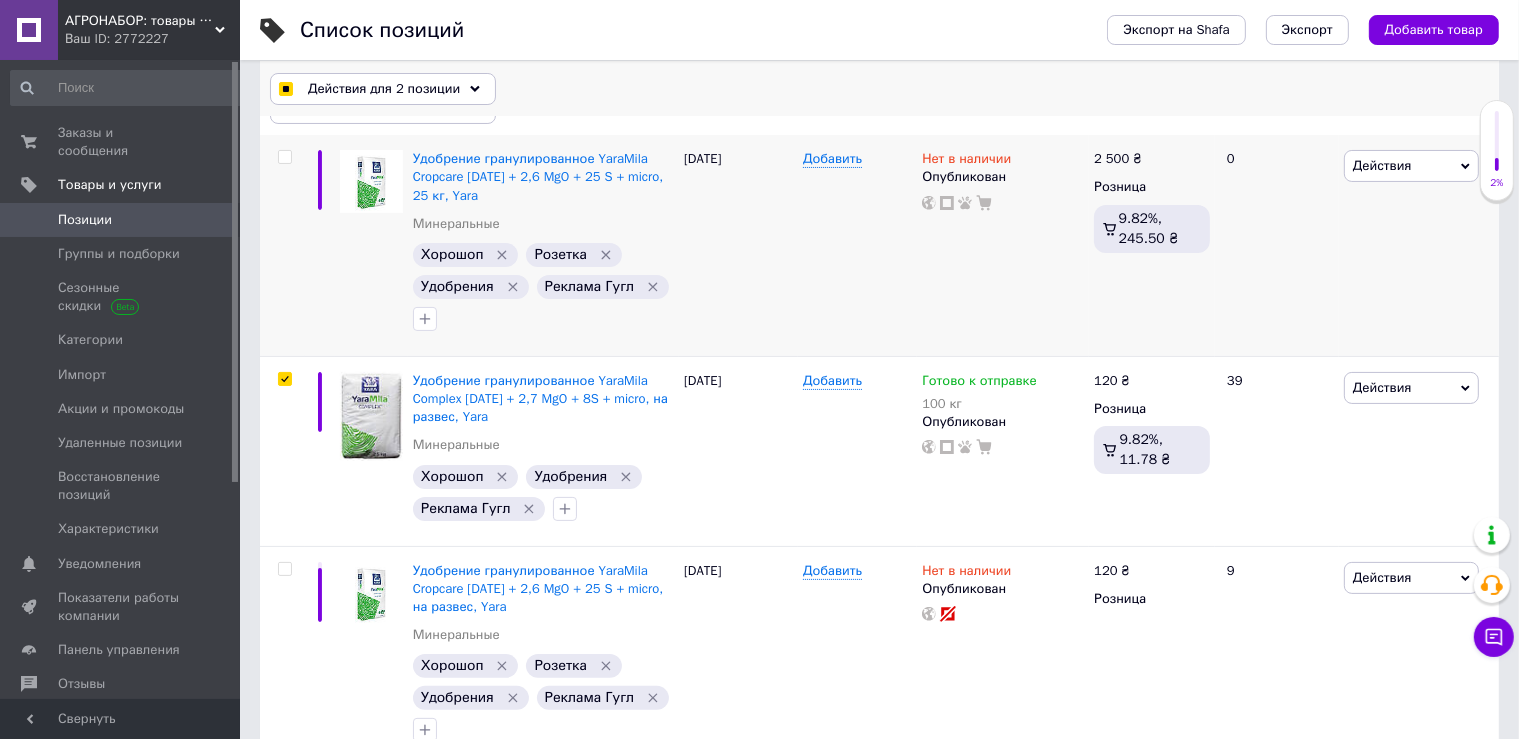 click on "Действия для 2 позиции" at bounding box center (384, 89) 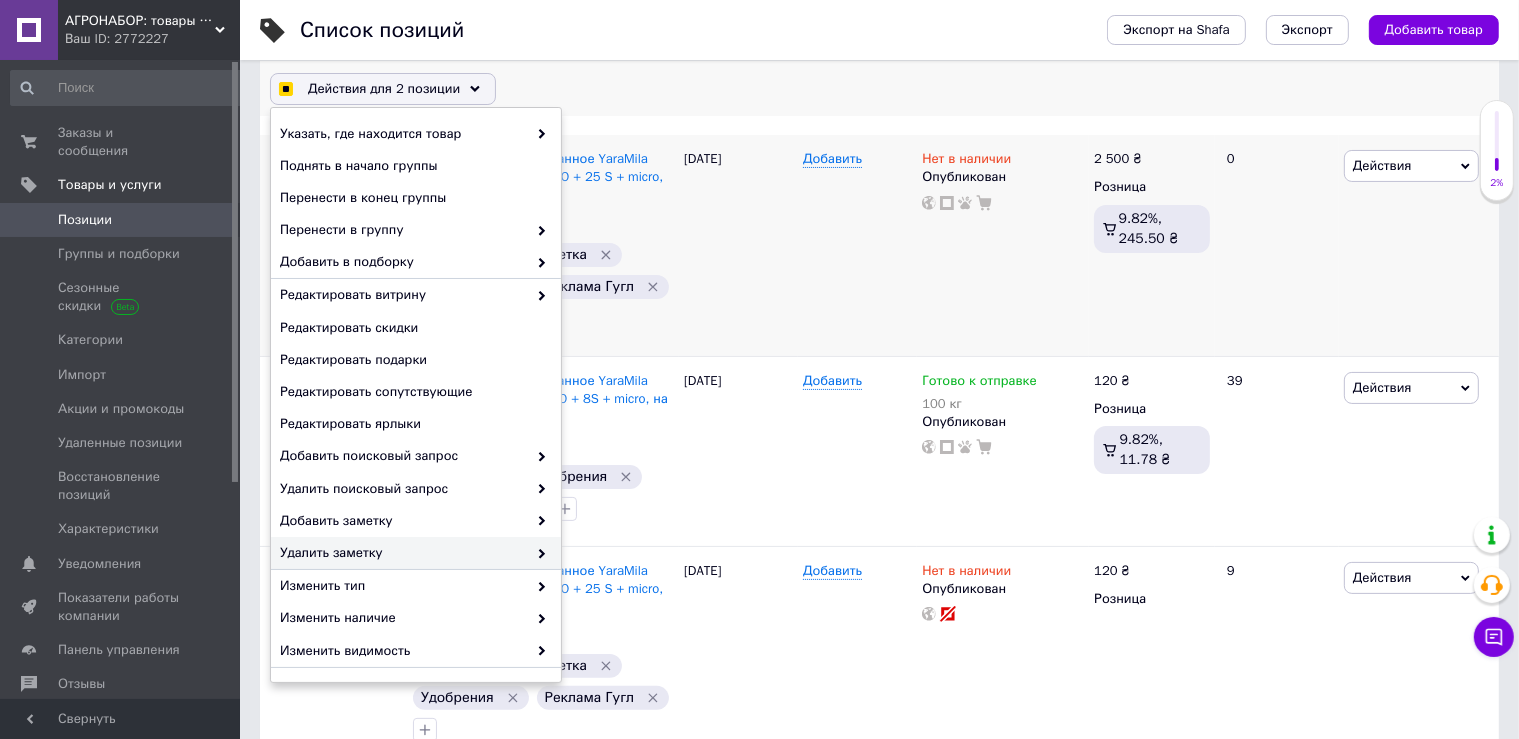 checkbox on "true" 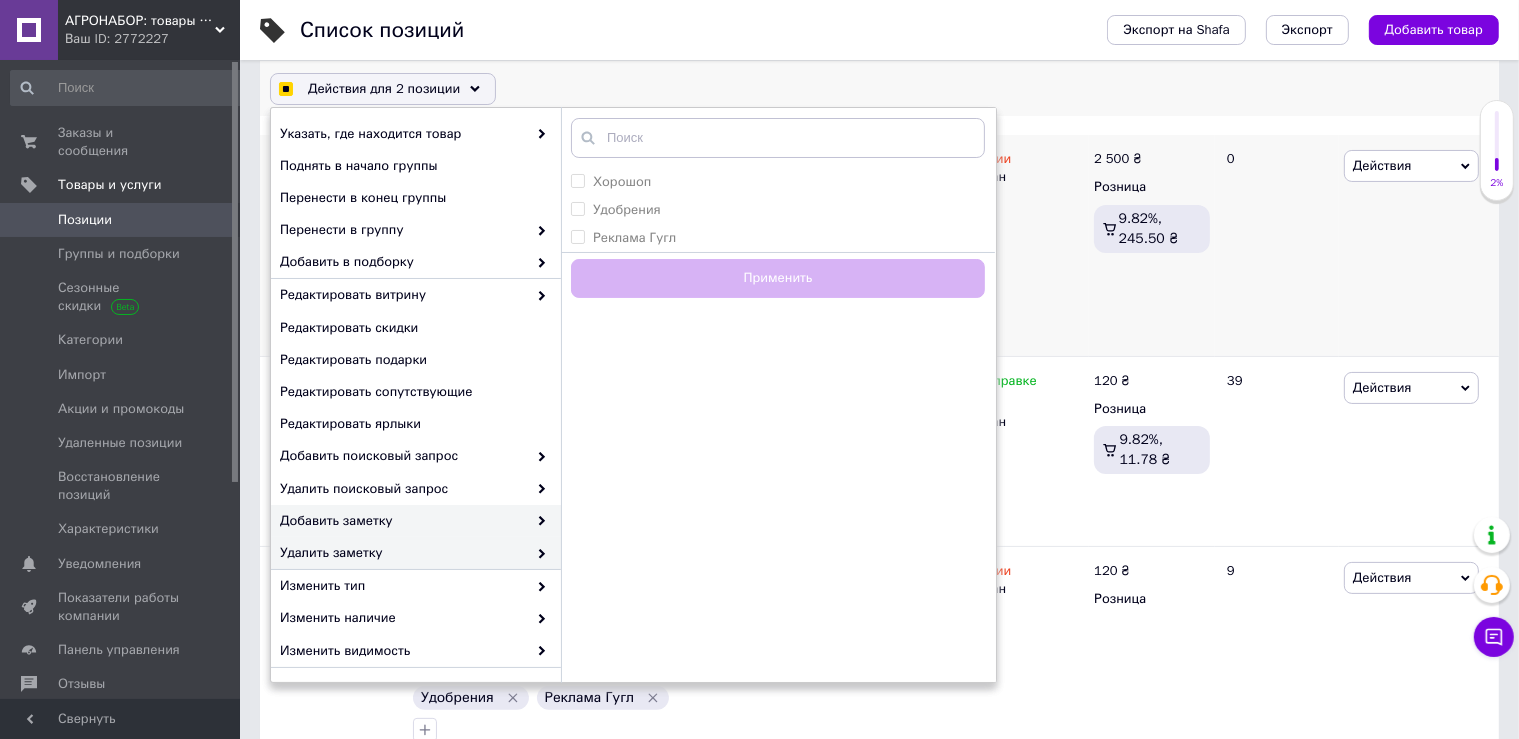 click on "Добавить заметку" at bounding box center [403, 521] 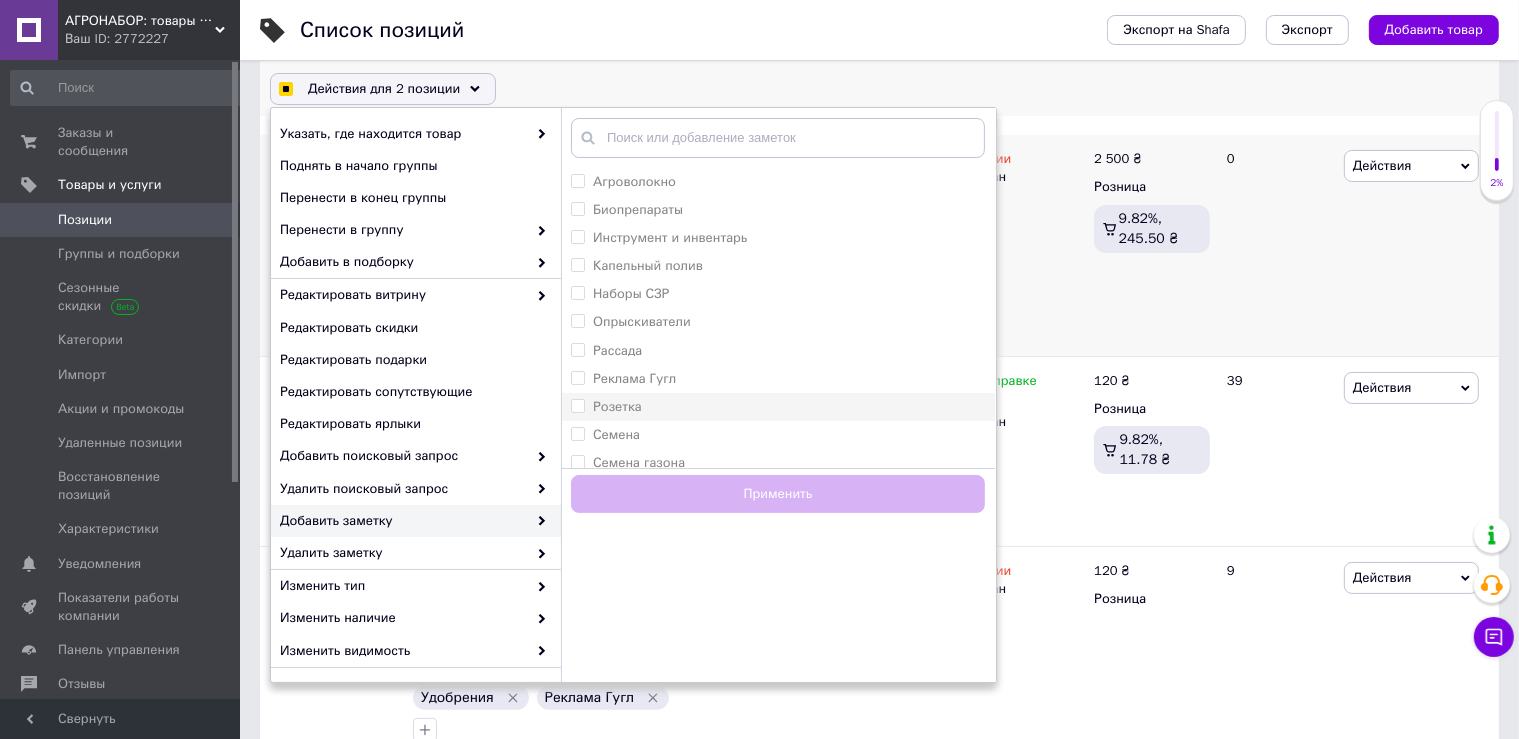 click on "Розетка" at bounding box center [617, 406] 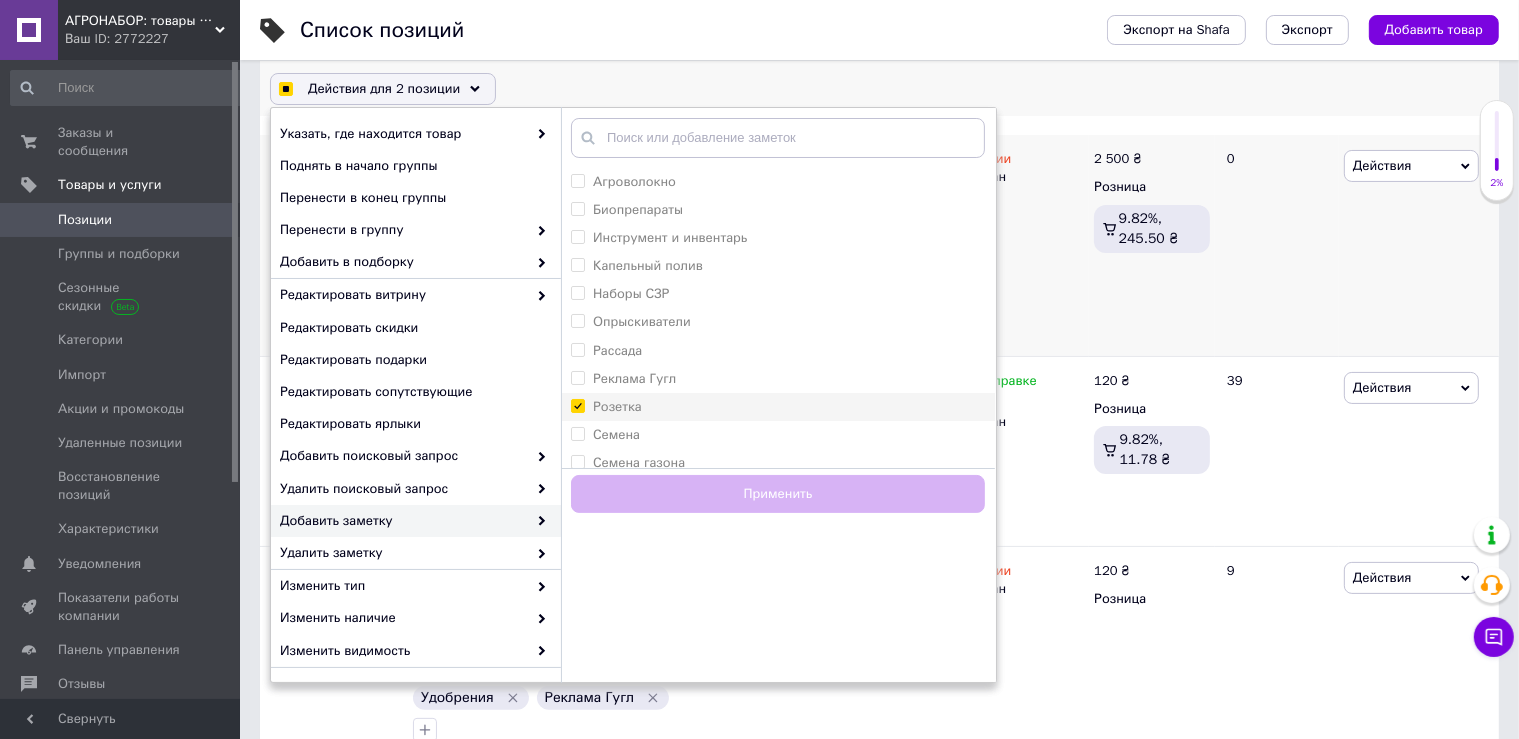 checkbox on "true" 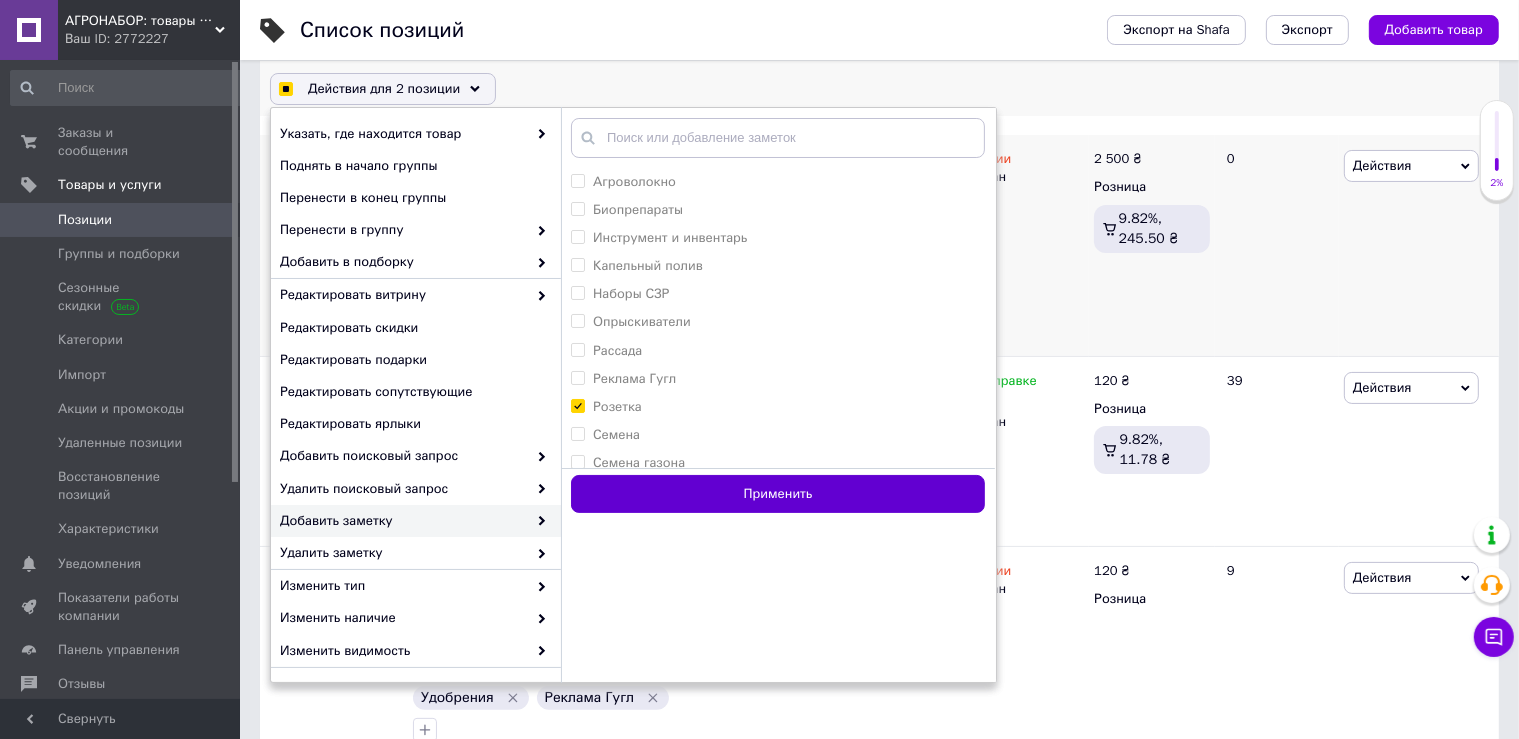 checkbox on "true" 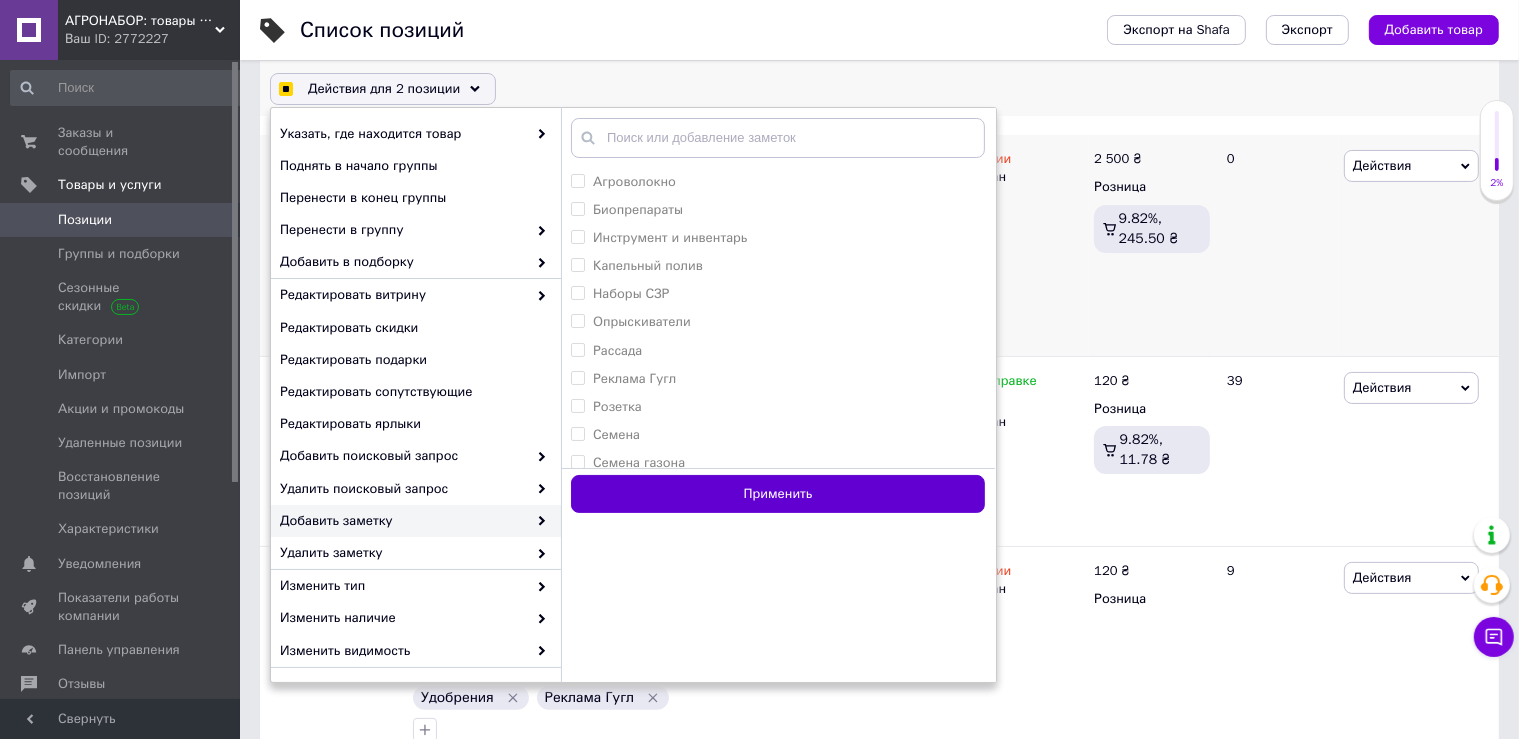 checkbox on "false" 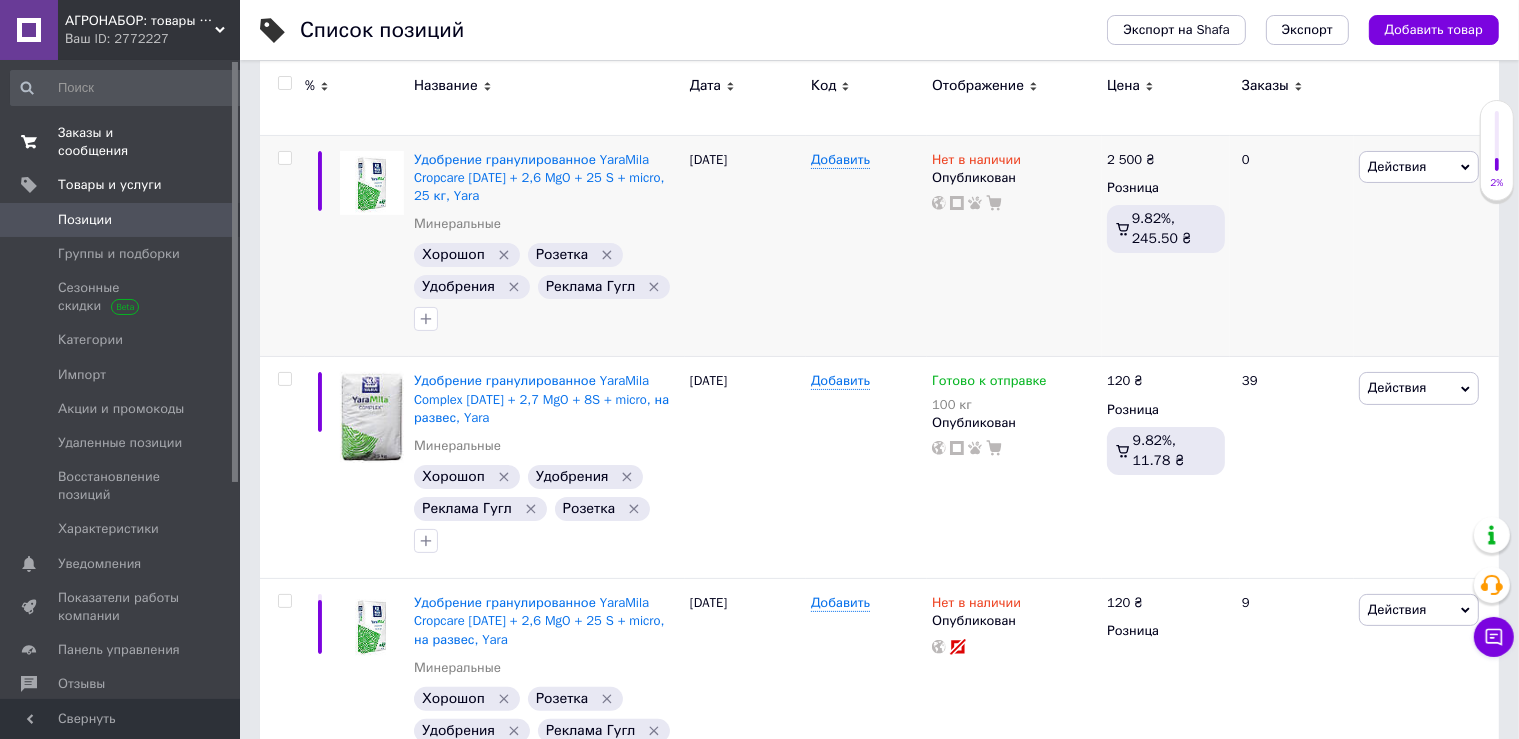 click on "Заказы и сообщения" at bounding box center (121, 142) 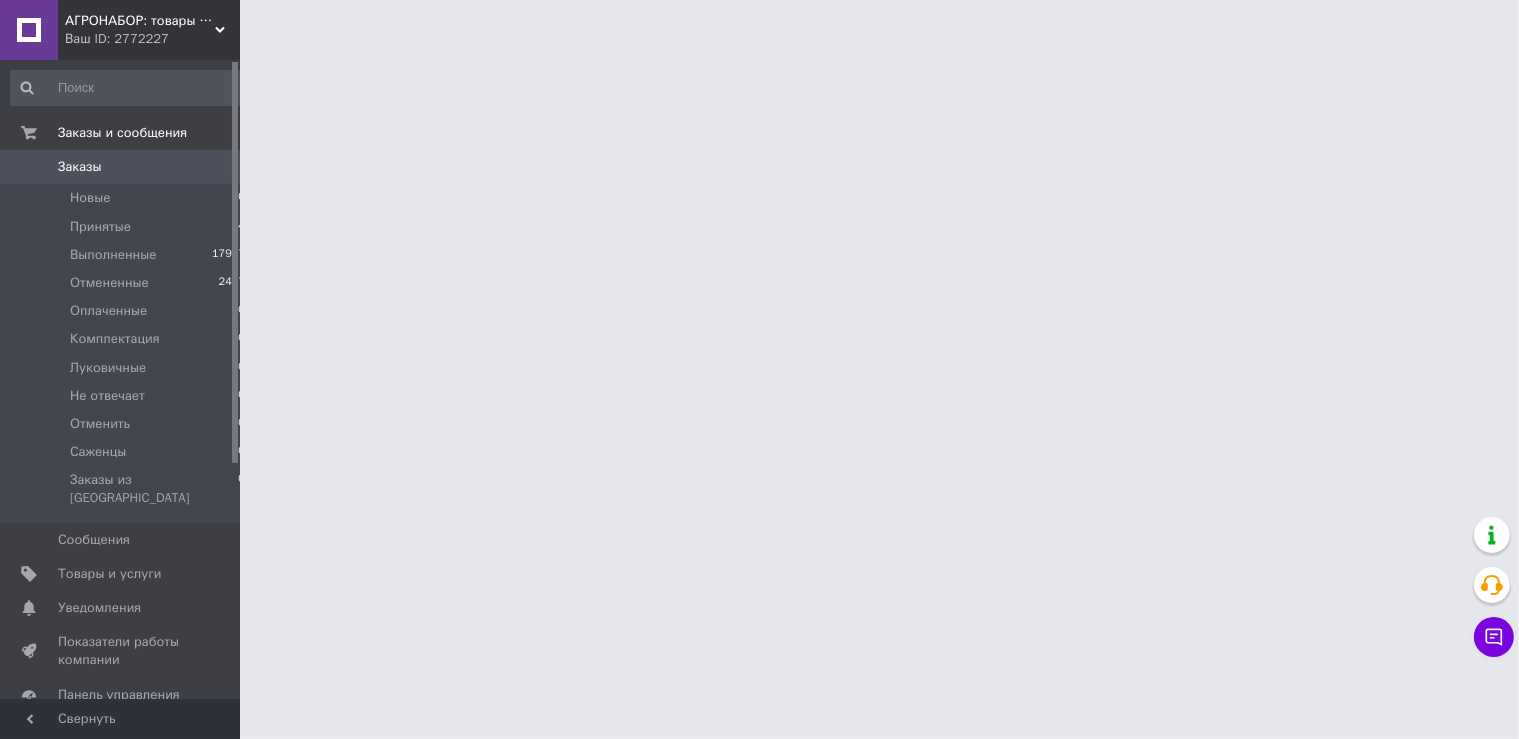 scroll, scrollTop: 0, scrollLeft: 0, axis: both 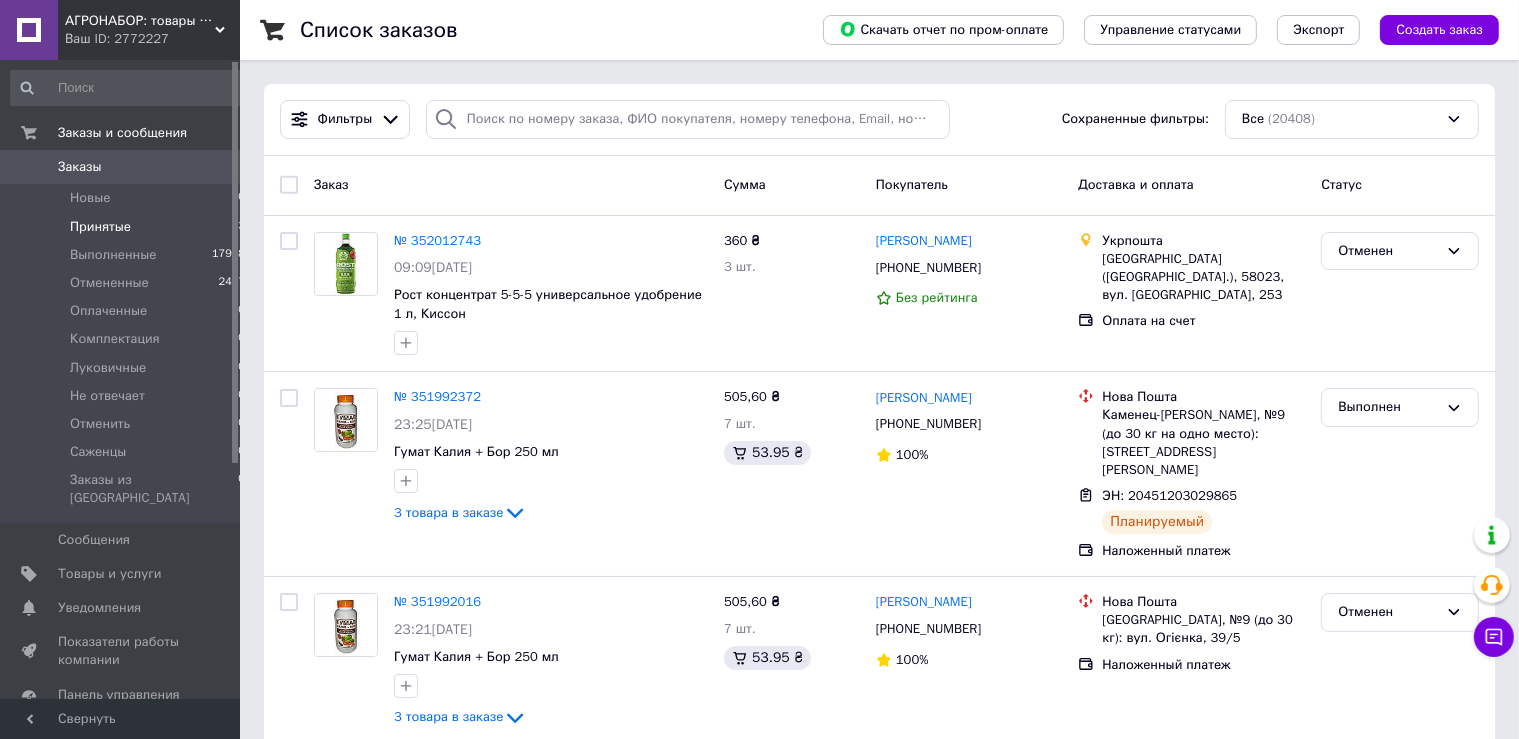 click on "Принятые" at bounding box center [100, 227] 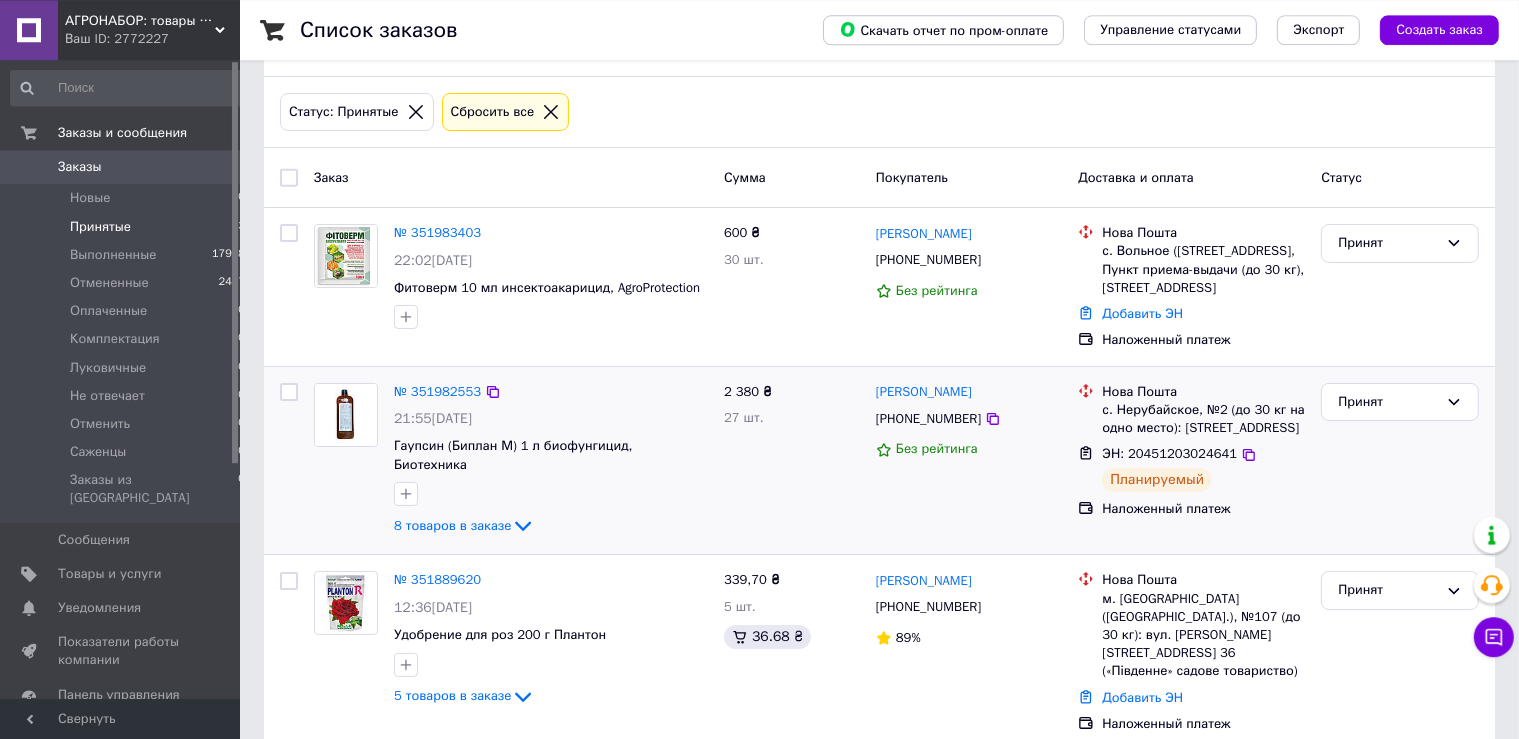 scroll, scrollTop: 86, scrollLeft: 0, axis: vertical 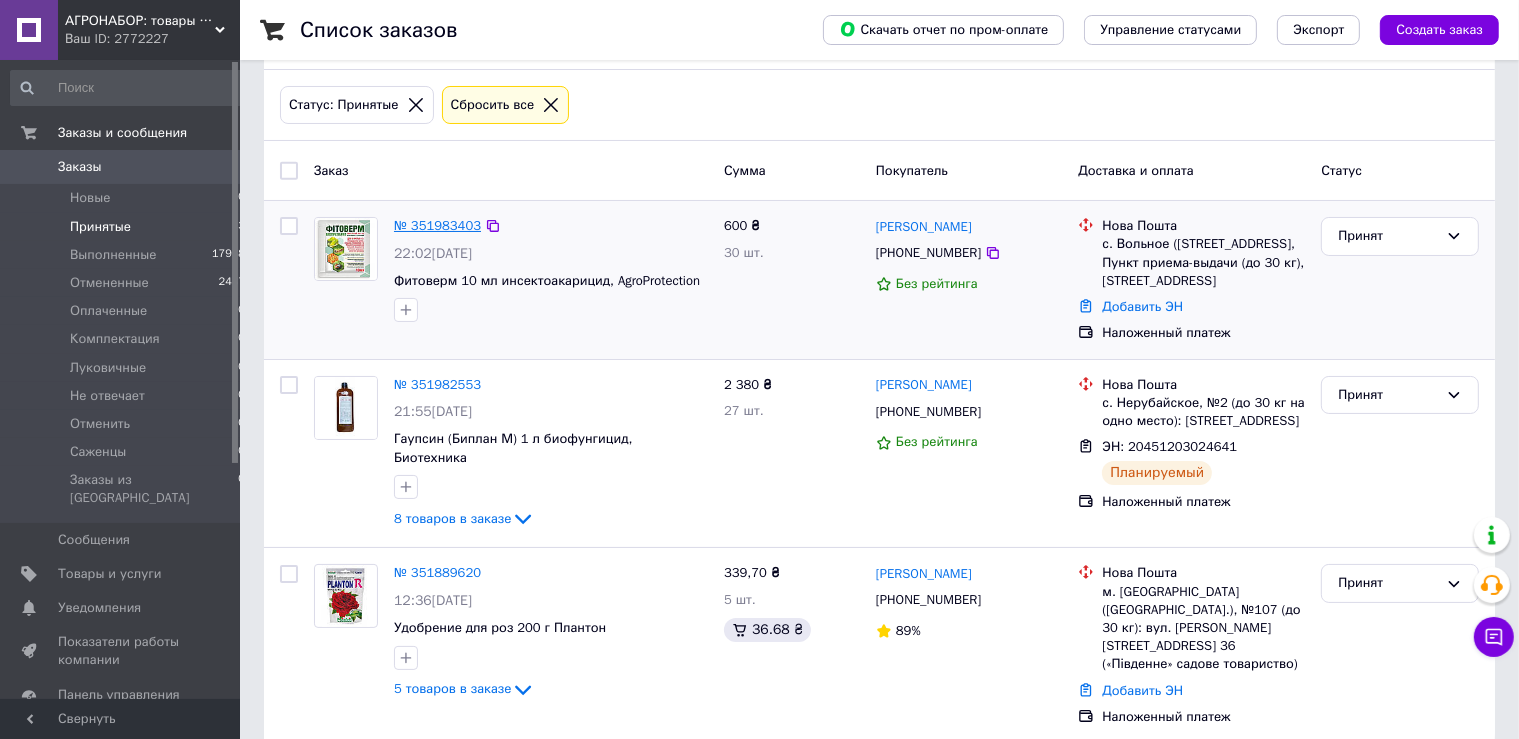 click on "№ 351983403" at bounding box center [437, 225] 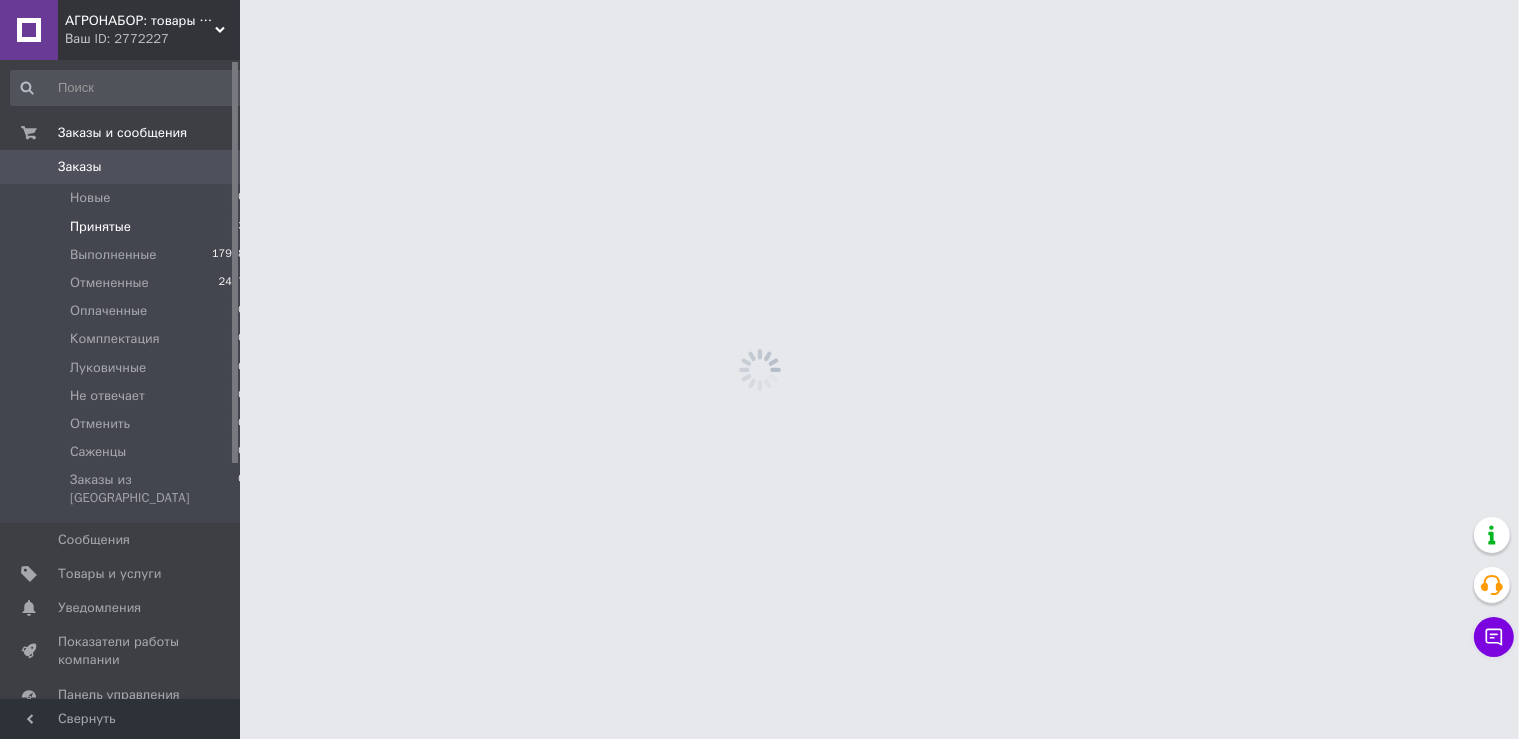 scroll, scrollTop: 0, scrollLeft: 0, axis: both 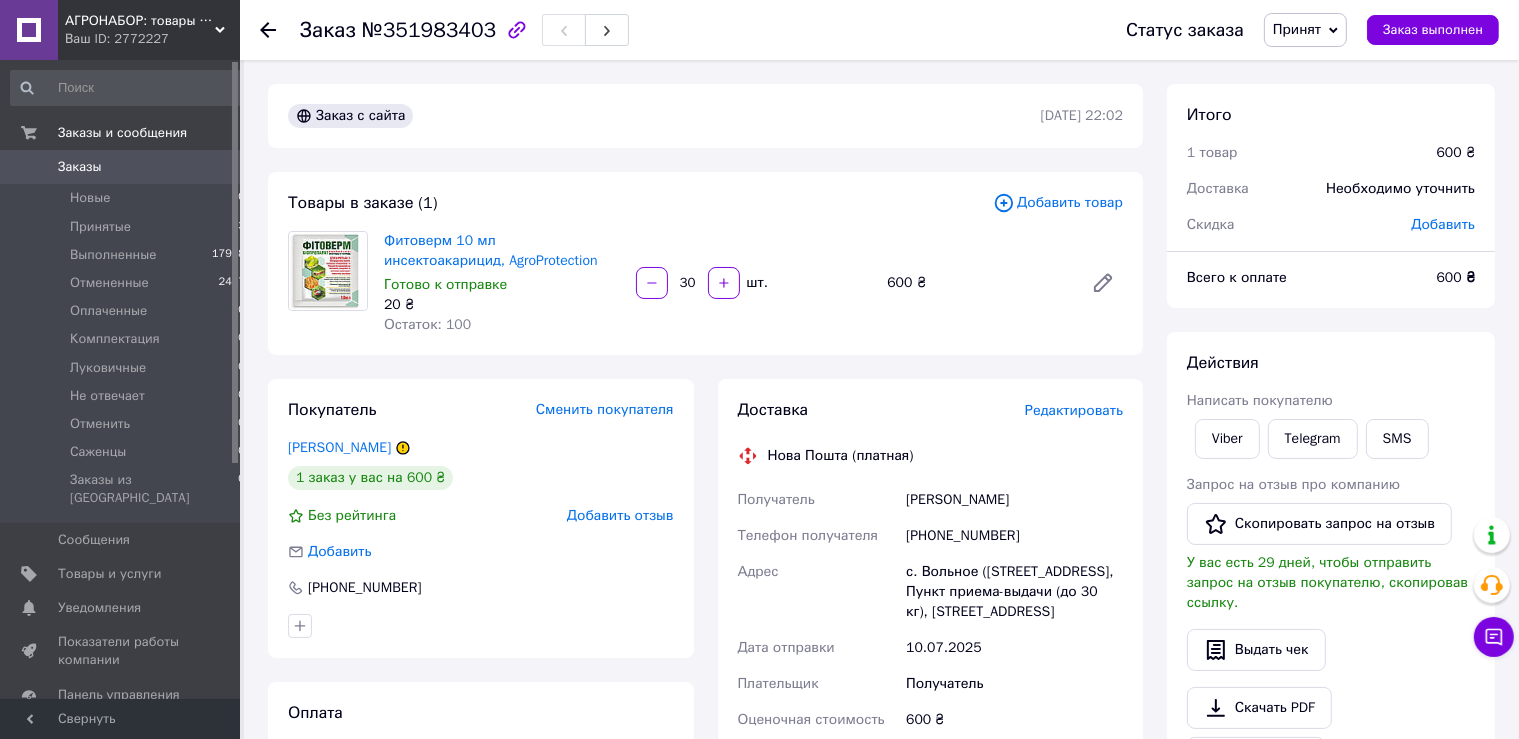 click 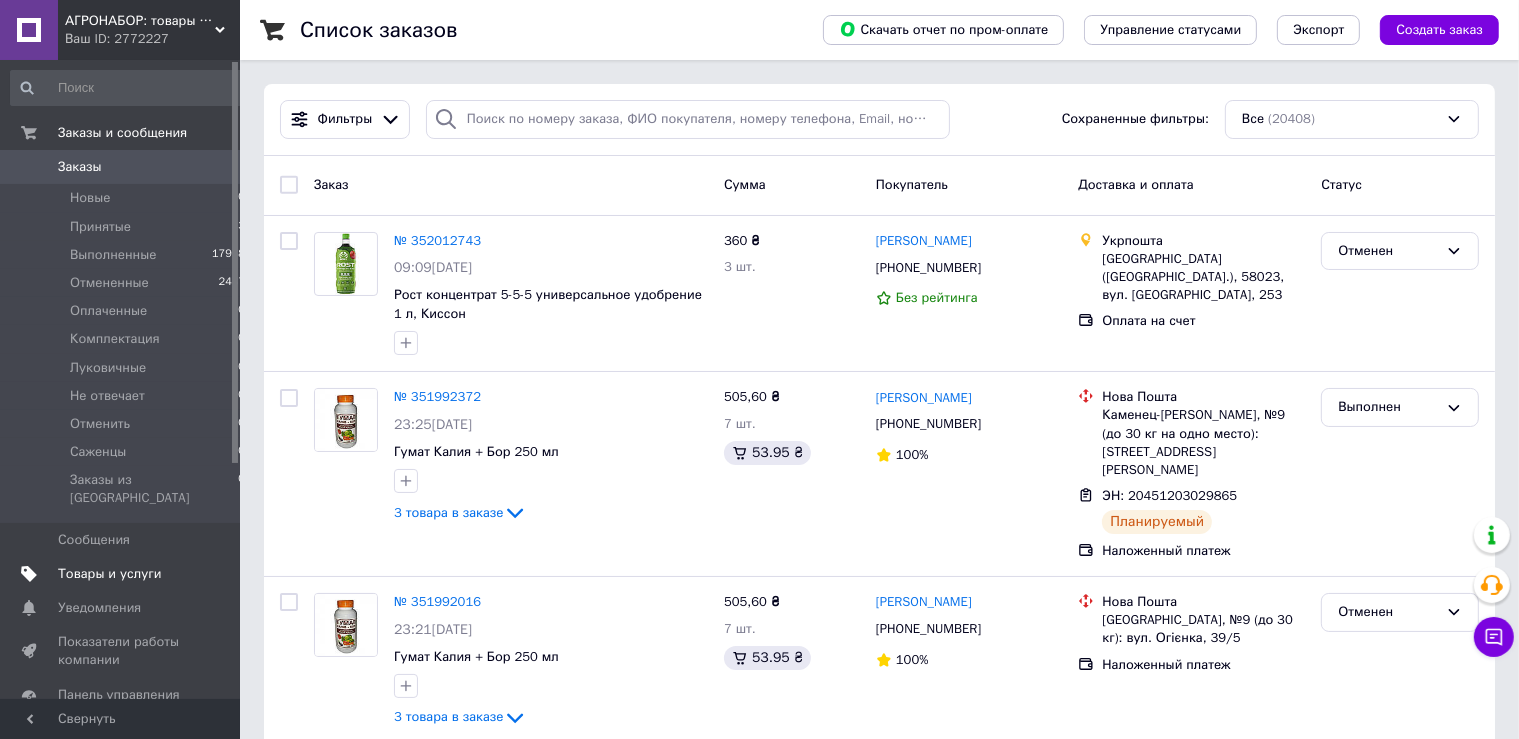 click on "Товары и услуги" at bounding box center [110, 574] 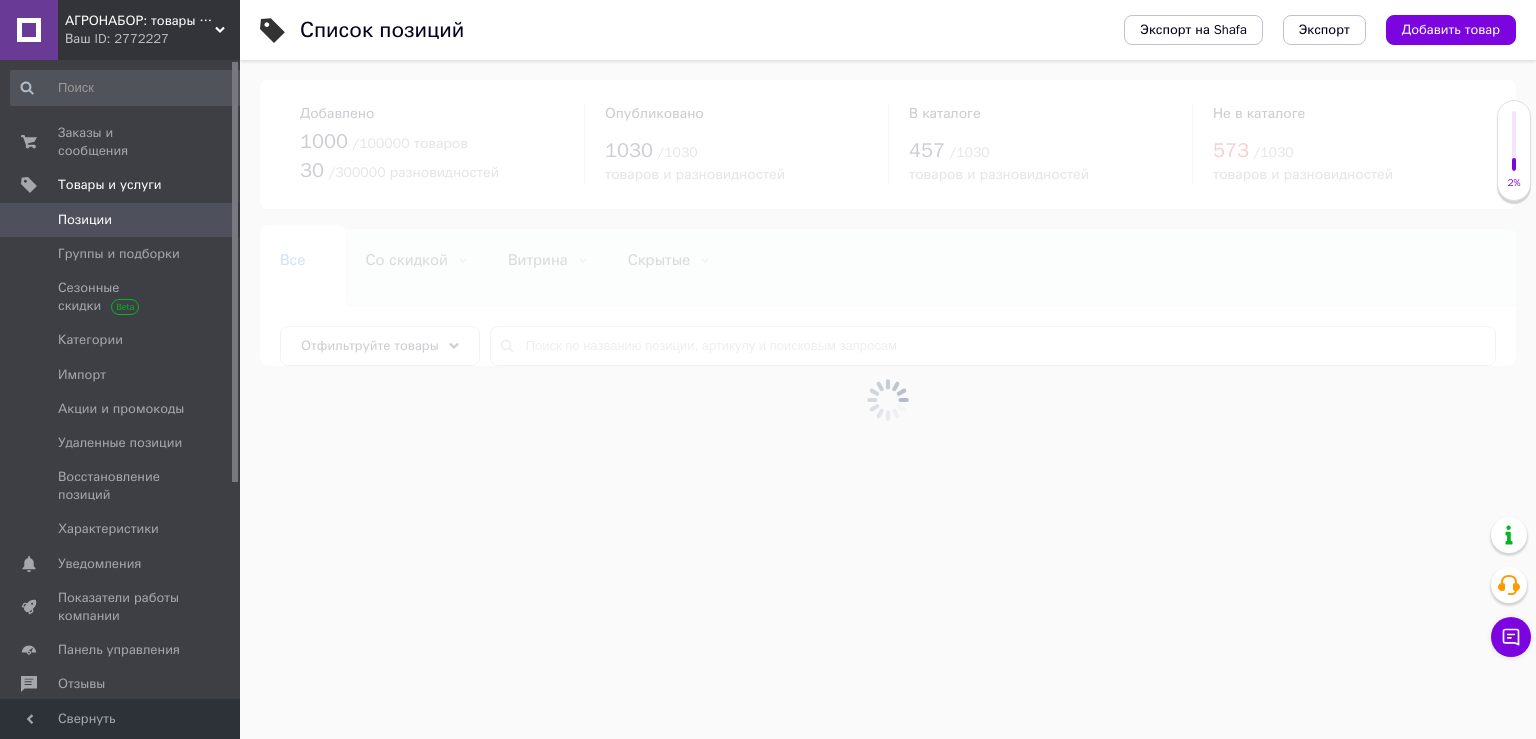 click on "АГРОНАБОР: товары для сада и огорода" at bounding box center (140, 21) 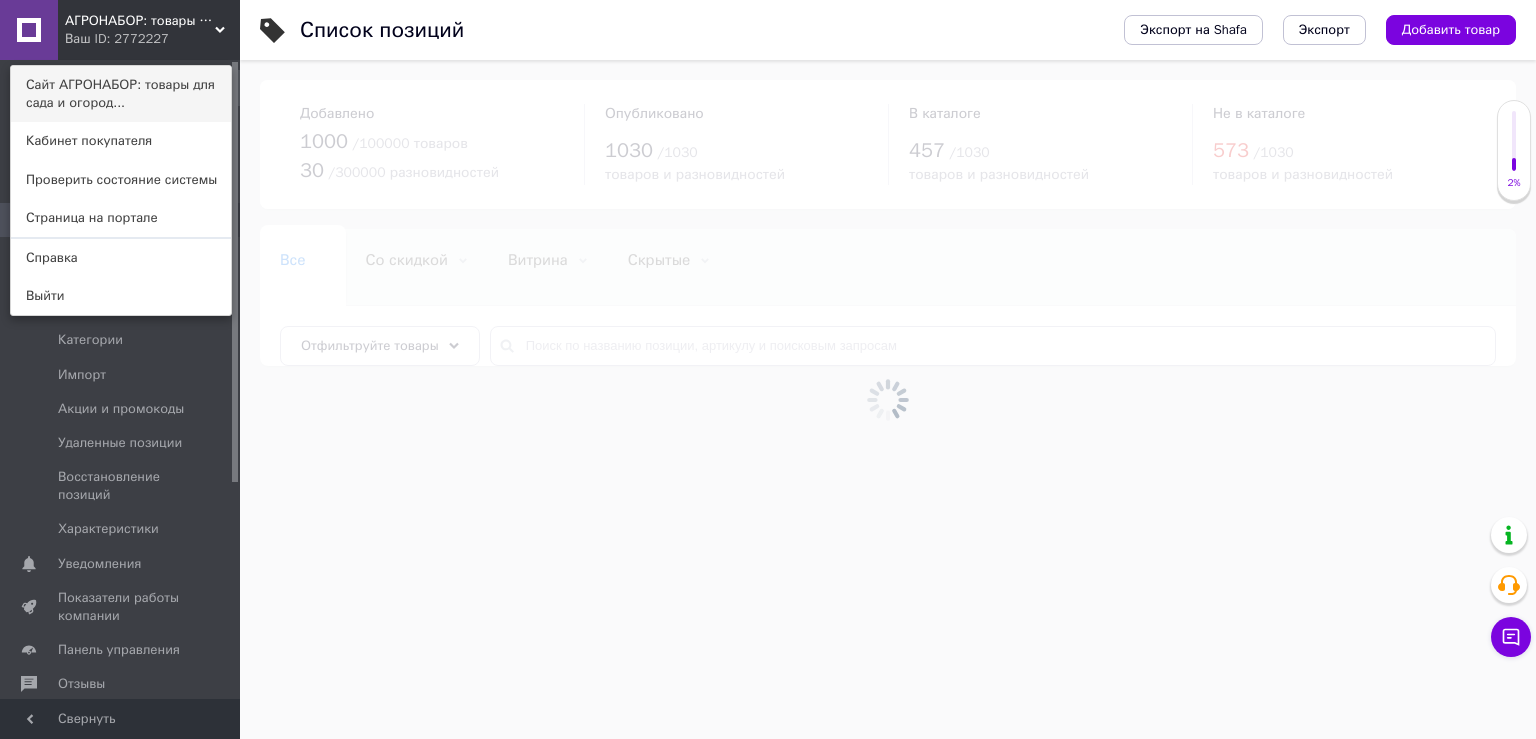 click on "Сайт АГРОНАБОР: товары для сада и огород..." at bounding box center [121, 94] 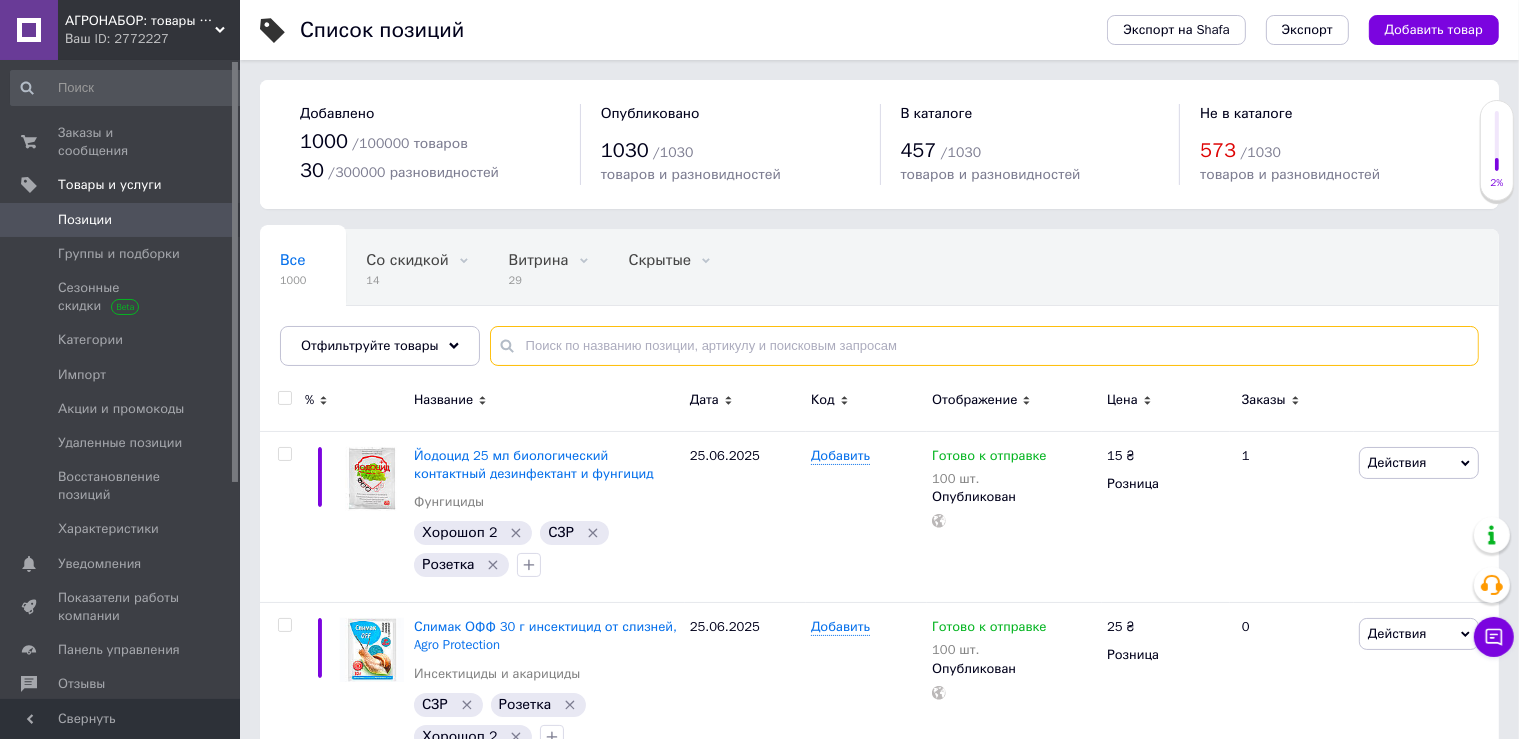 click at bounding box center (984, 346) 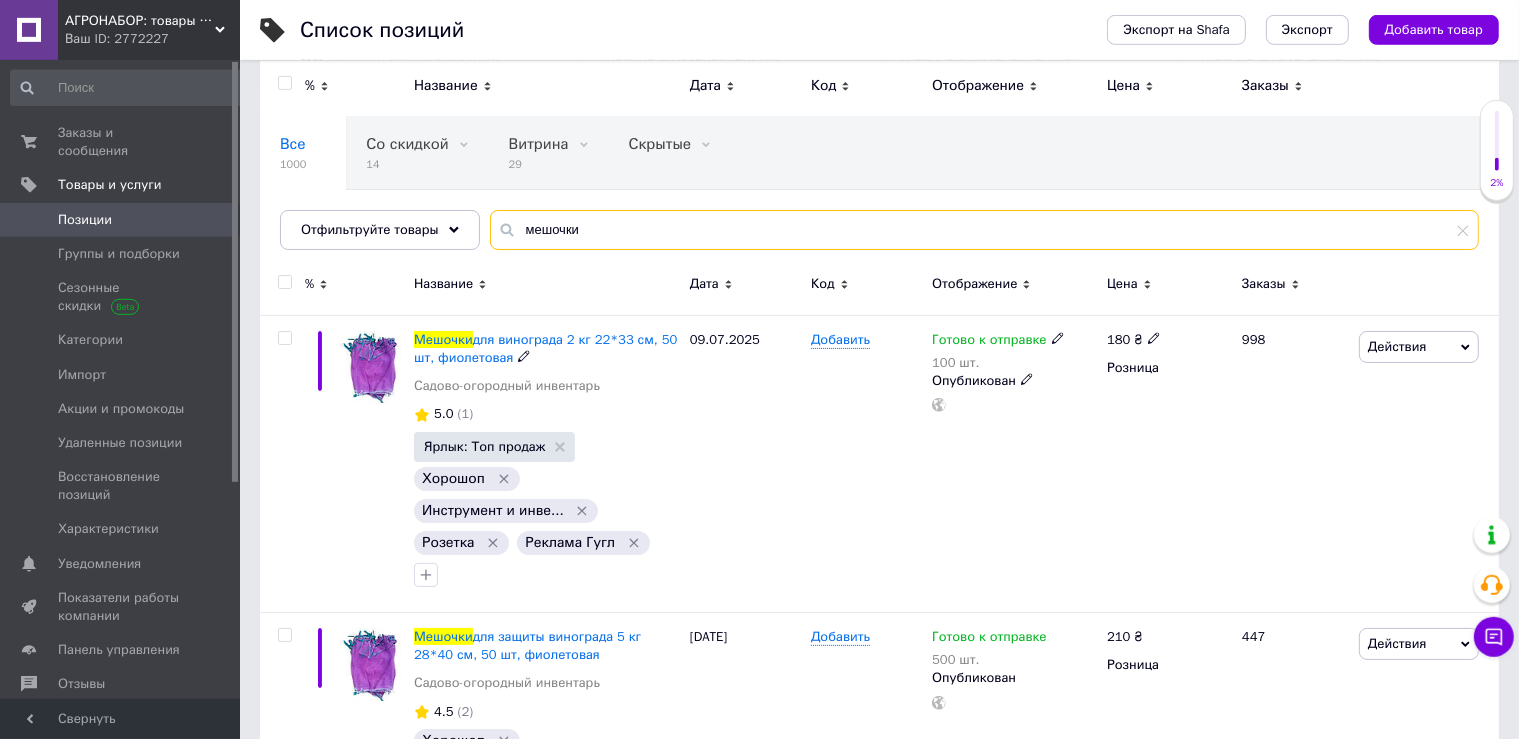 scroll, scrollTop: 105, scrollLeft: 0, axis: vertical 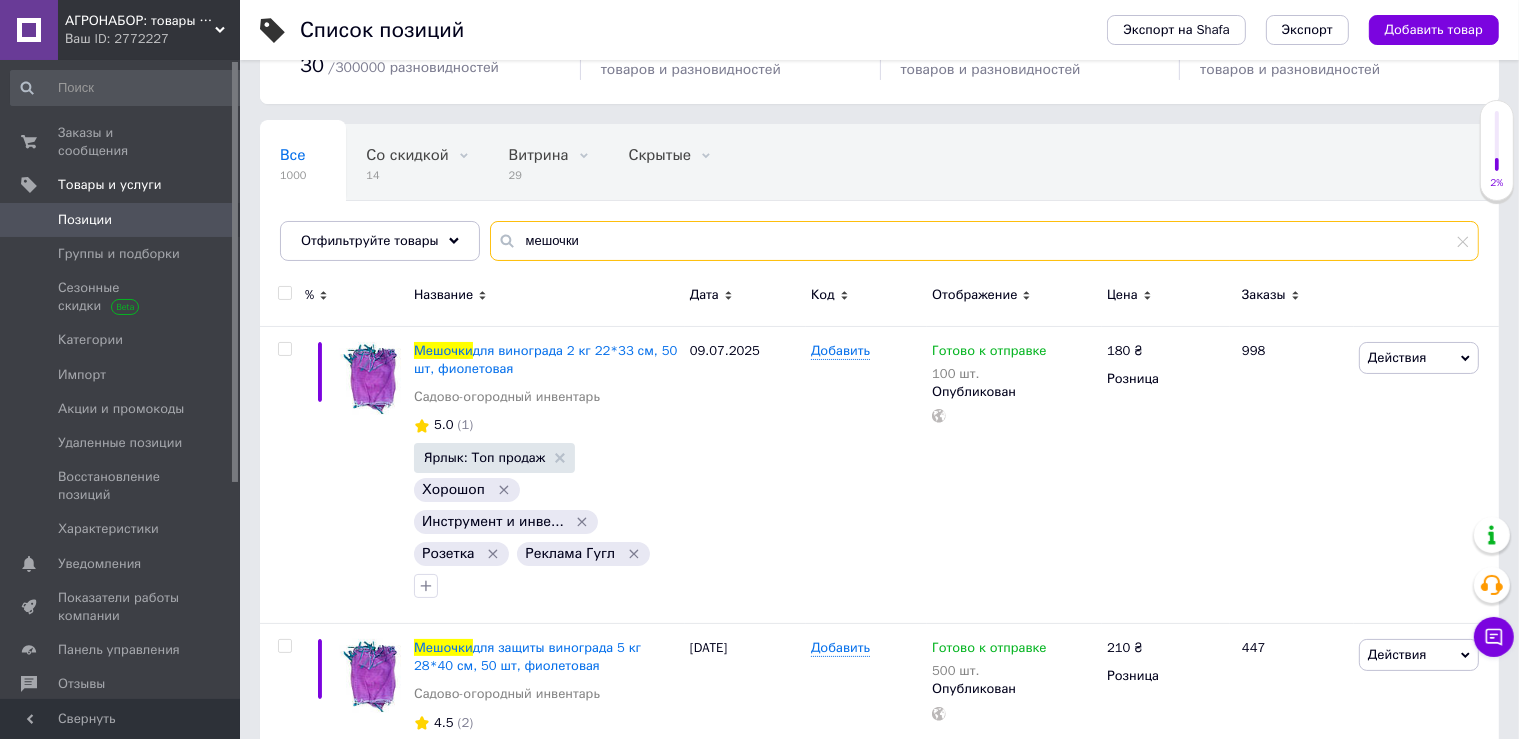 type on "мешочки" 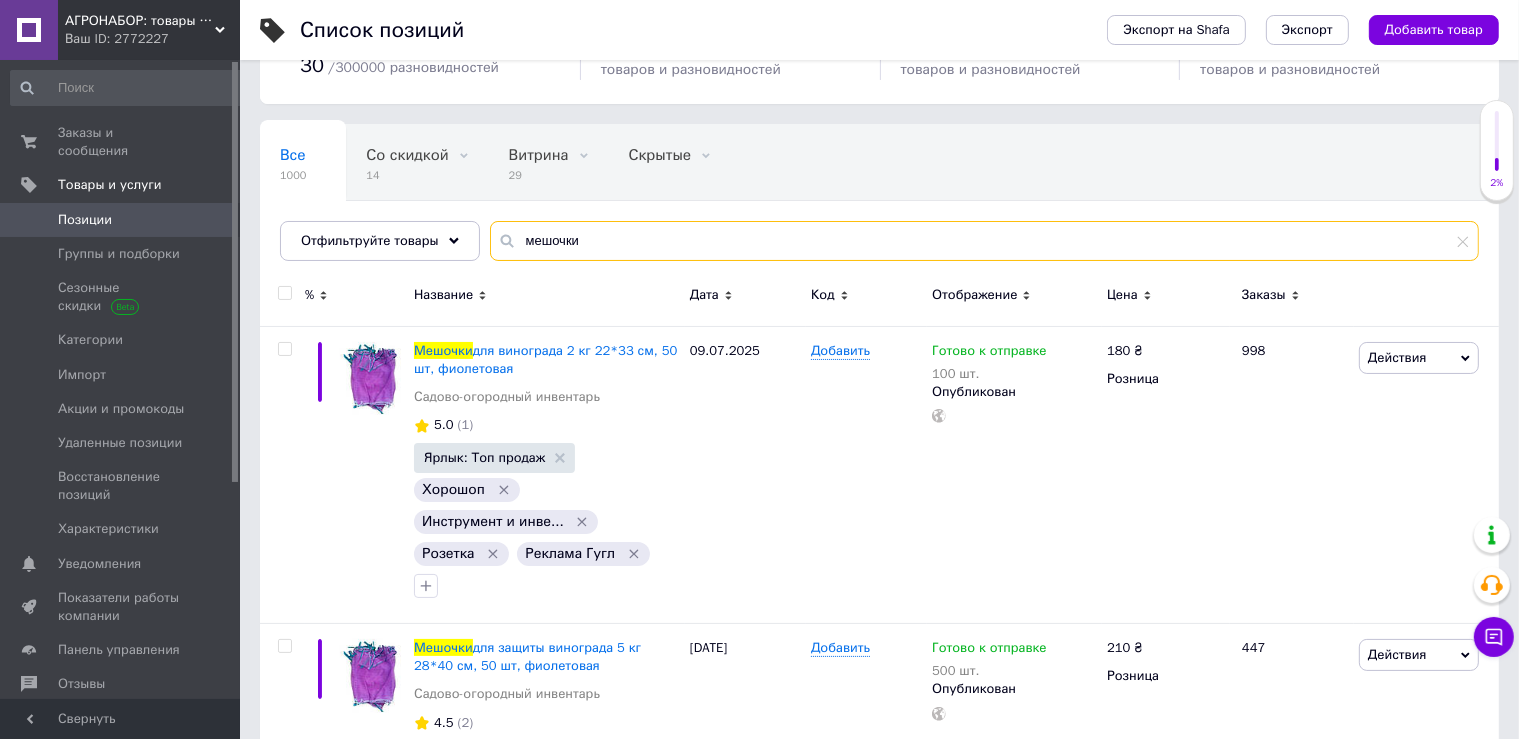 drag, startPoint x: 597, startPoint y: 238, endPoint x: 441, endPoint y: 237, distance: 156.0032 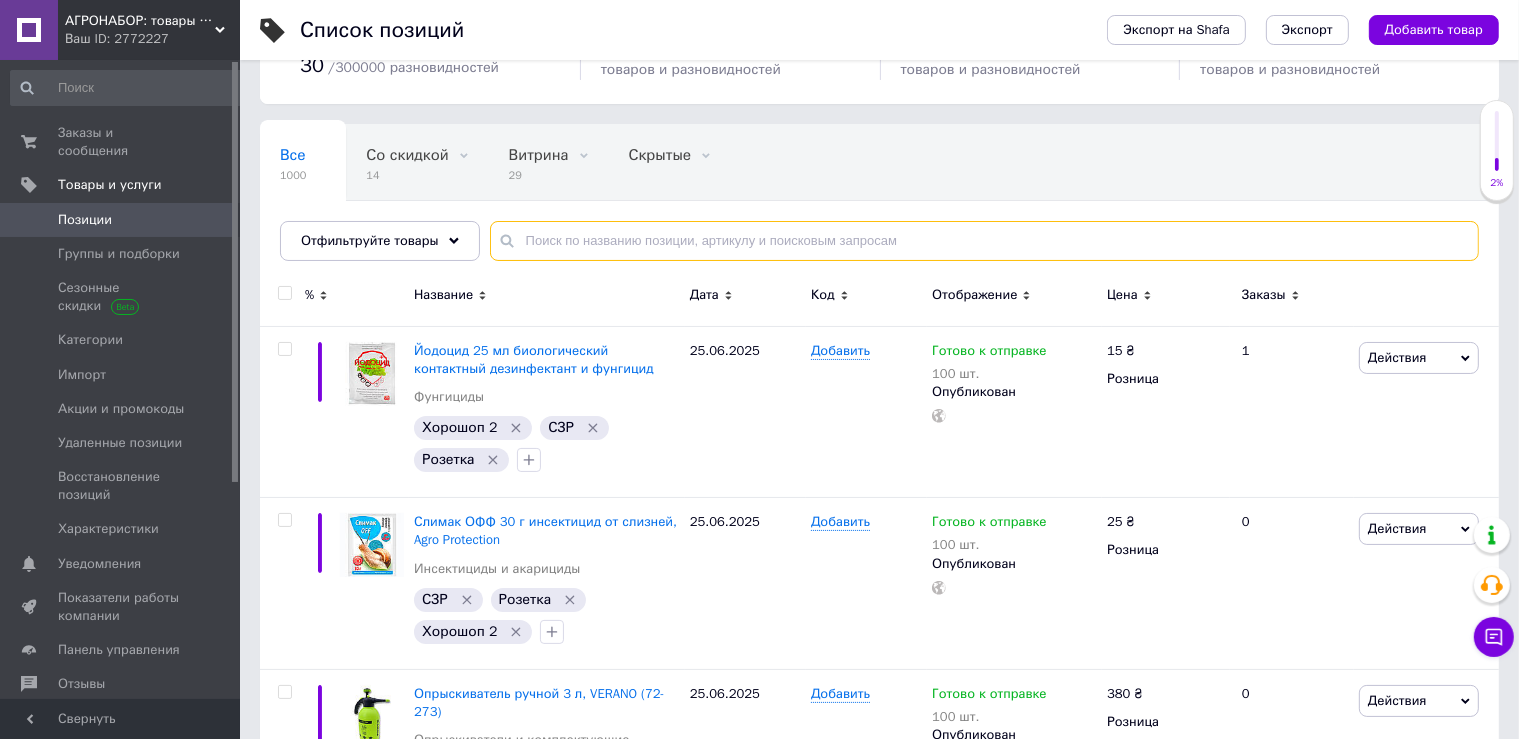 type 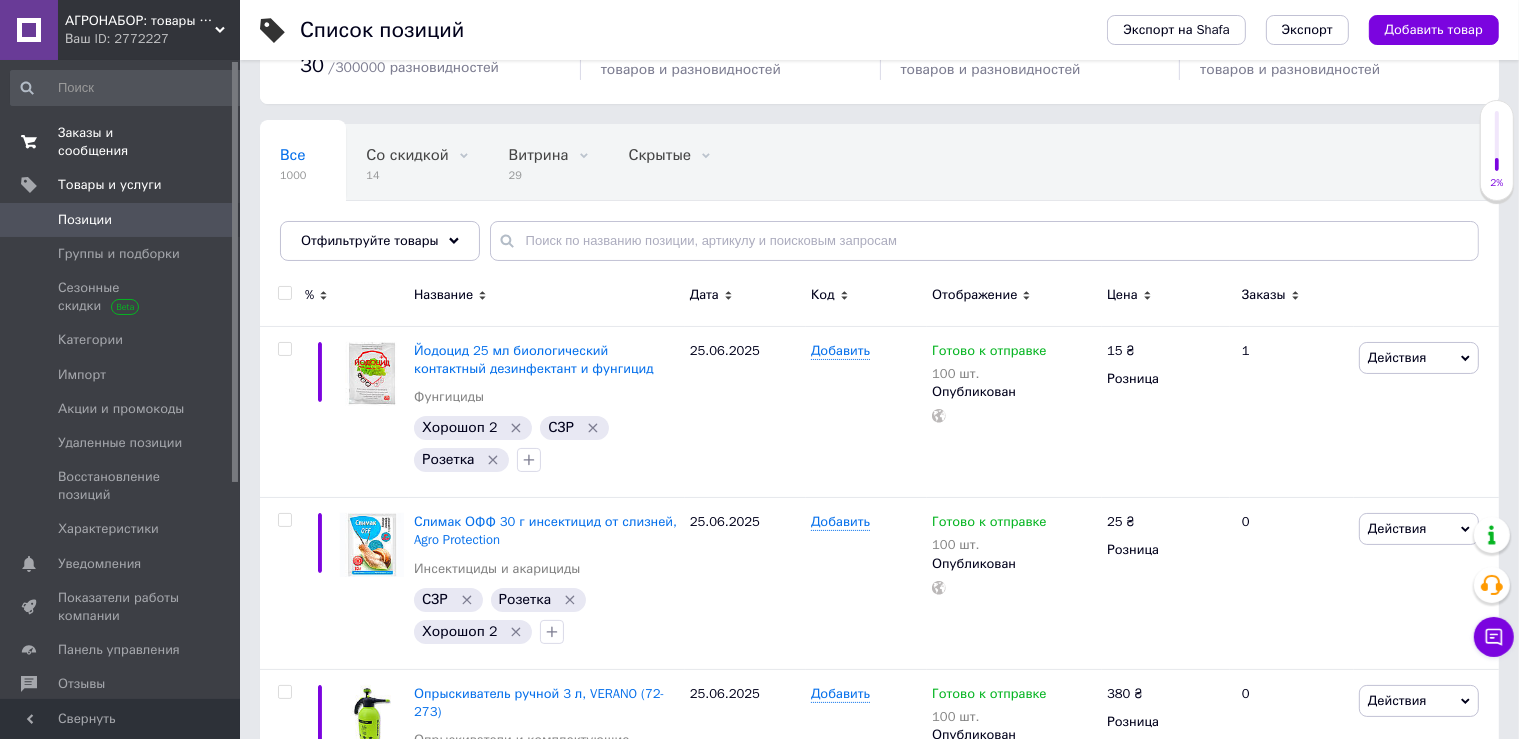 click on "Заказы и сообщения" at bounding box center [121, 142] 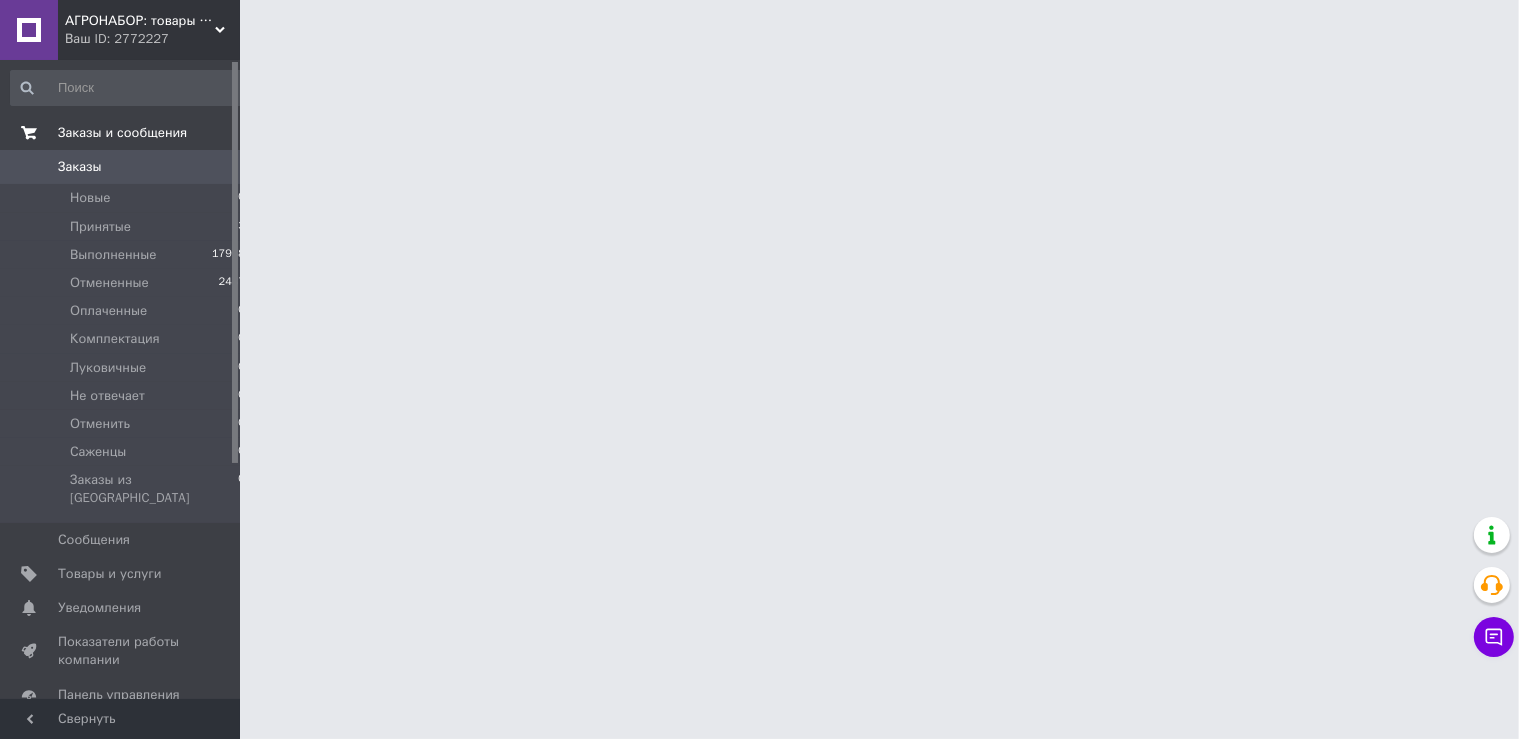 scroll, scrollTop: 0, scrollLeft: 0, axis: both 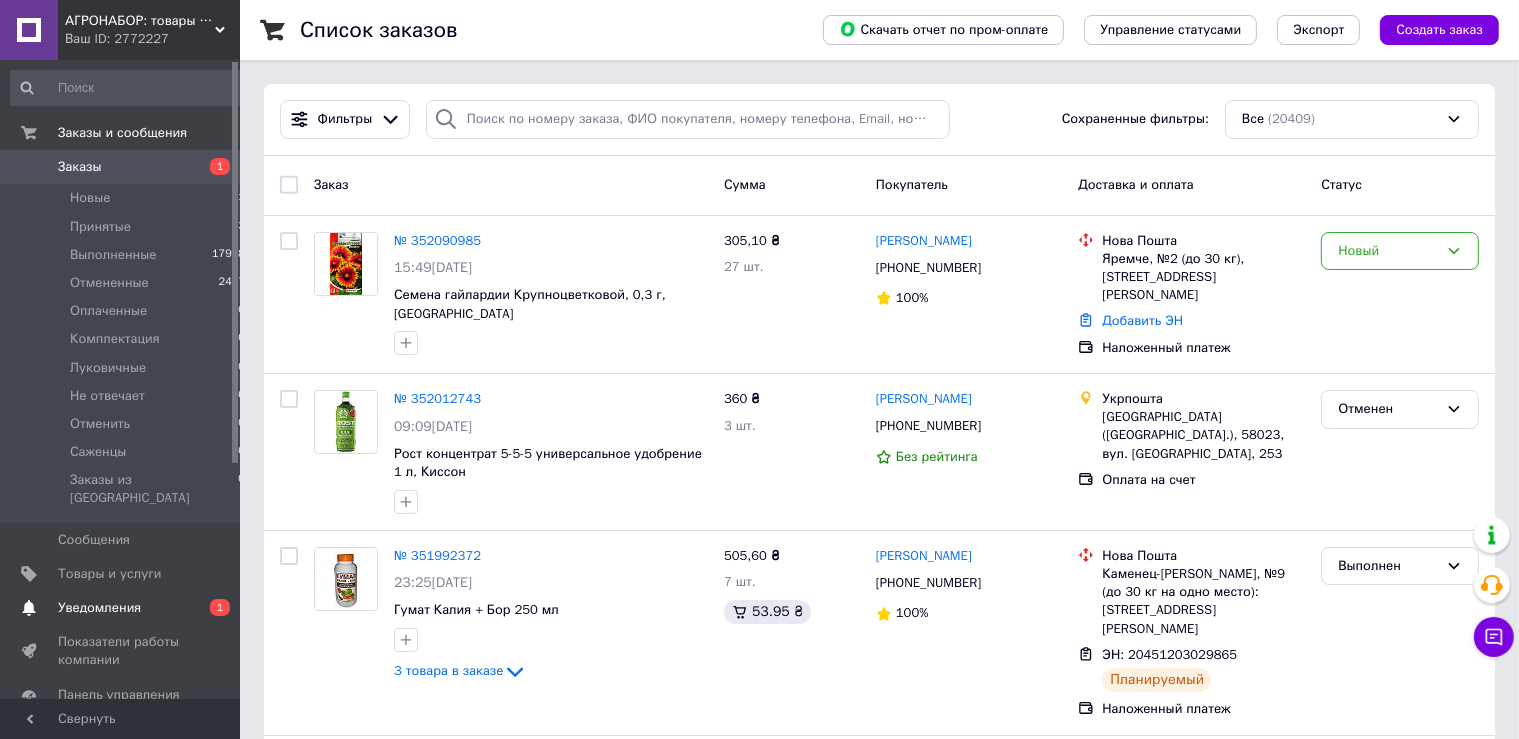 click on "Уведомления" at bounding box center [99, 608] 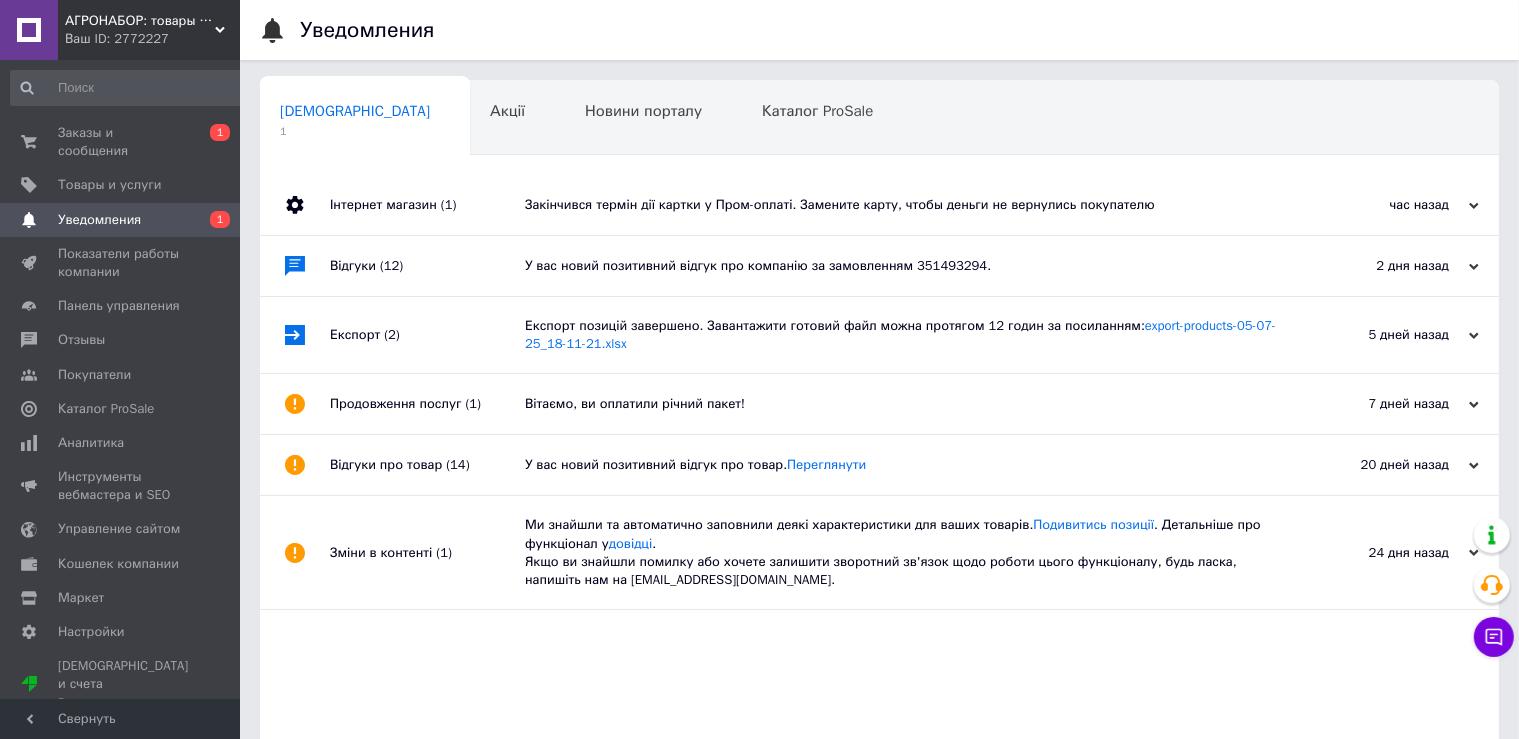 click on "Закінчився термін дії картки у Пром-оплаті. Замените карту, чтобы деньги не вернулись покупателю" at bounding box center [902, 205] 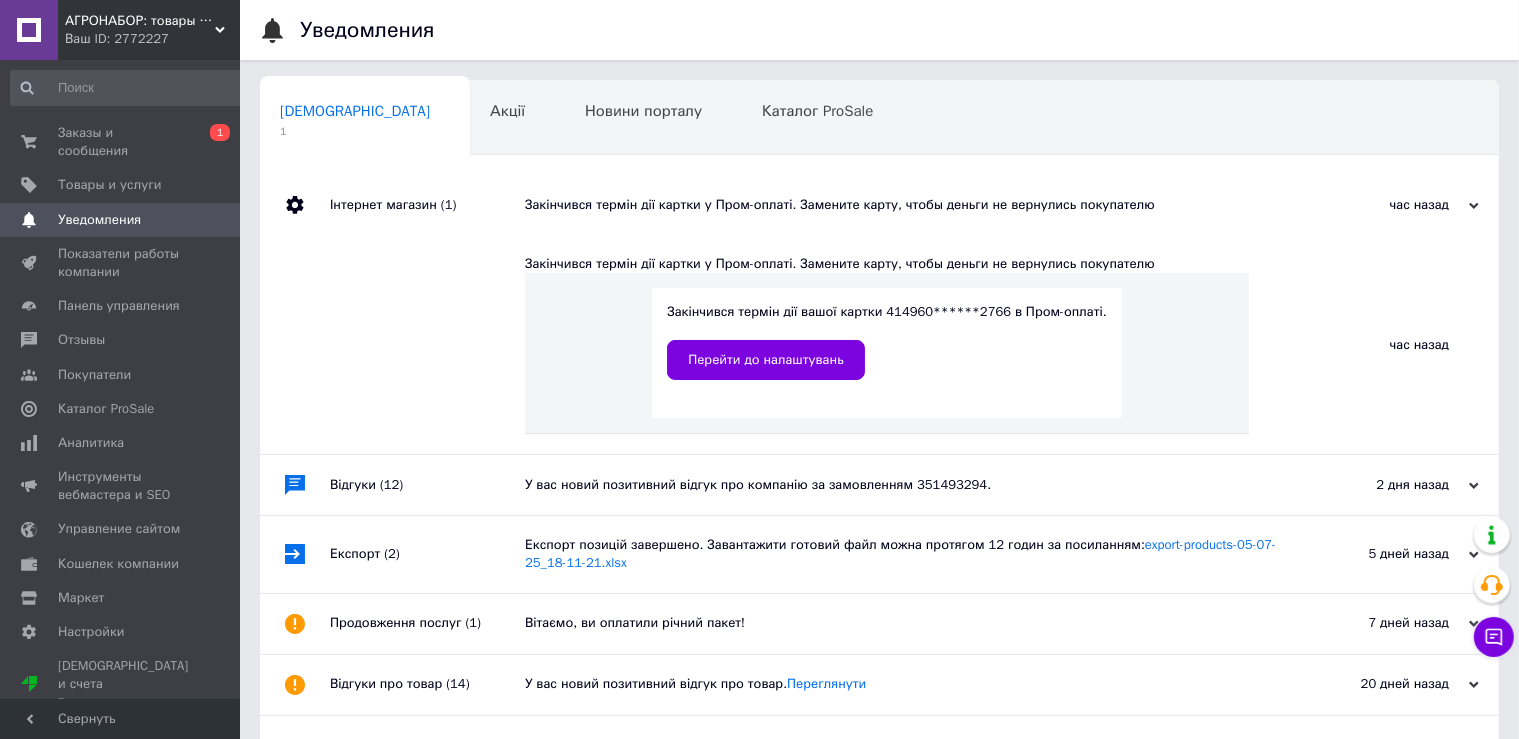 click on "Закінчився термін дії картки у Пром-оплаті. Замените карту, чтобы деньги не вернулись покупателю" at bounding box center [902, 205] 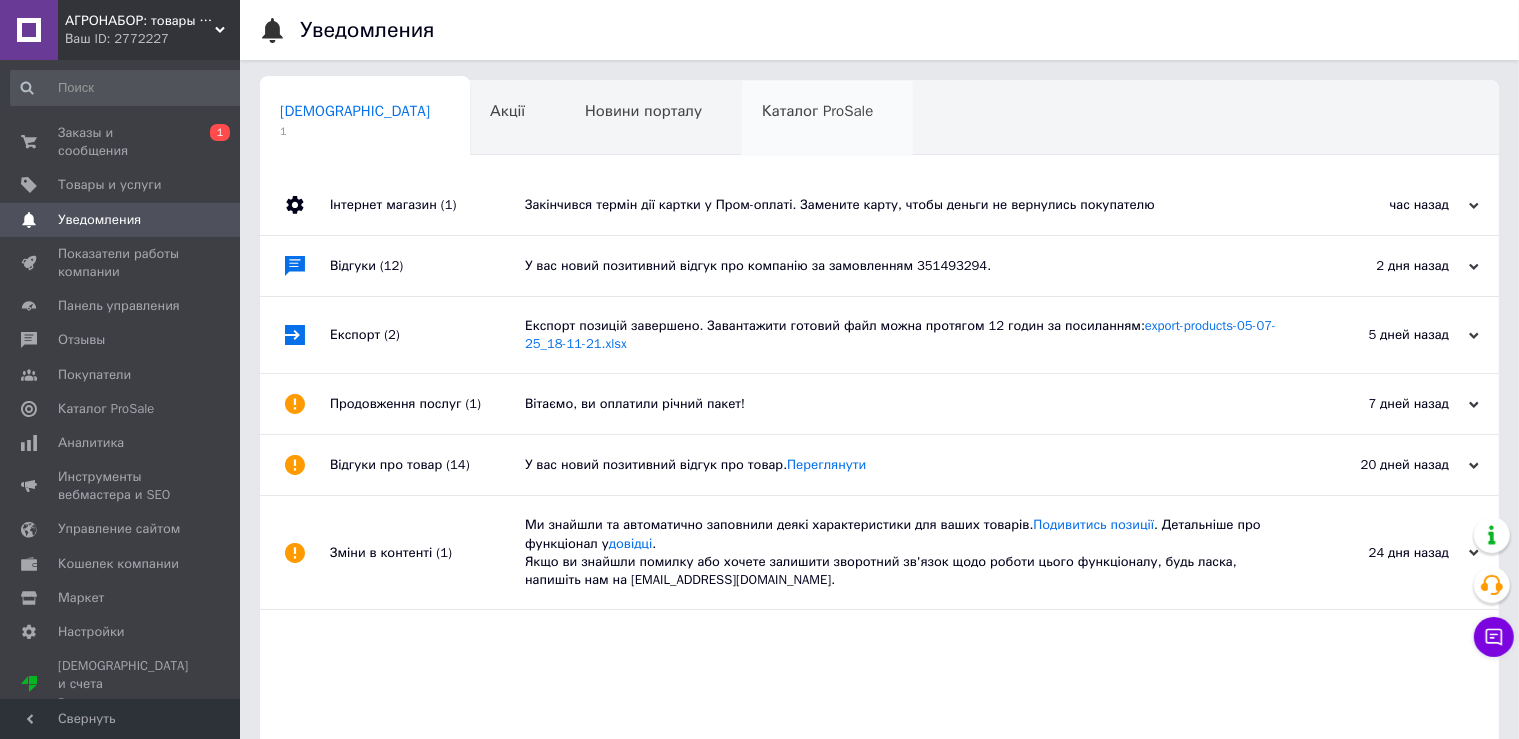 click on "Каталог ProSale 0" at bounding box center [827, 119] 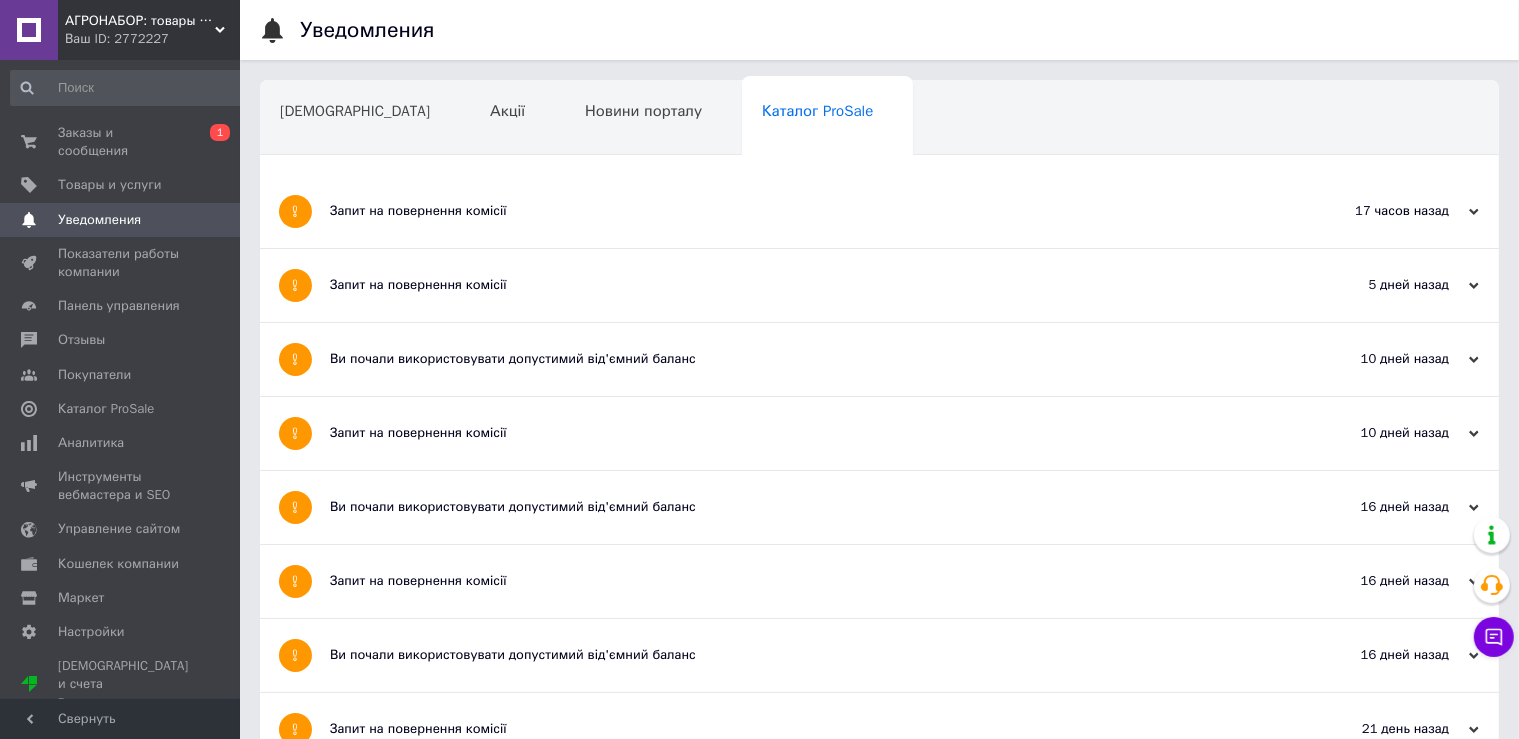 click on "Запит на повернення комісії" at bounding box center [804, 211] 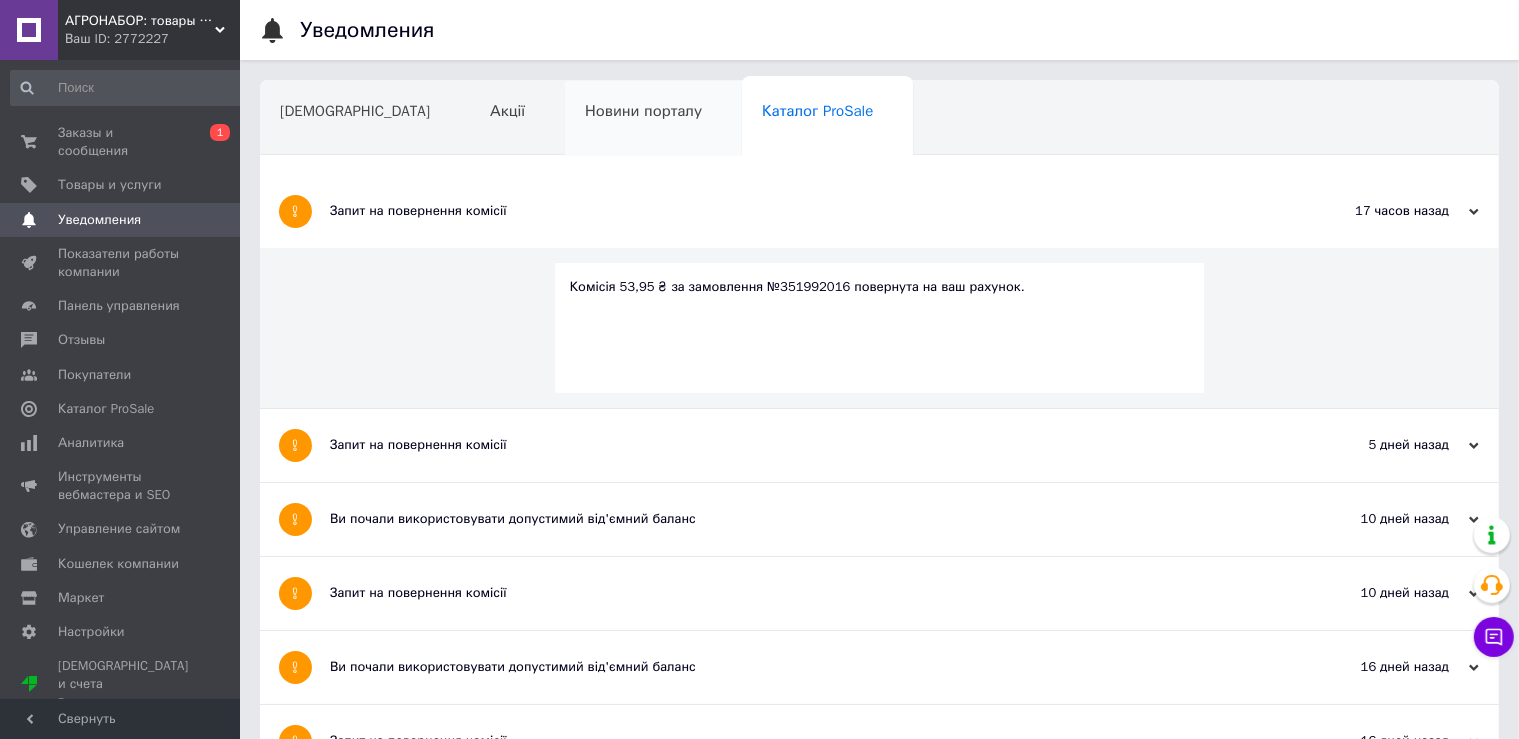 click on "Новини порталу" at bounding box center (643, 111) 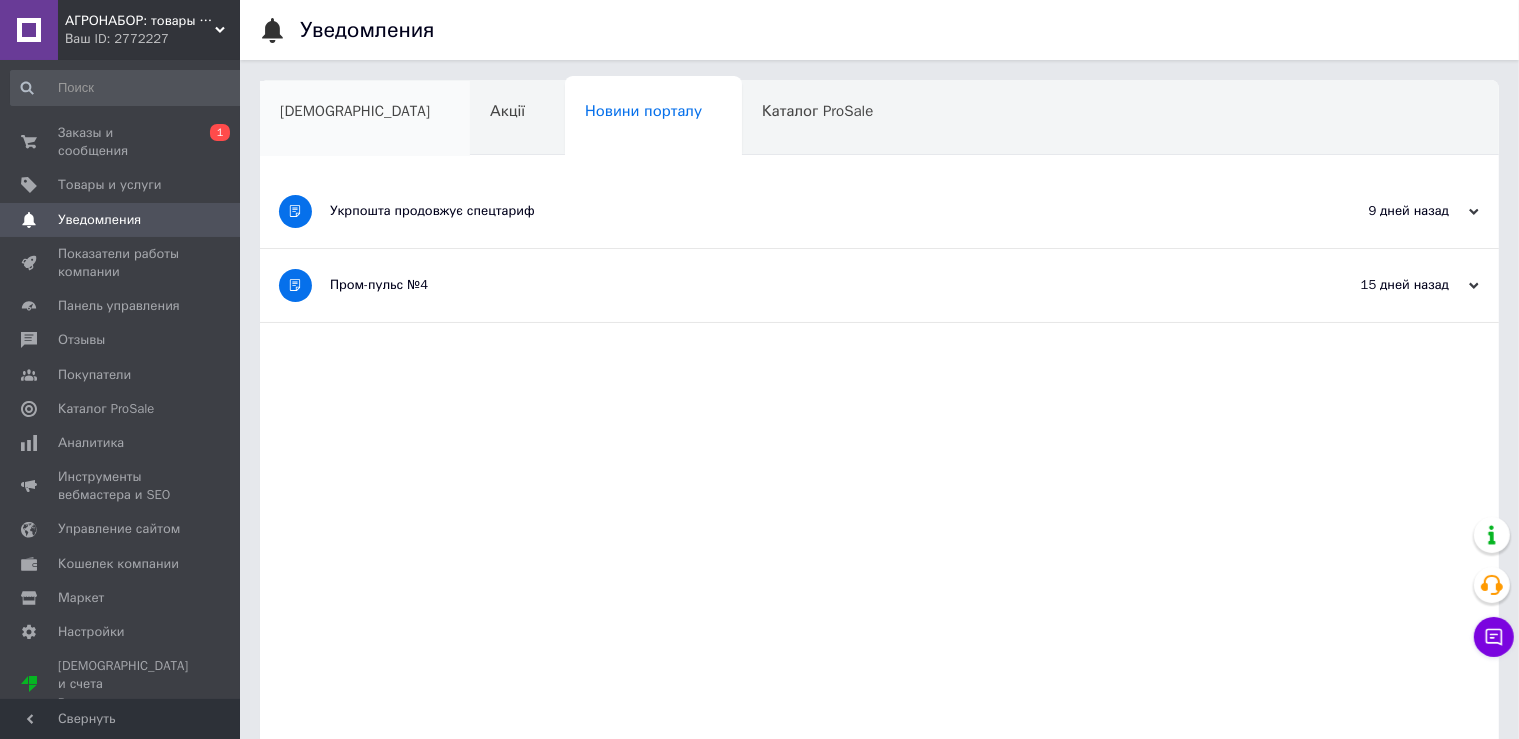 click on "Сповіщення" at bounding box center (355, 111) 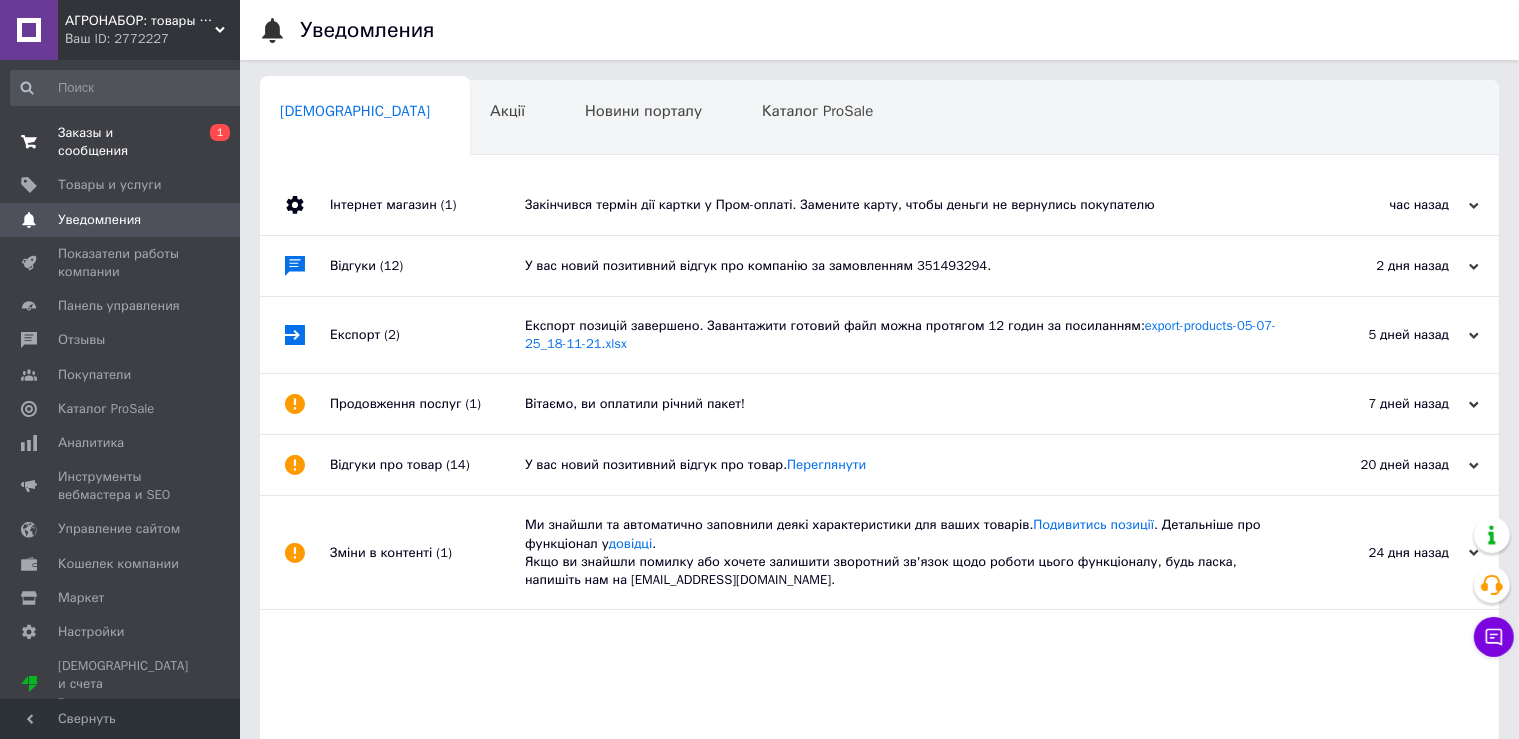 click on "Заказы и сообщения" at bounding box center (121, 142) 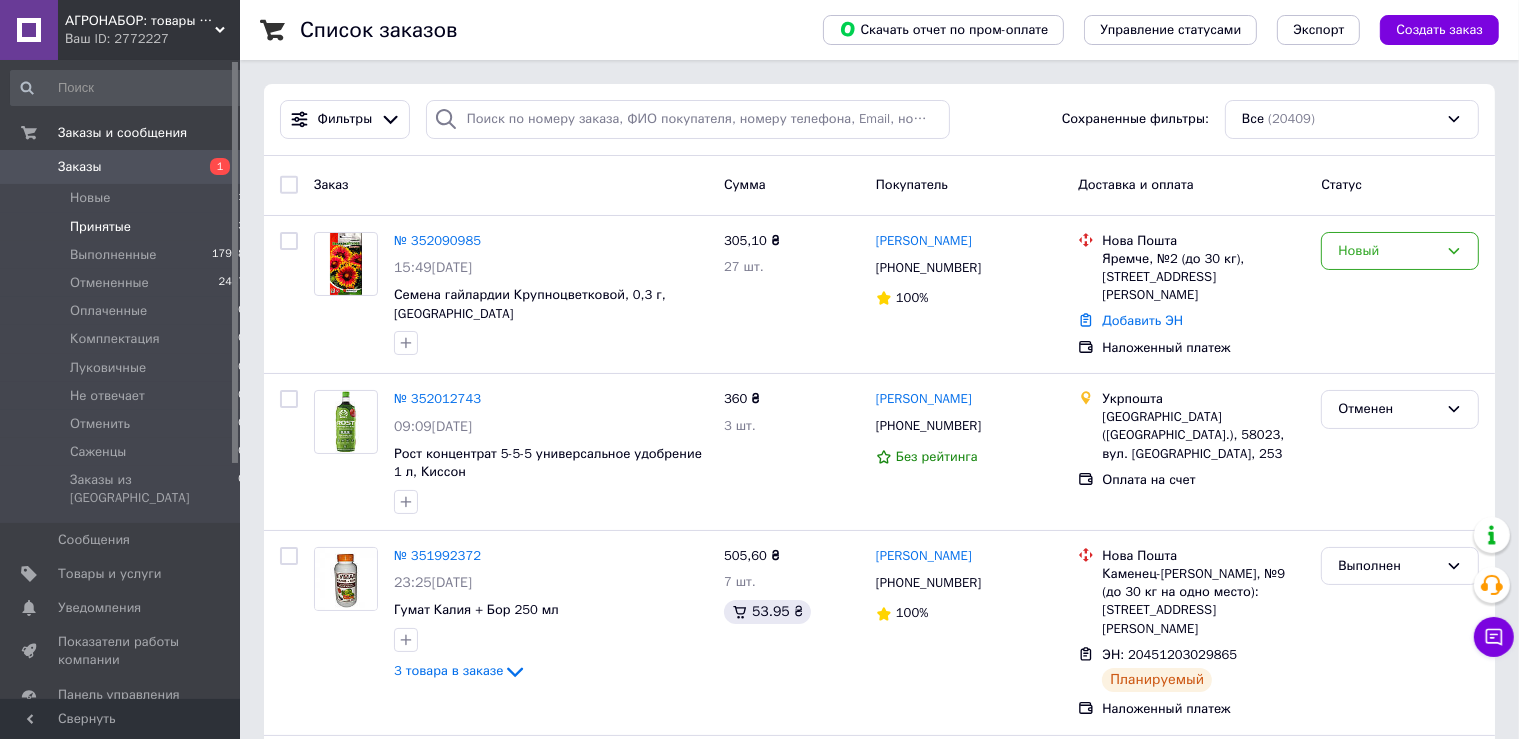 click on "Принятые 3" at bounding box center (128, 227) 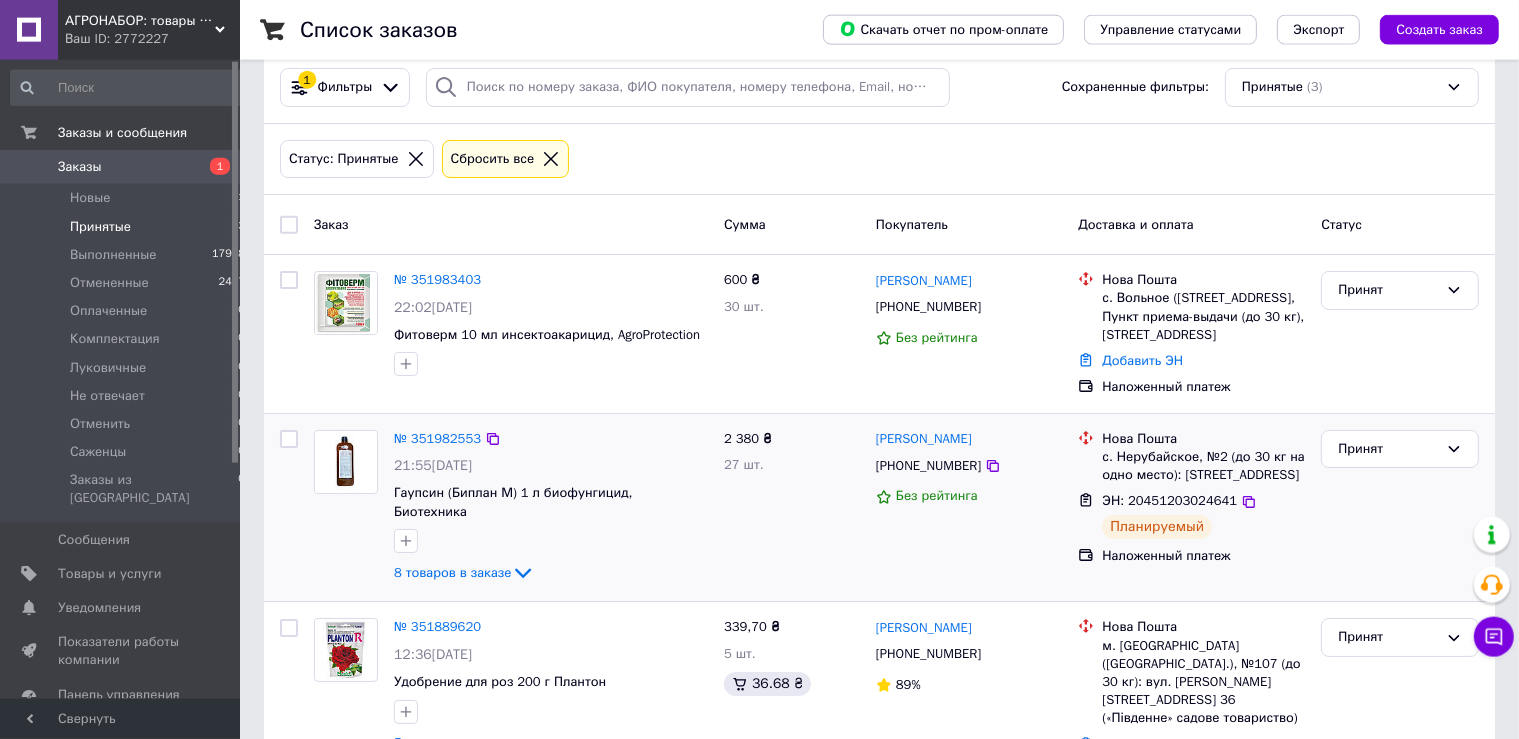 scroll, scrollTop: 86, scrollLeft: 0, axis: vertical 